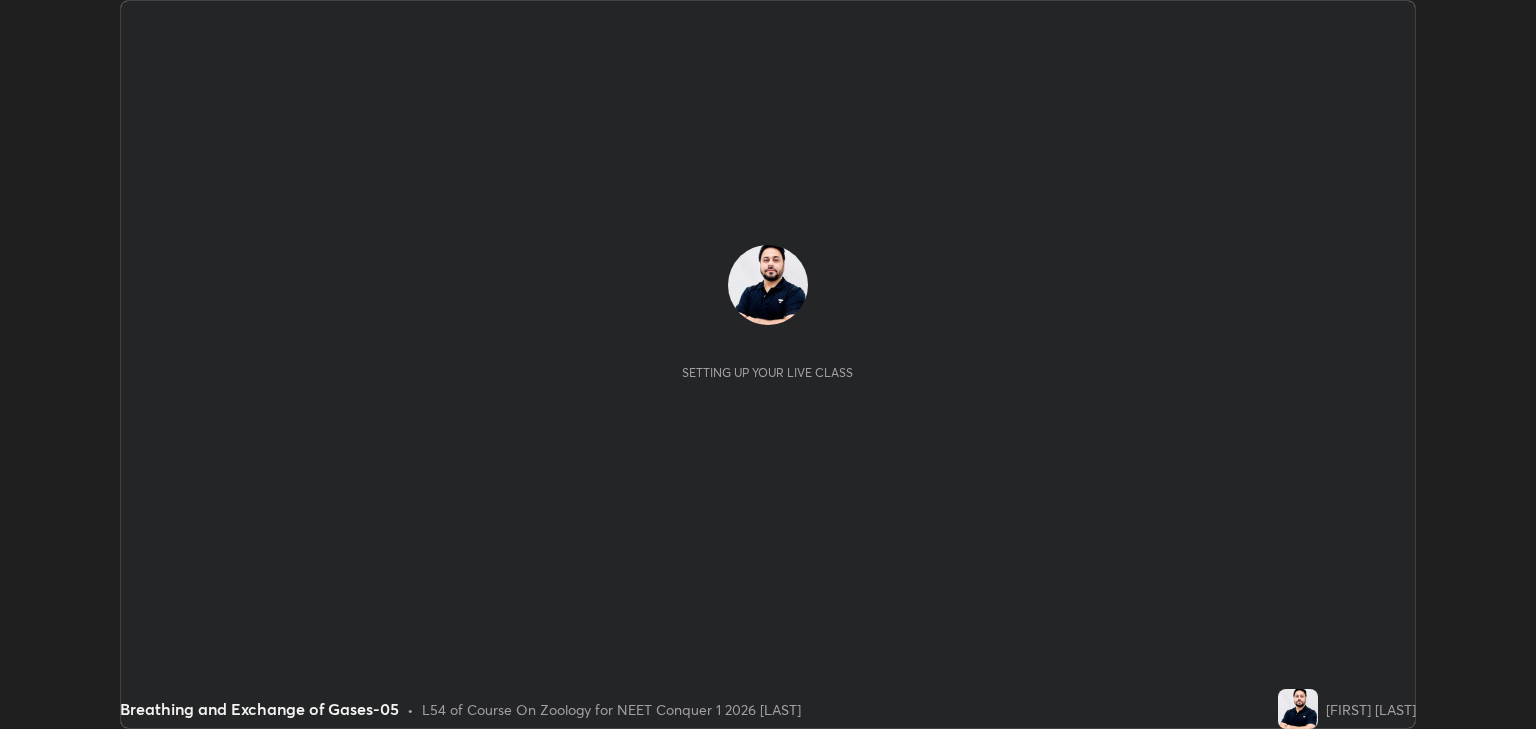 scroll, scrollTop: 0, scrollLeft: 0, axis: both 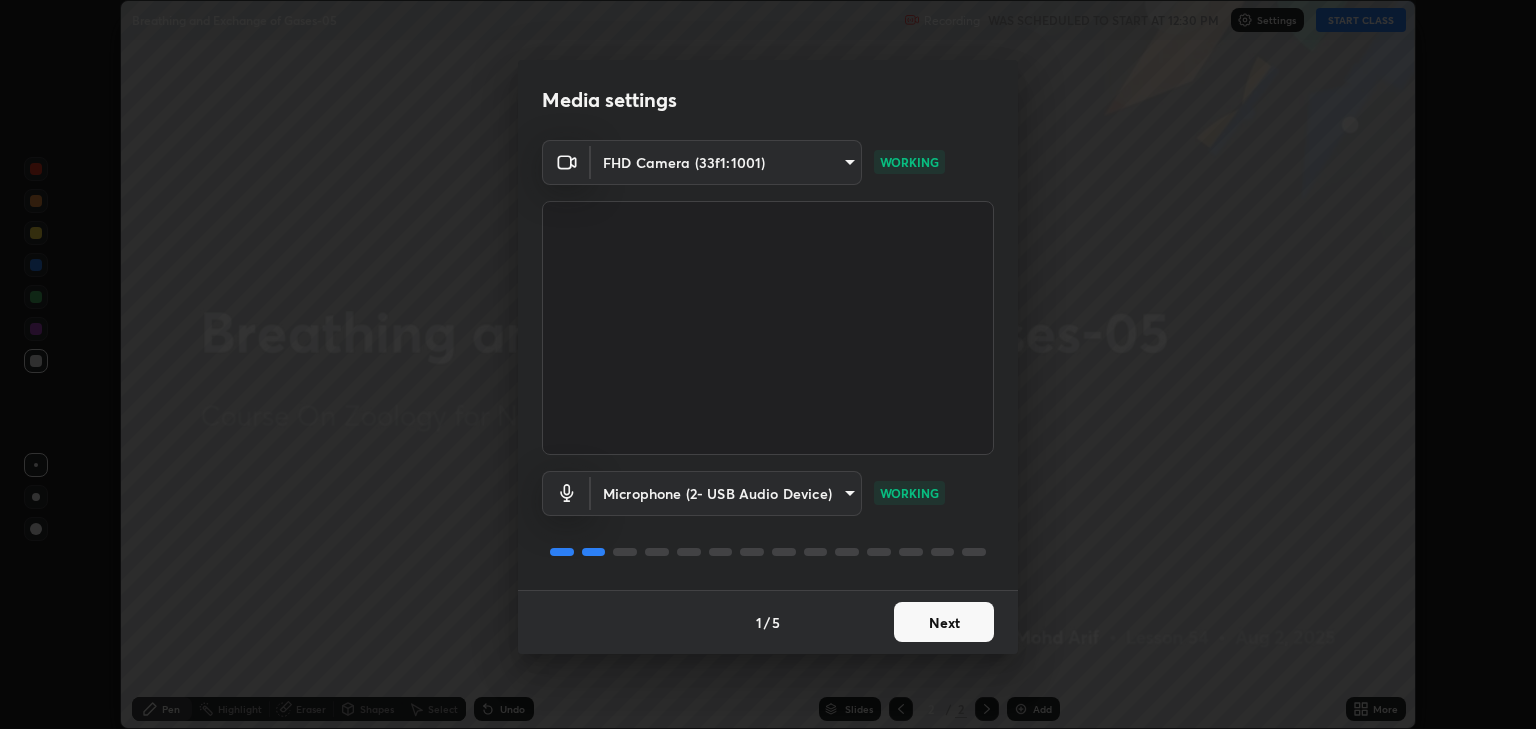 click on "Next" at bounding box center [944, 622] 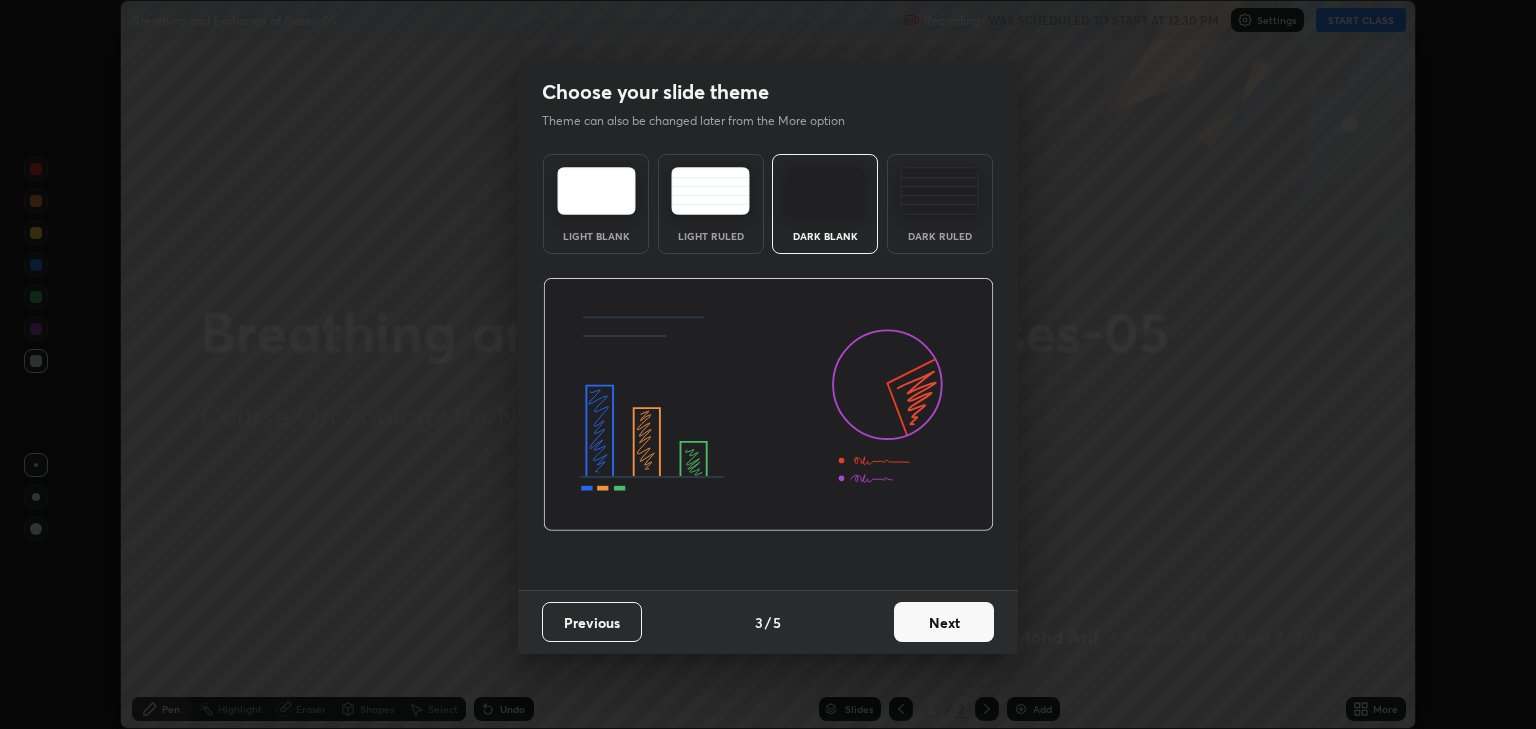 click on "Next" at bounding box center (944, 622) 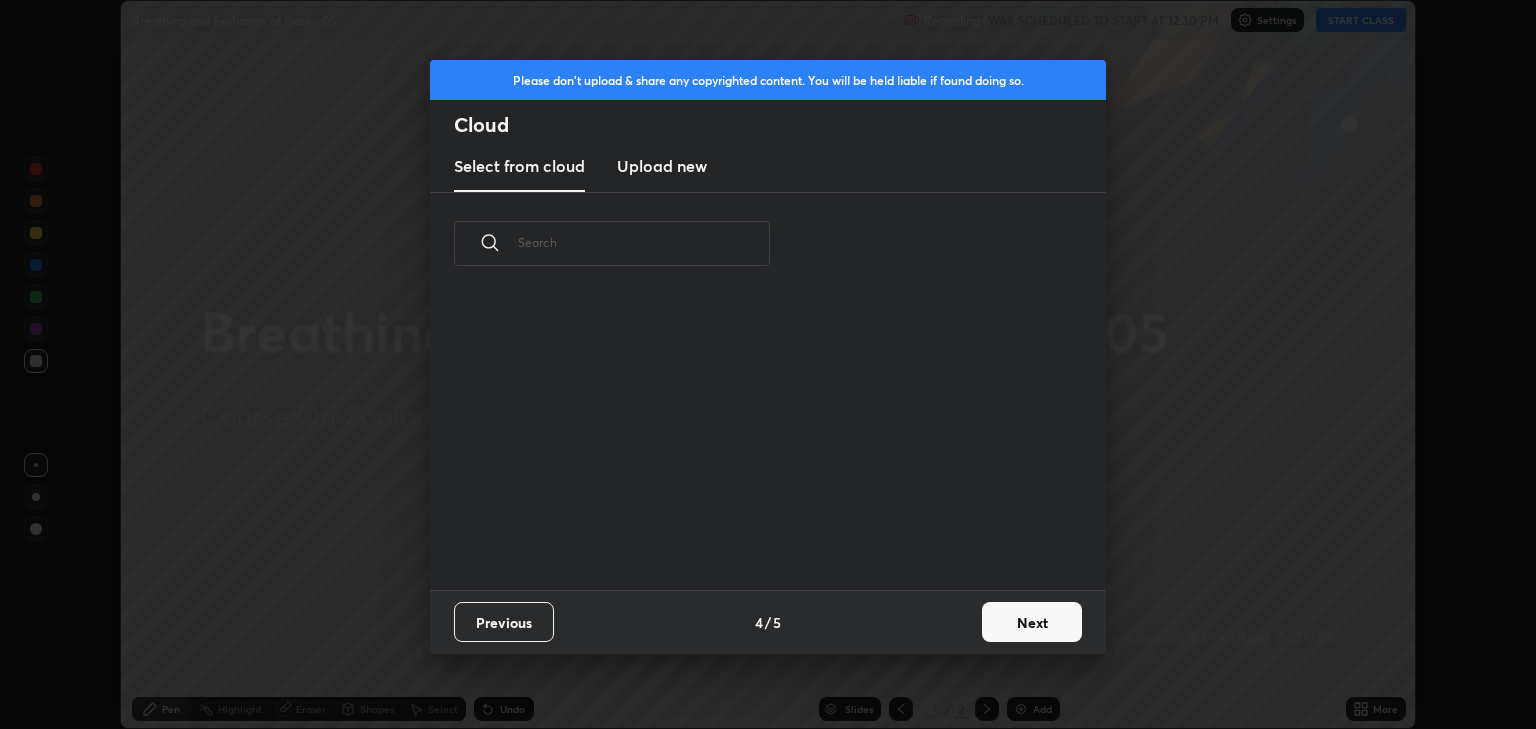click on "Previous 4 / 5 Next" at bounding box center (768, 622) 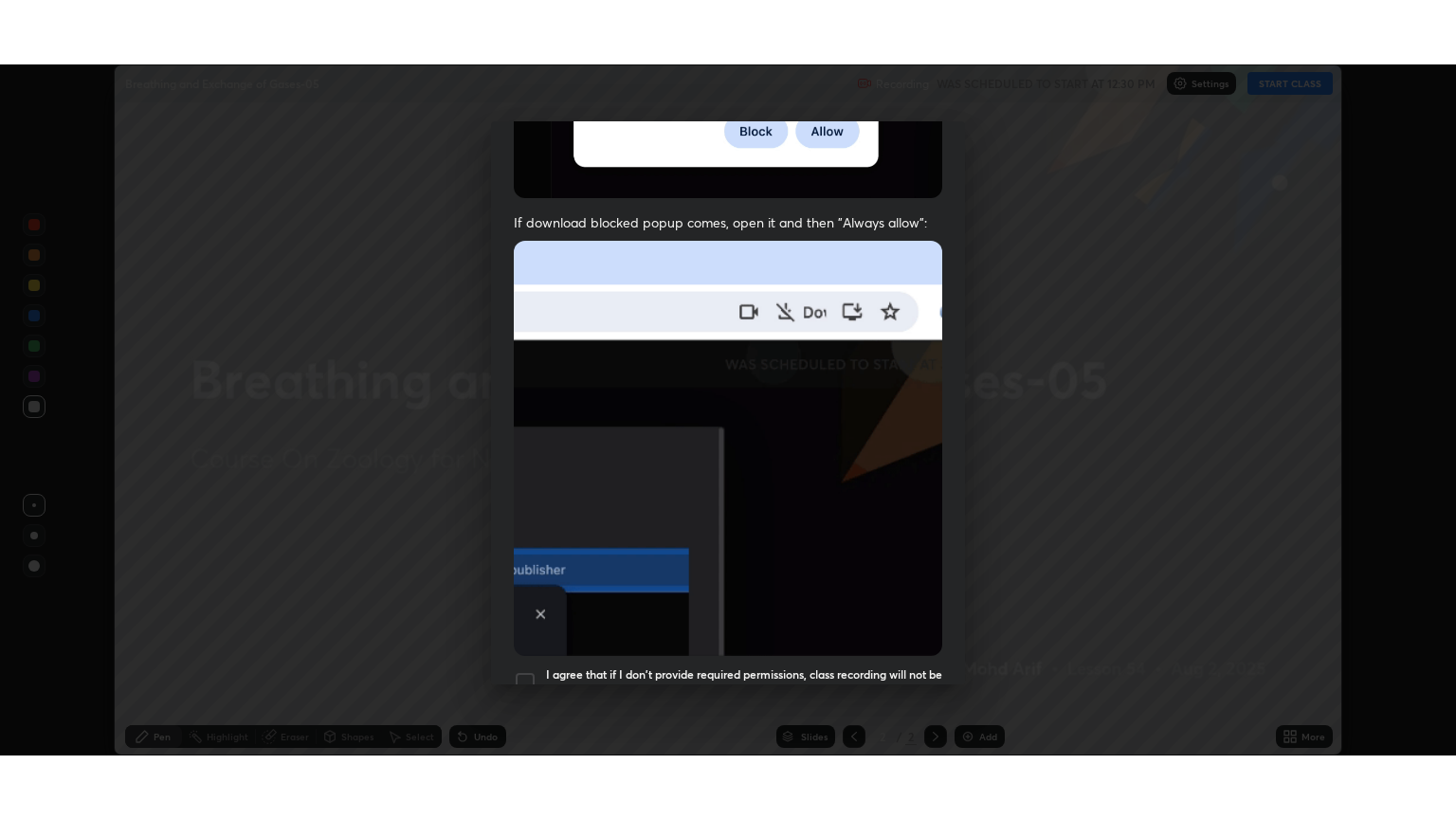scroll, scrollTop: 384, scrollLeft: 0, axis: vertical 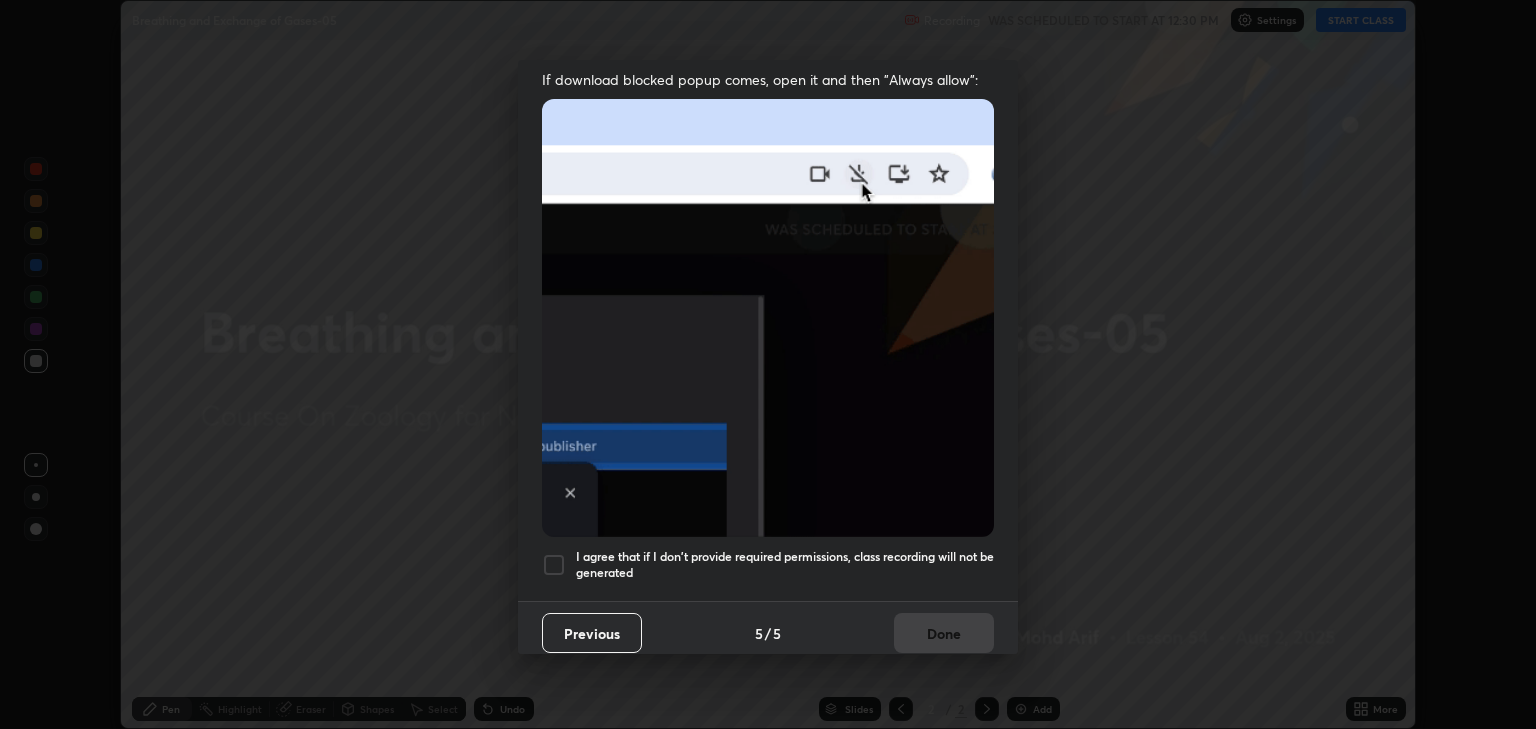 click on "I agree that if I don't provide required permissions, class recording will not be generated" at bounding box center (785, 564) 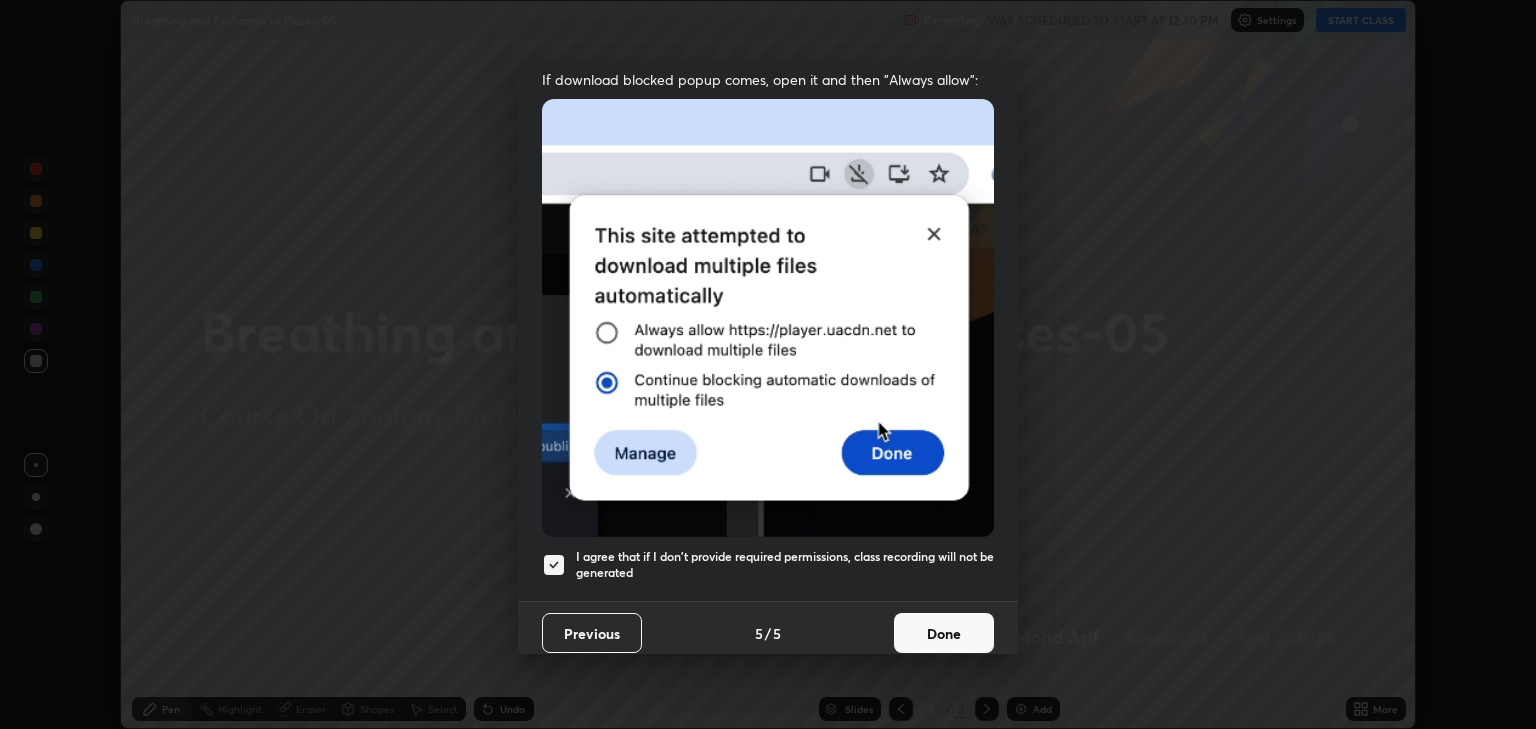 click on "Done" at bounding box center [944, 633] 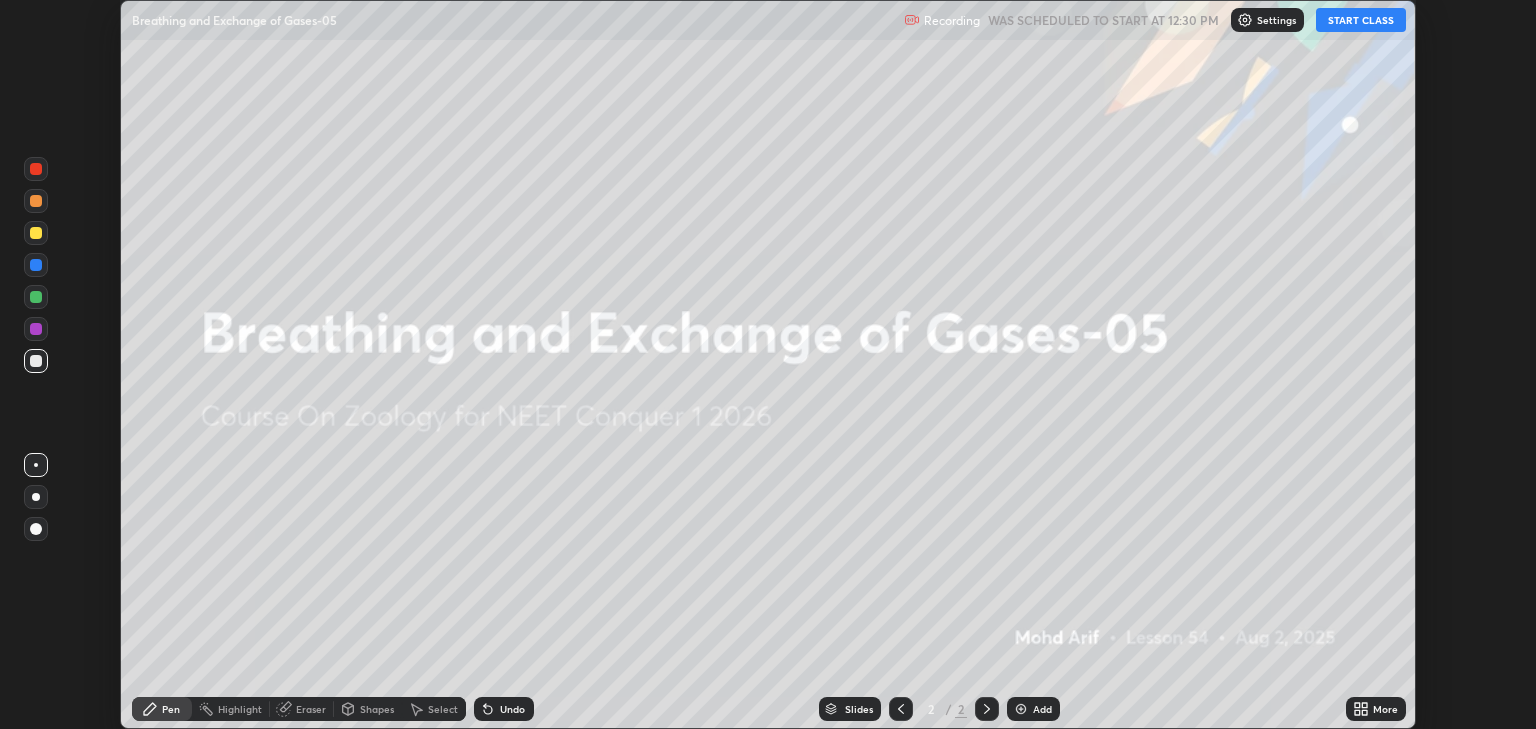 click on "More" at bounding box center [1385, 709] 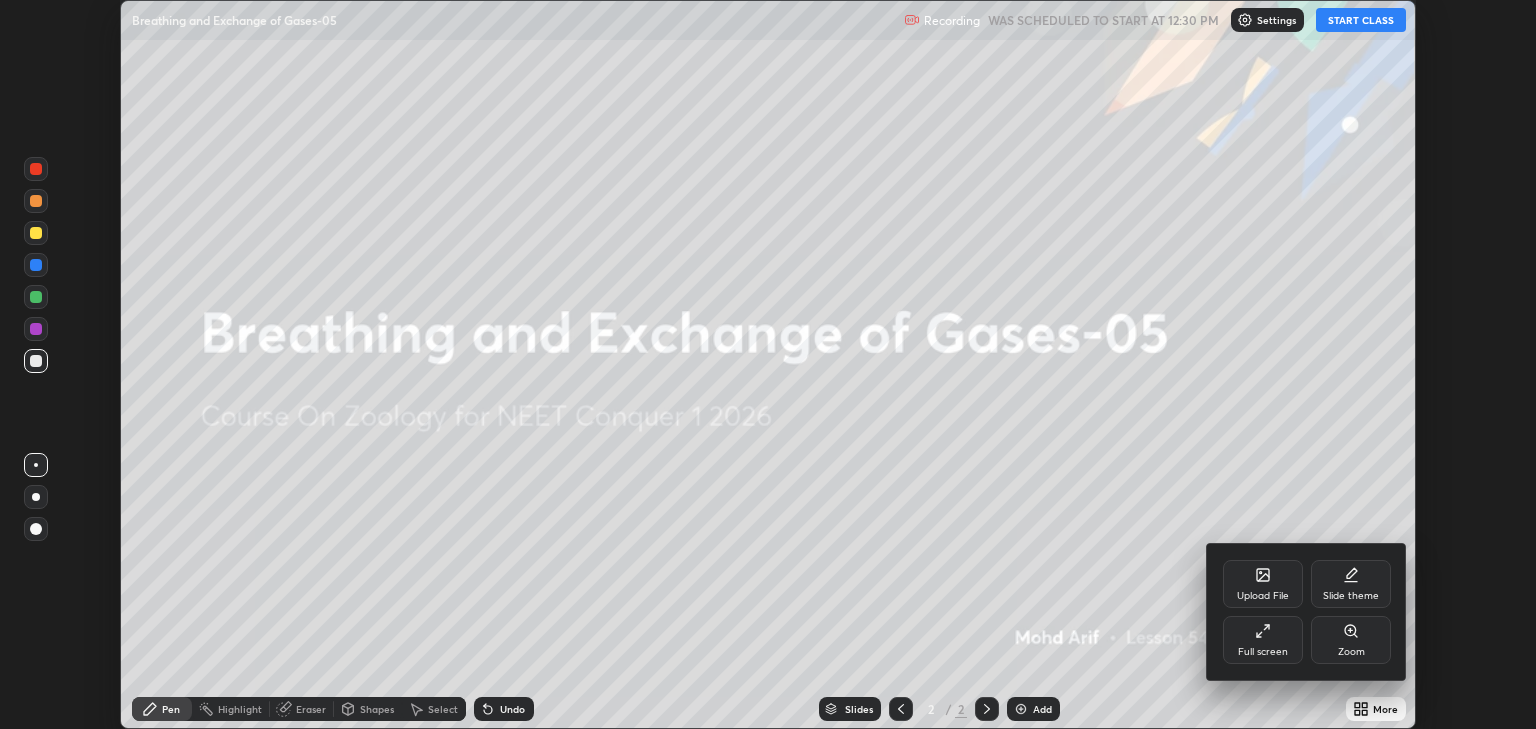 click on "Full screen" at bounding box center [1263, 640] 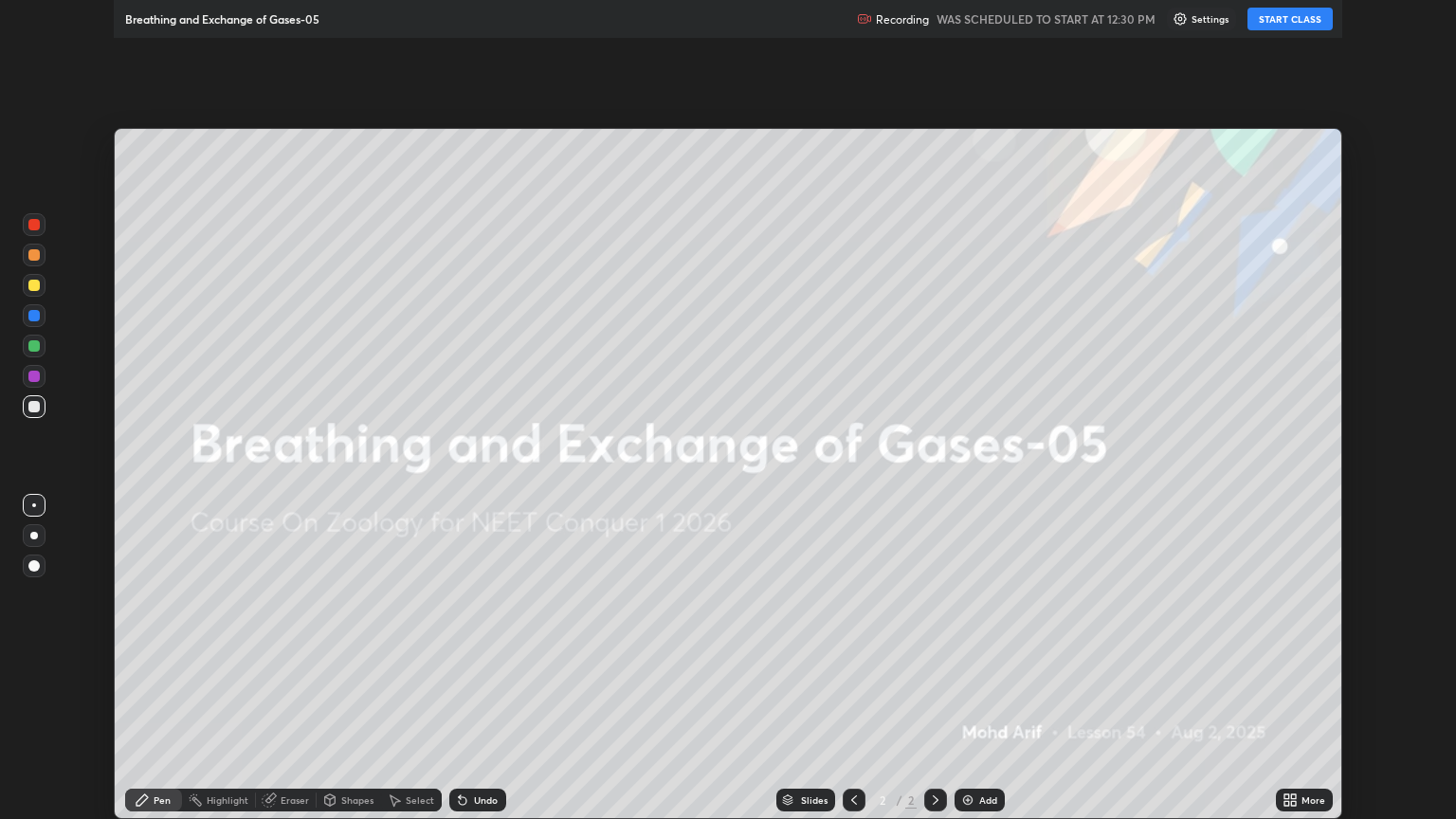 scroll, scrollTop: 93973, scrollLeft: 93336, axis: both 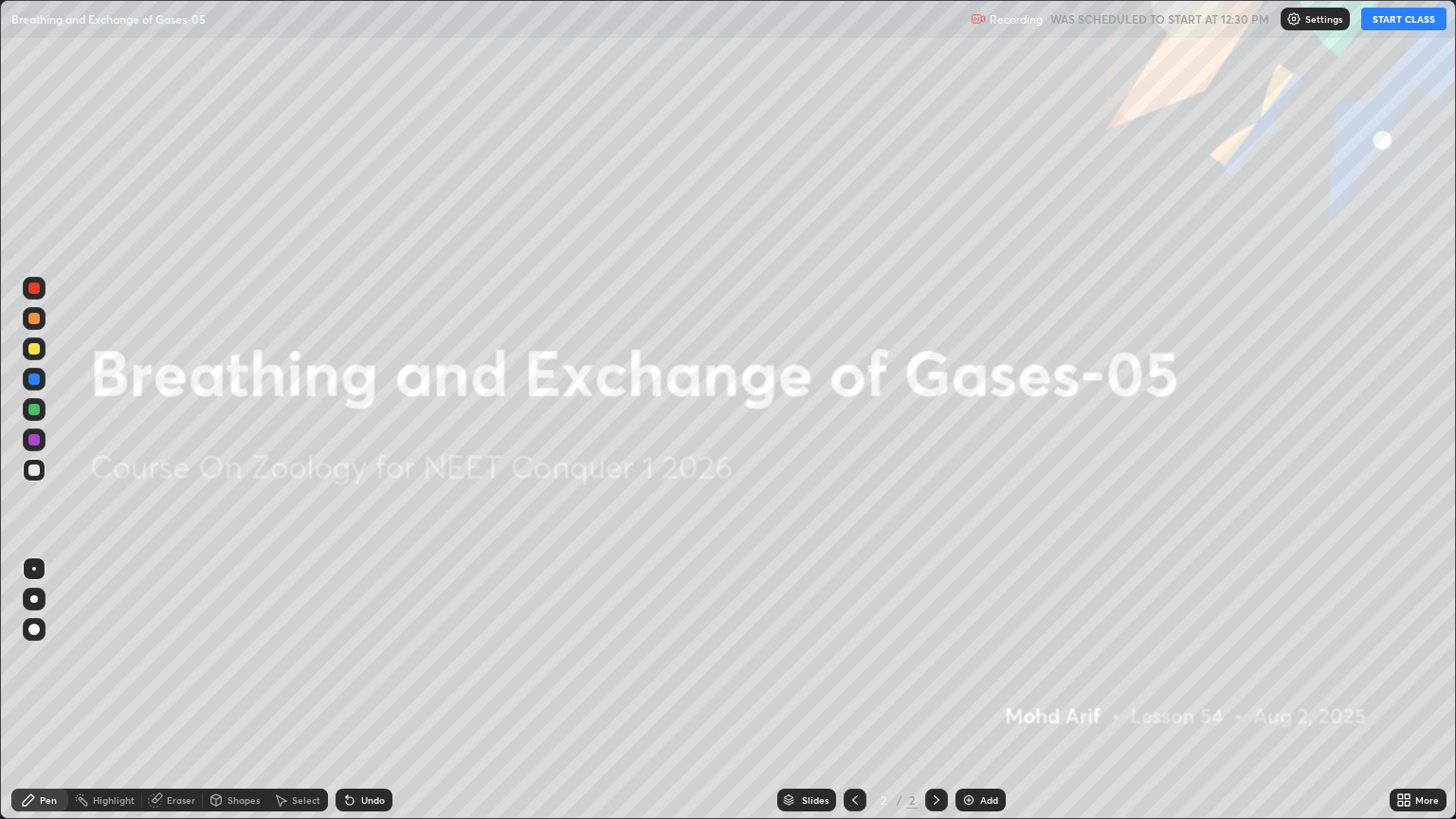 click on "More" at bounding box center [1418, 800] 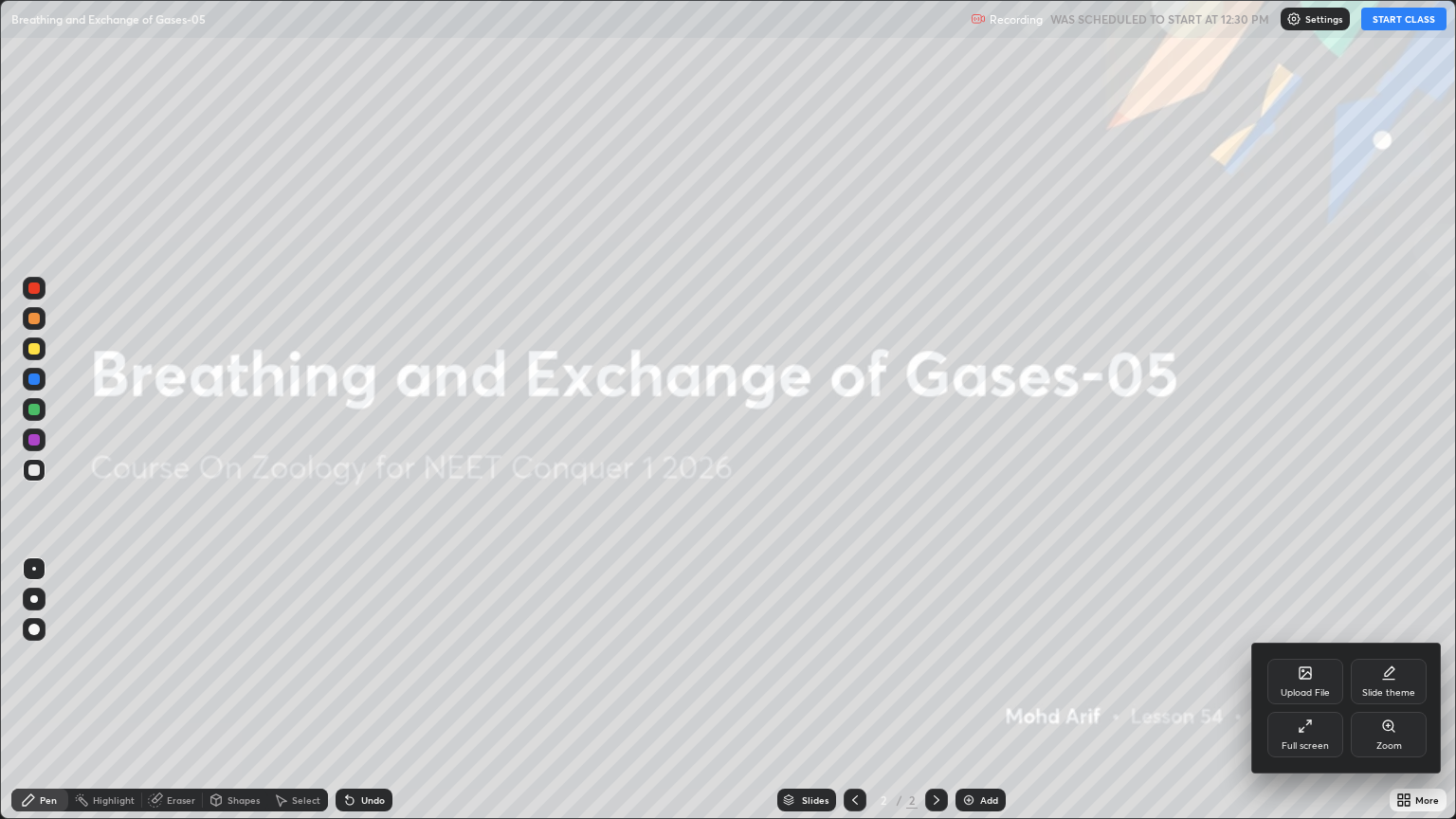 click on "Upload File" at bounding box center (1305, 682) 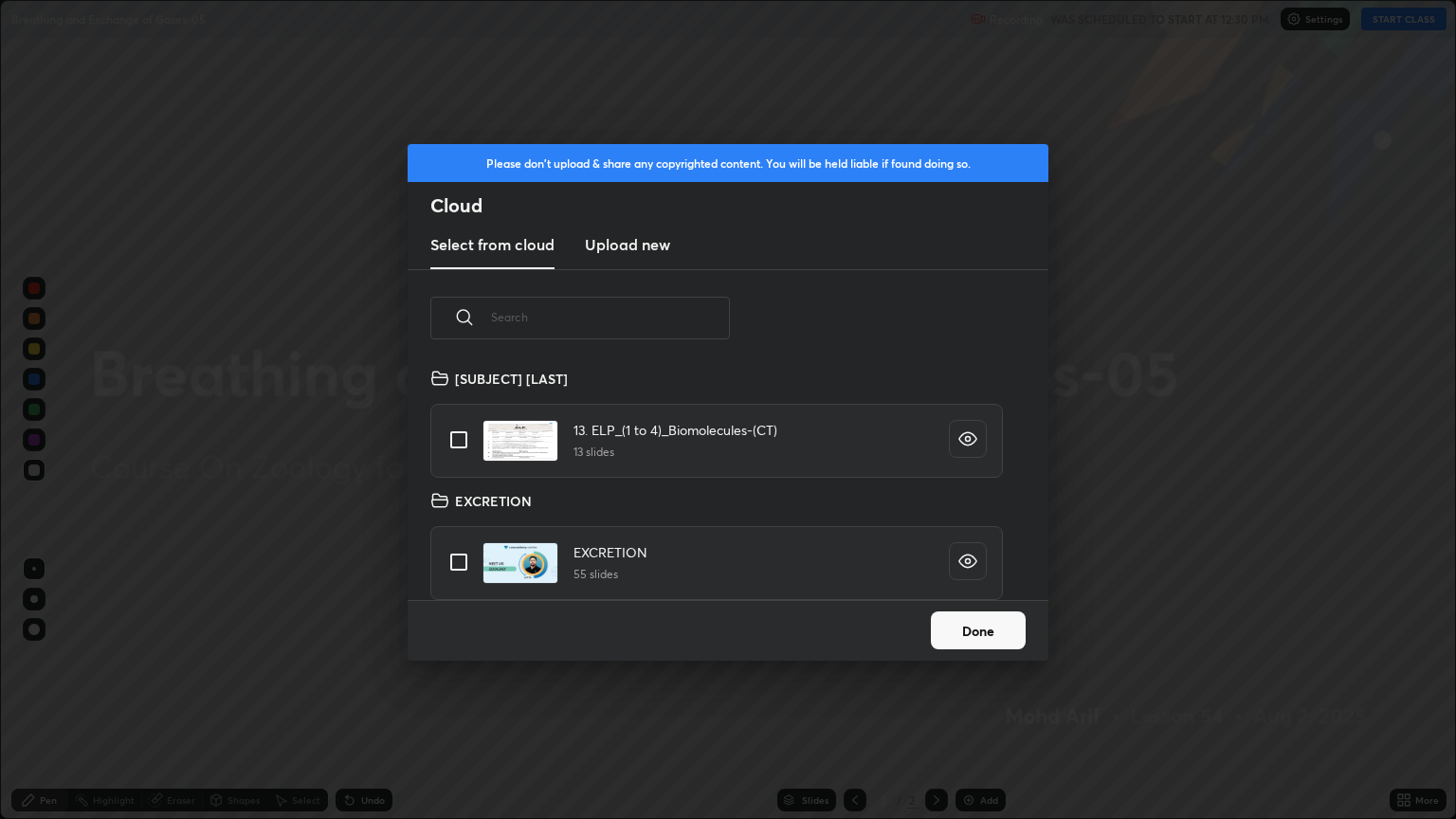 scroll, scrollTop: 7, scrollLeft: 10, axis: both 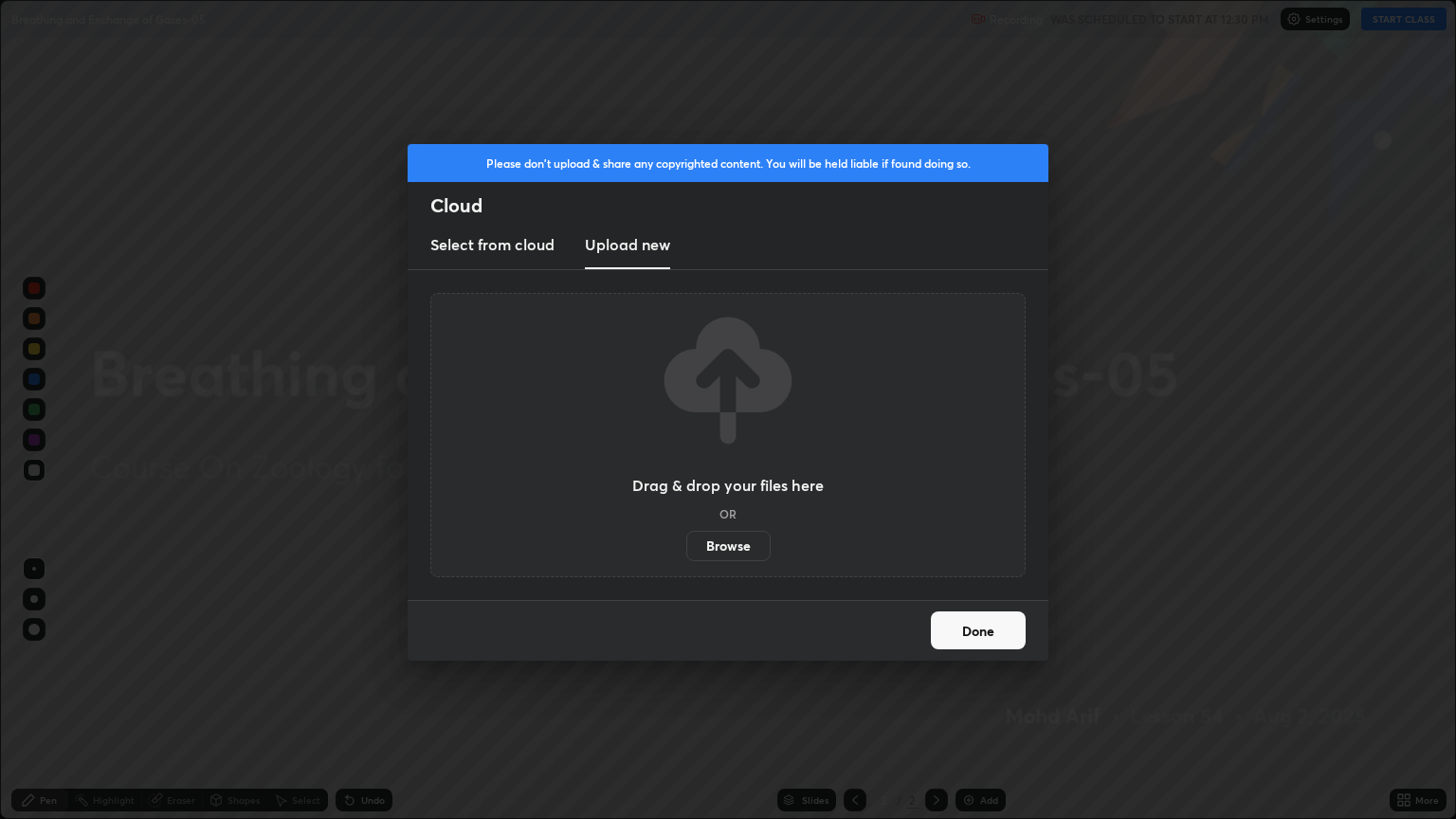 click on "Browse" at bounding box center (728, 546) 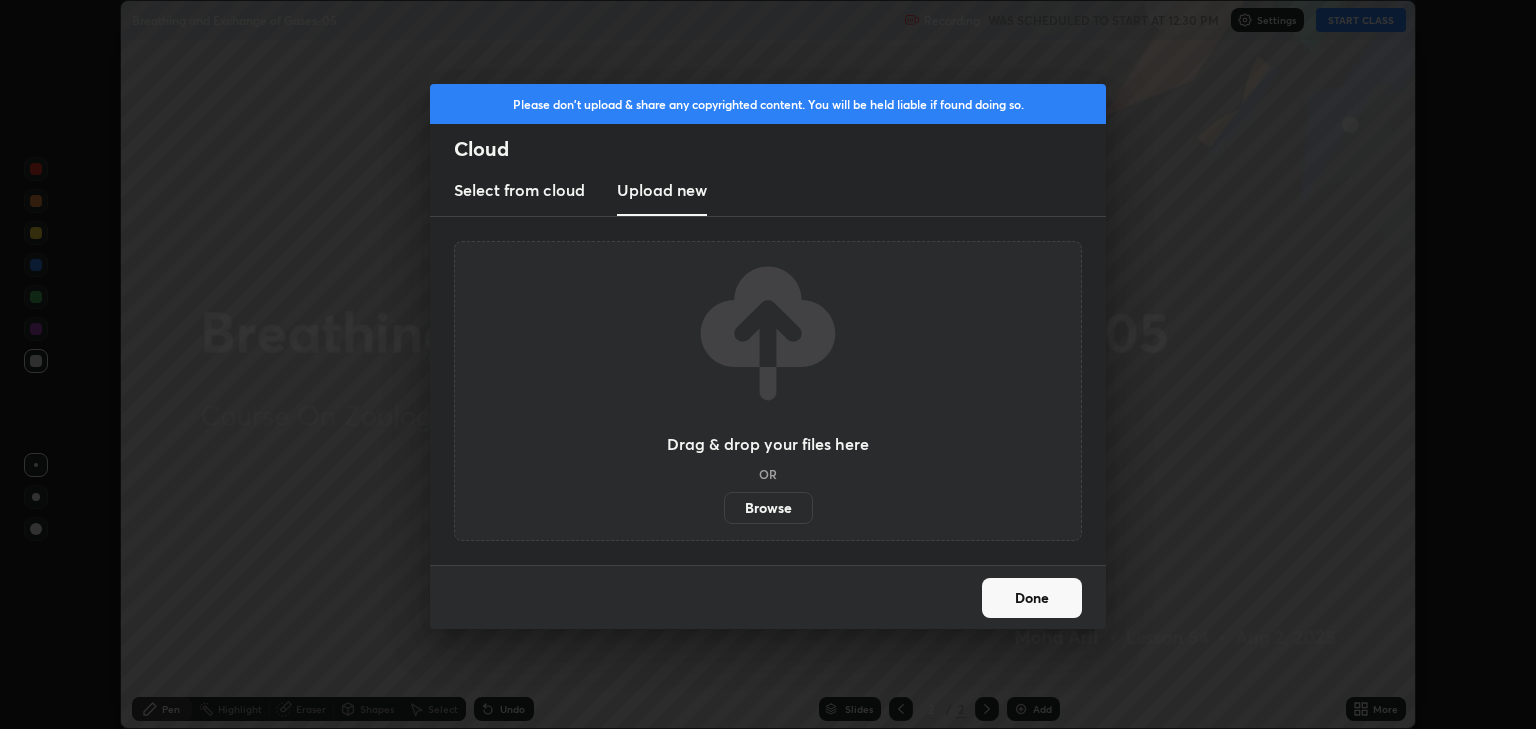 scroll, scrollTop: 729, scrollLeft: 1536, axis: both 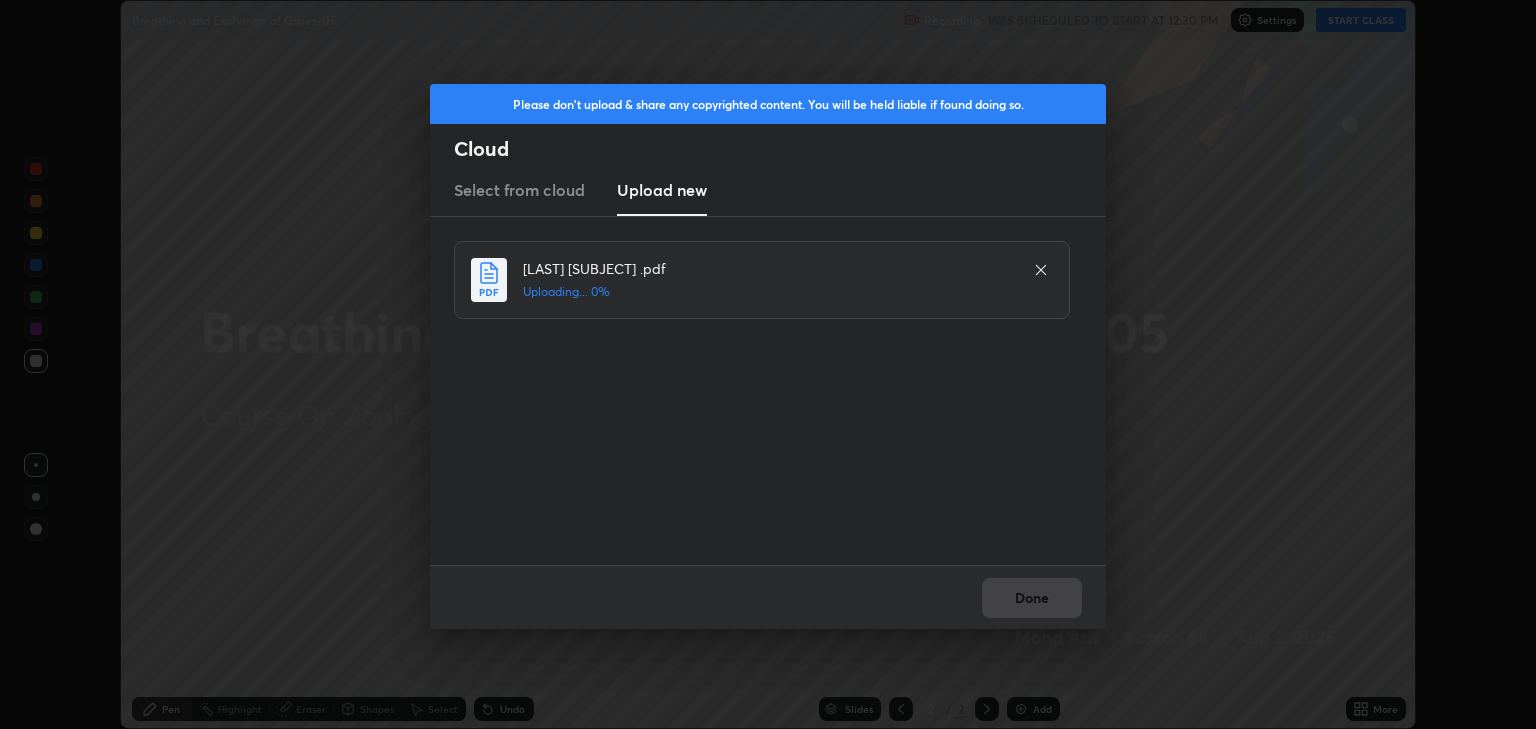 click on "Please don't upload & share any copyrighted content. You will be held liable if found doing so. Cloud Select from cloud Upload new [LAST] [SUBJECT] .pdf Uploading... 0% Done" at bounding box center [768, 364] 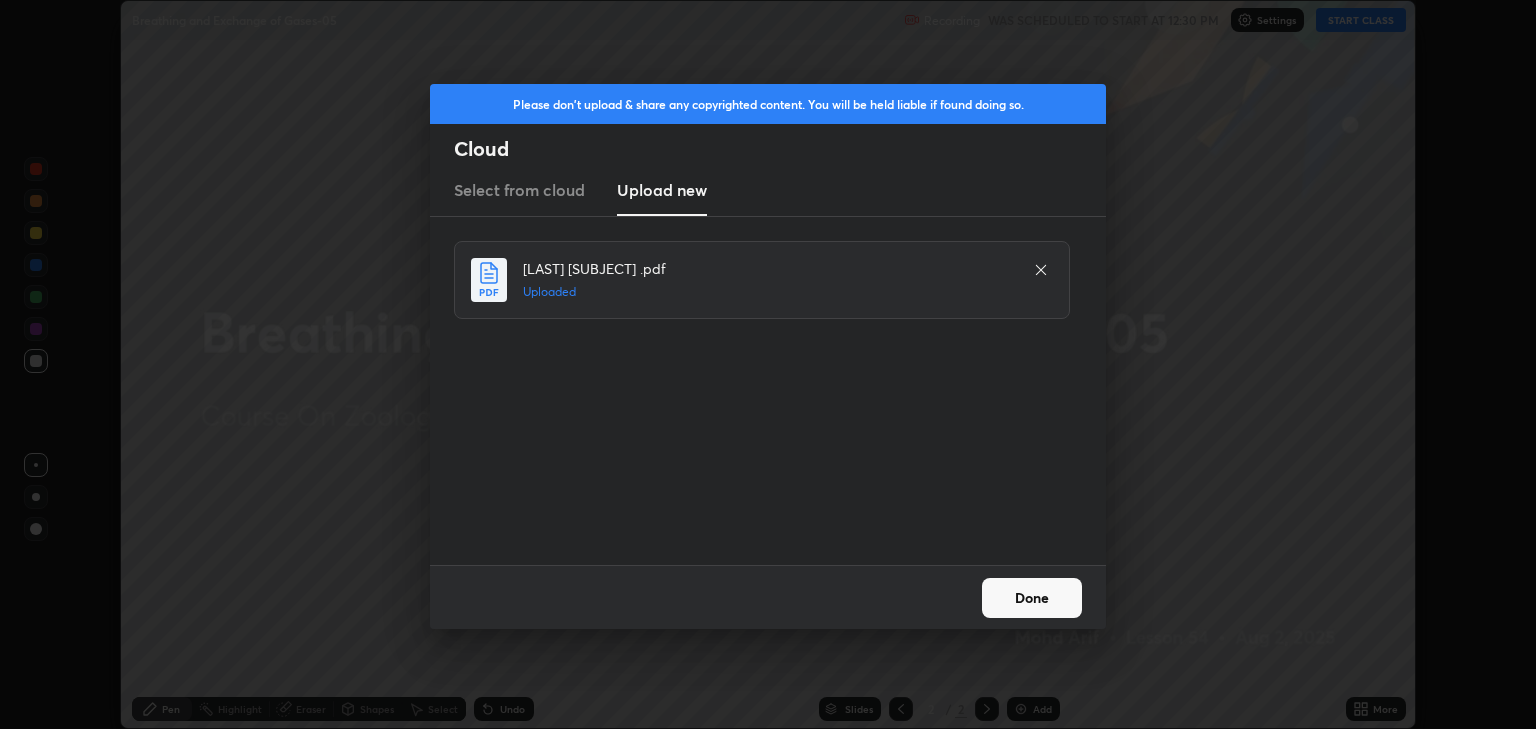 click on "Done" at bounding box center [1032, 598] 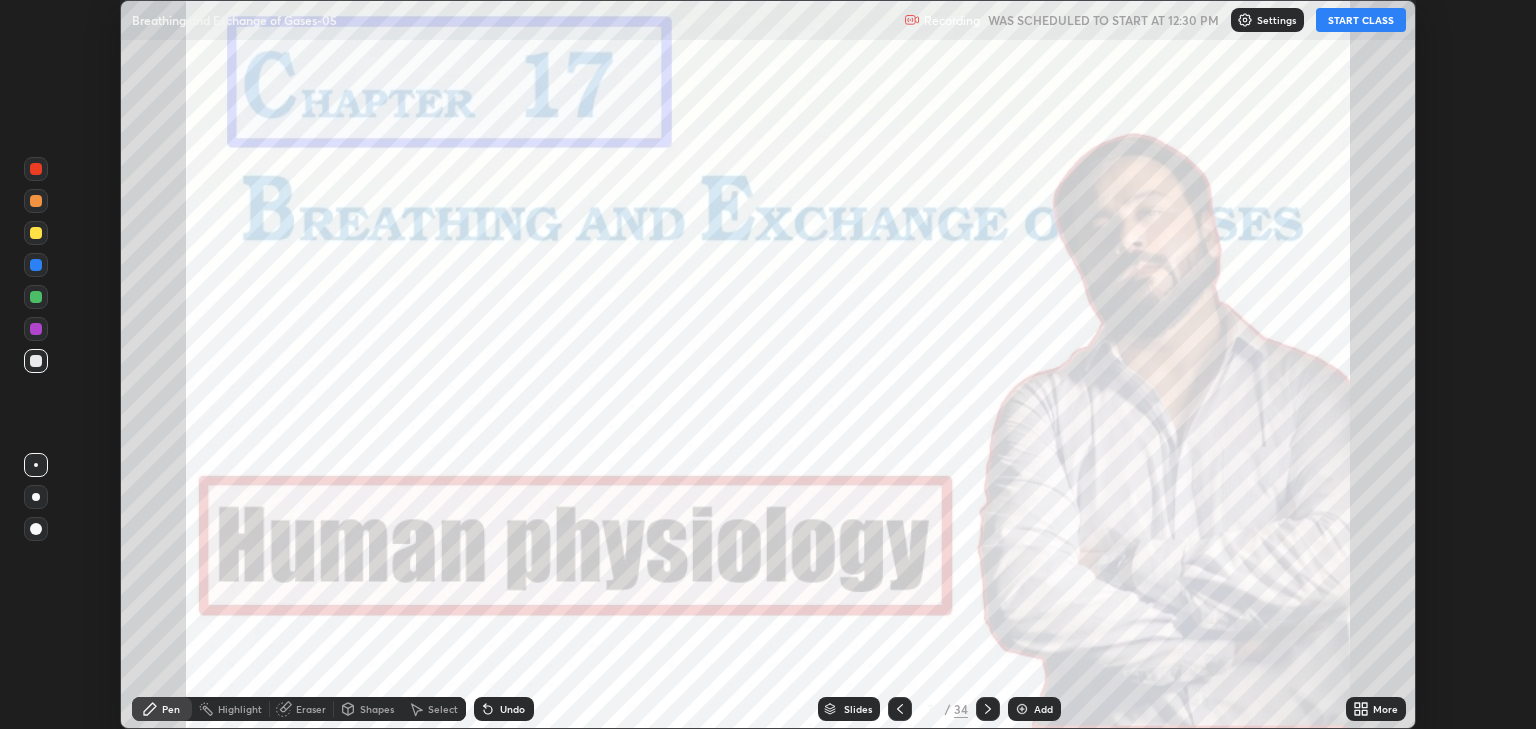 click 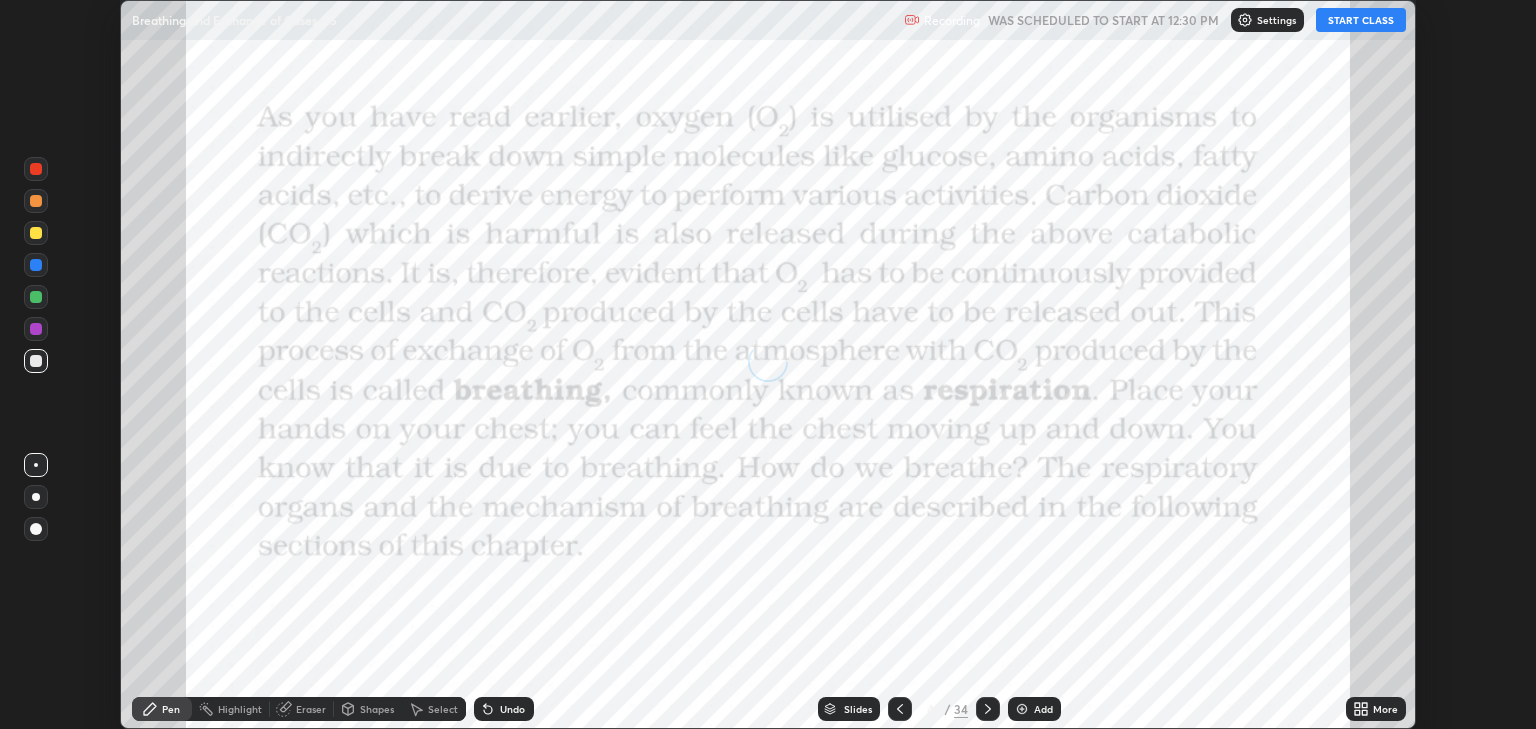 click on "More" at bounding box center [1385, 709] 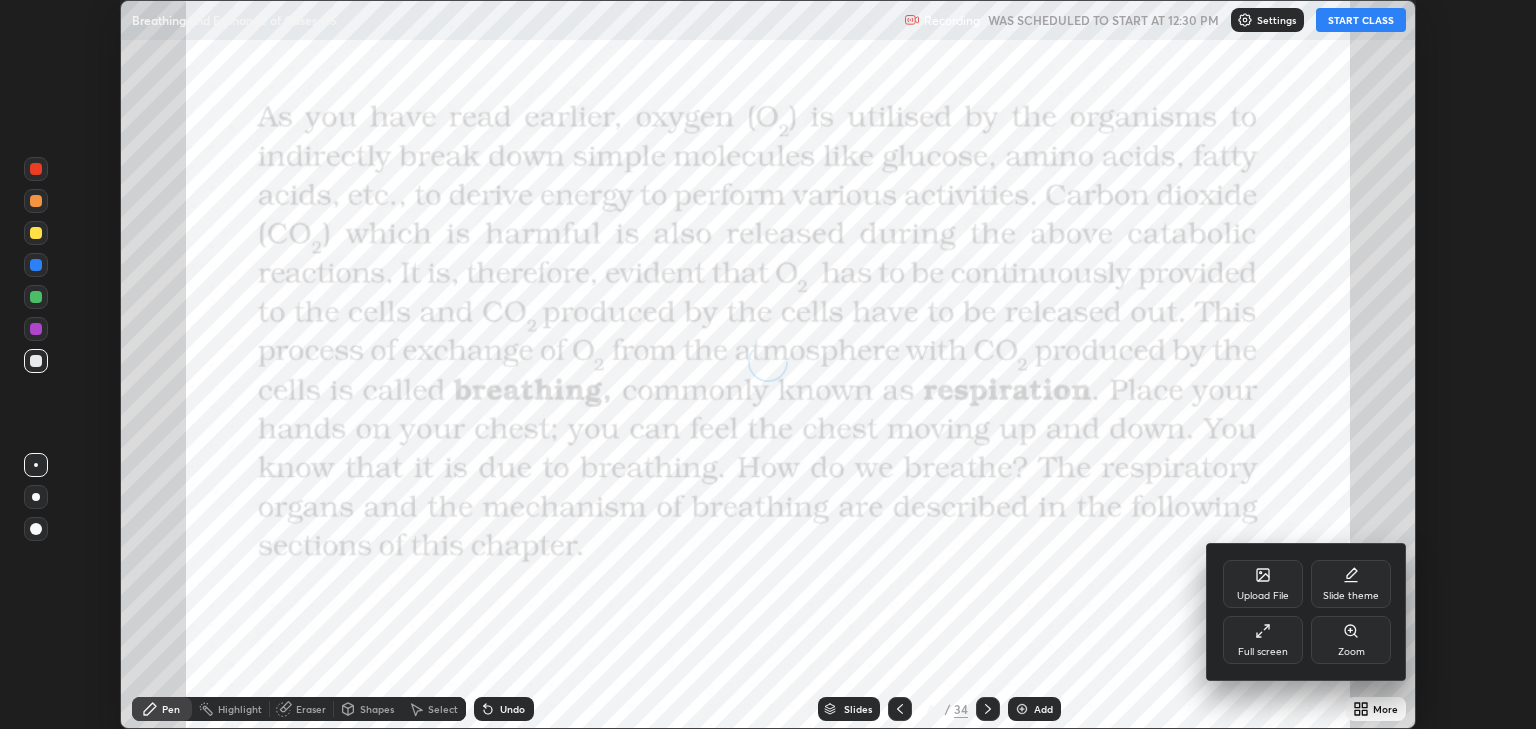 click on "Full screen" at bounding box center (1263, 640) 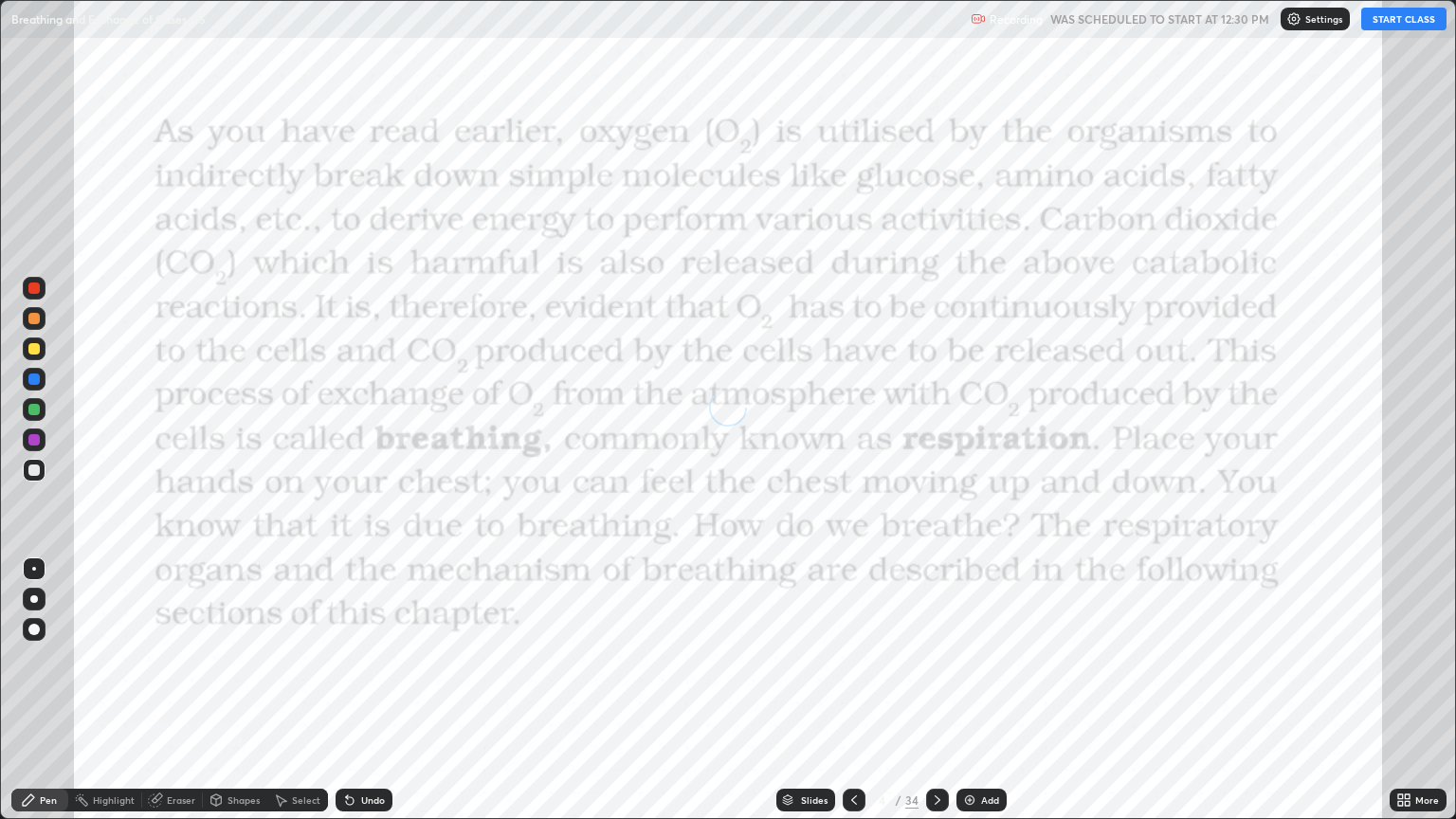 scroll, scrollTop: 93973, scrollLeft: 93336, axis: both 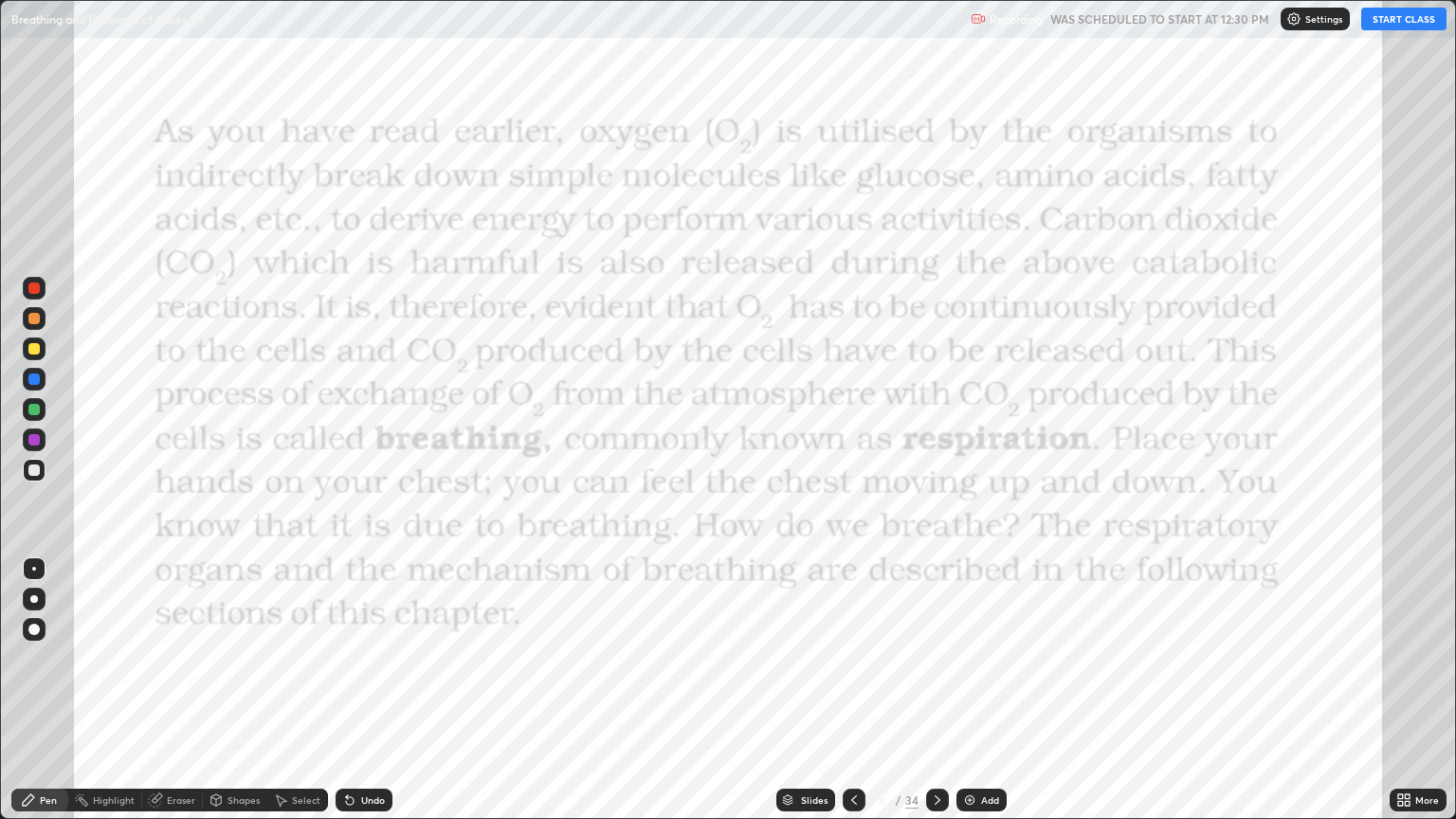 click on "Slides" at bounding box center [814, 800] 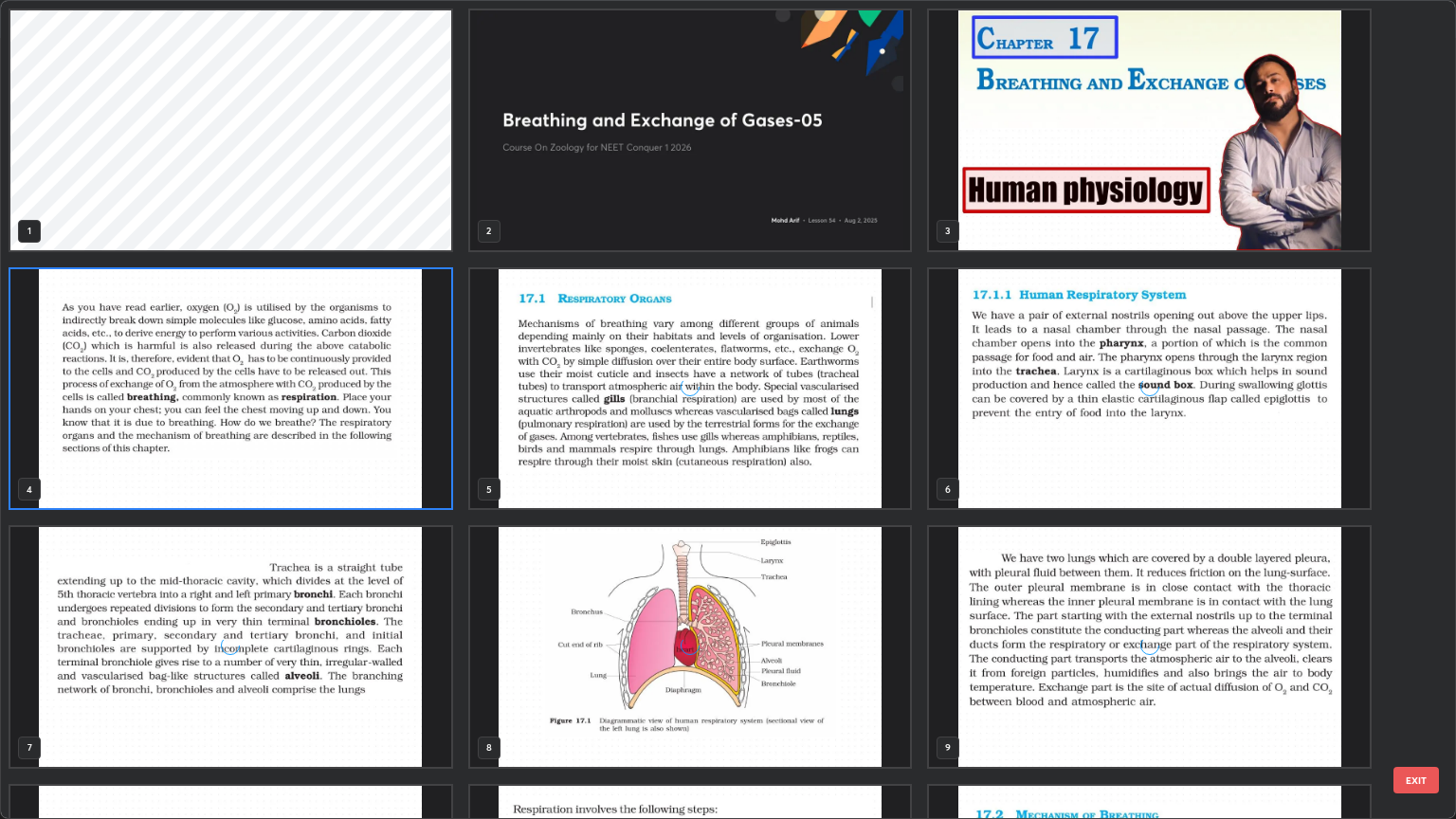 scroll, scrollTop: 6, scrollLeft: 9, axis: both 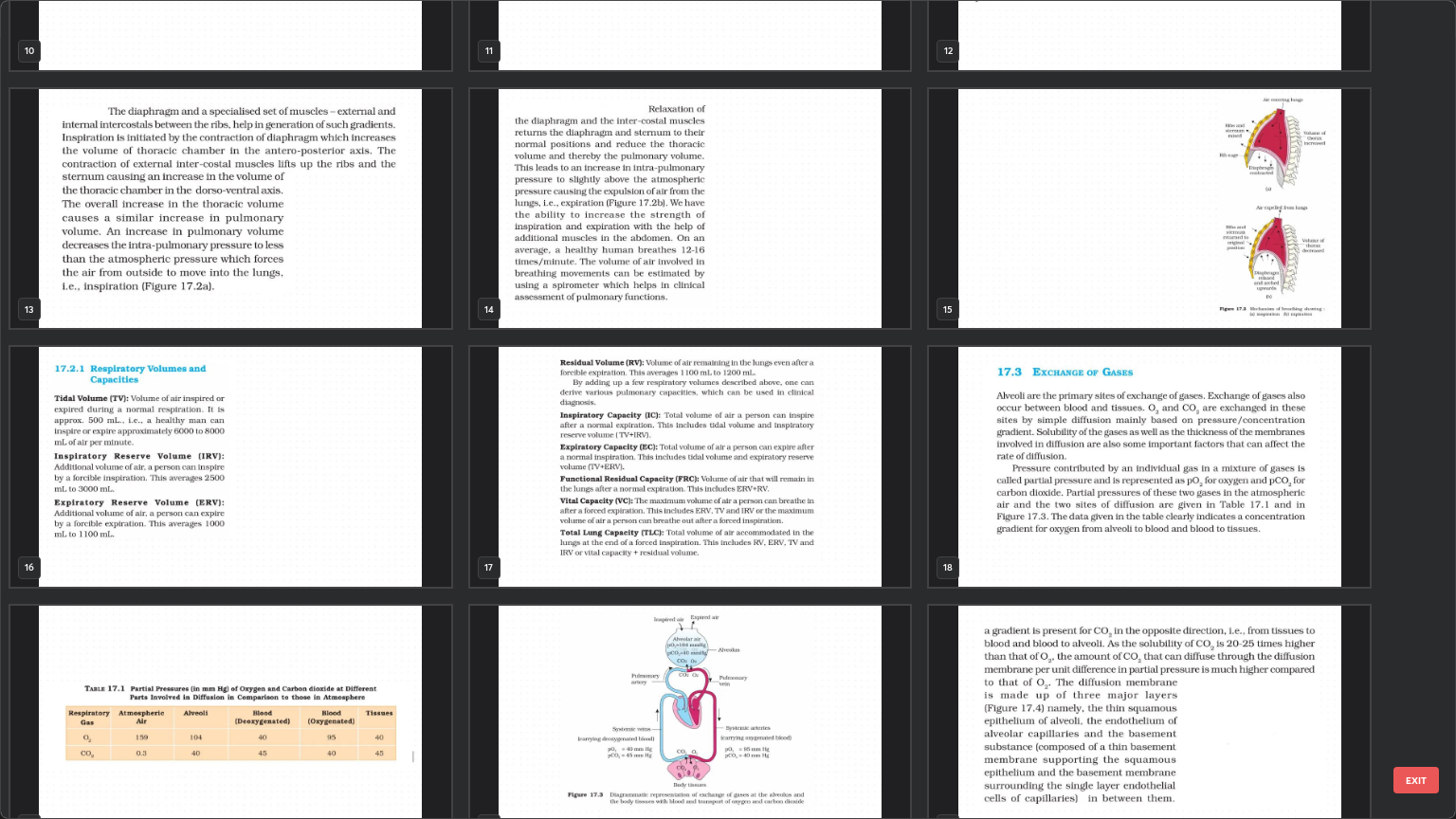click at bounding box center (230, 466) 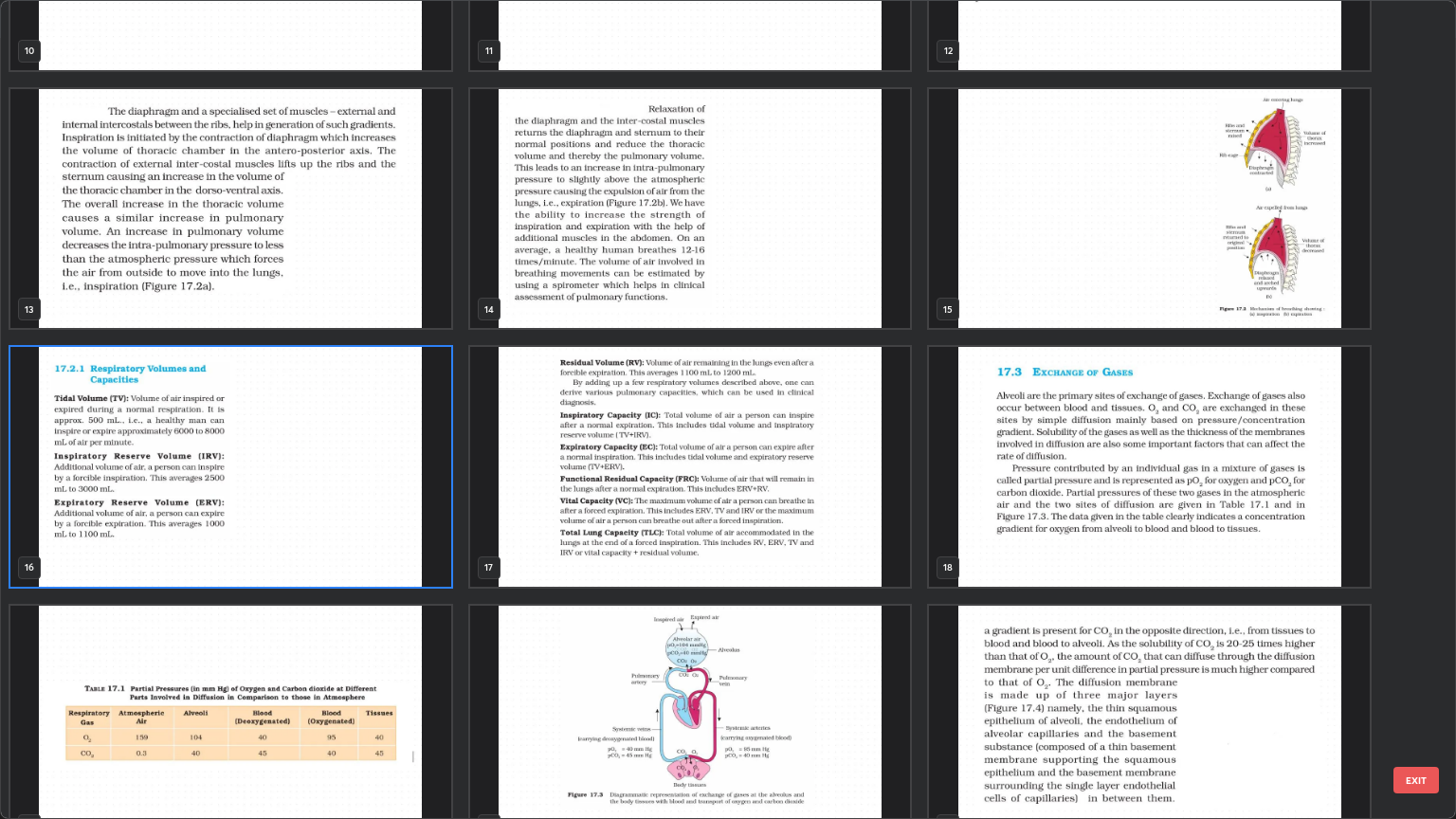 click at bounding box center (230, 466) 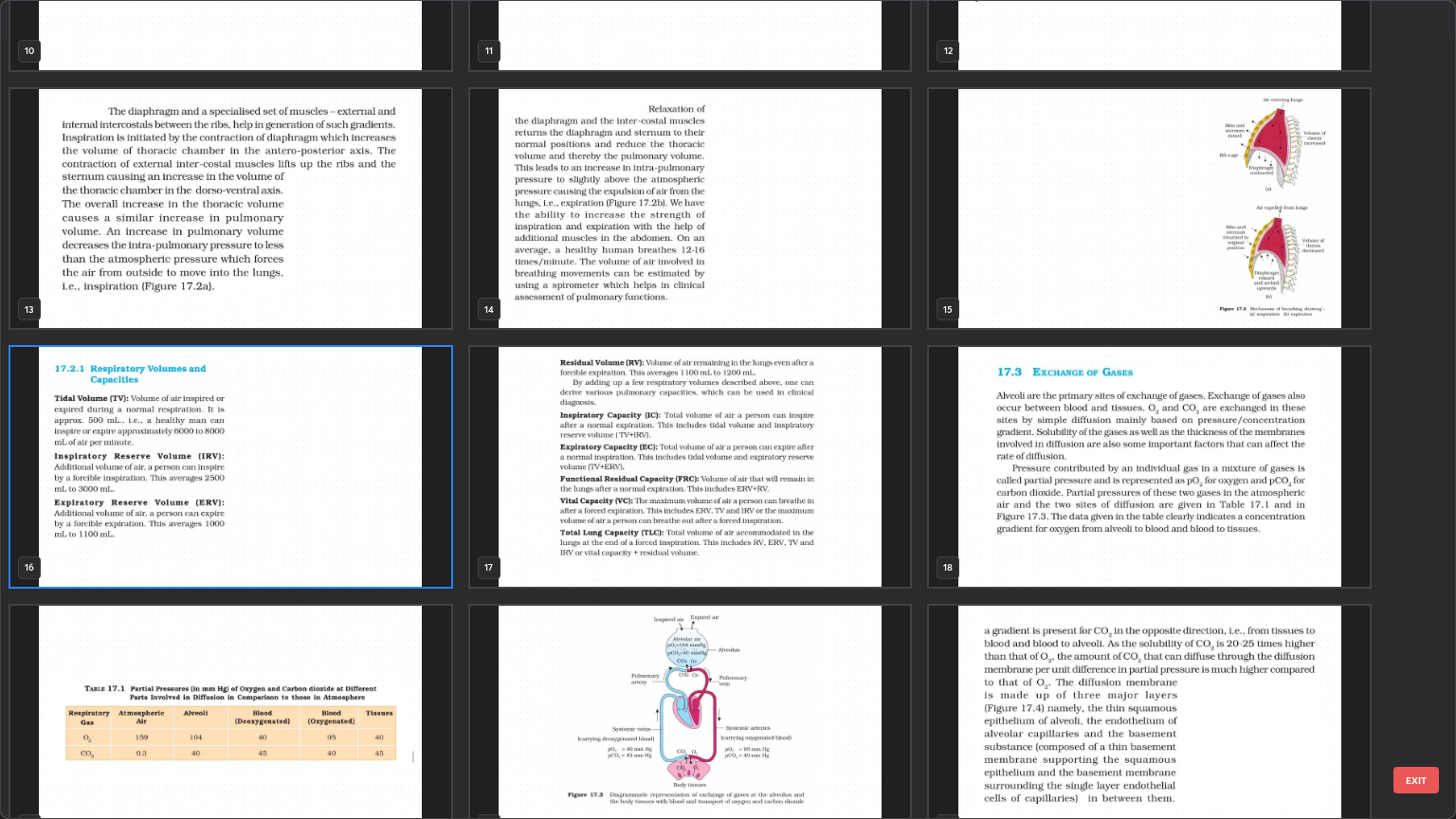 click at bounding box center (230, 466) 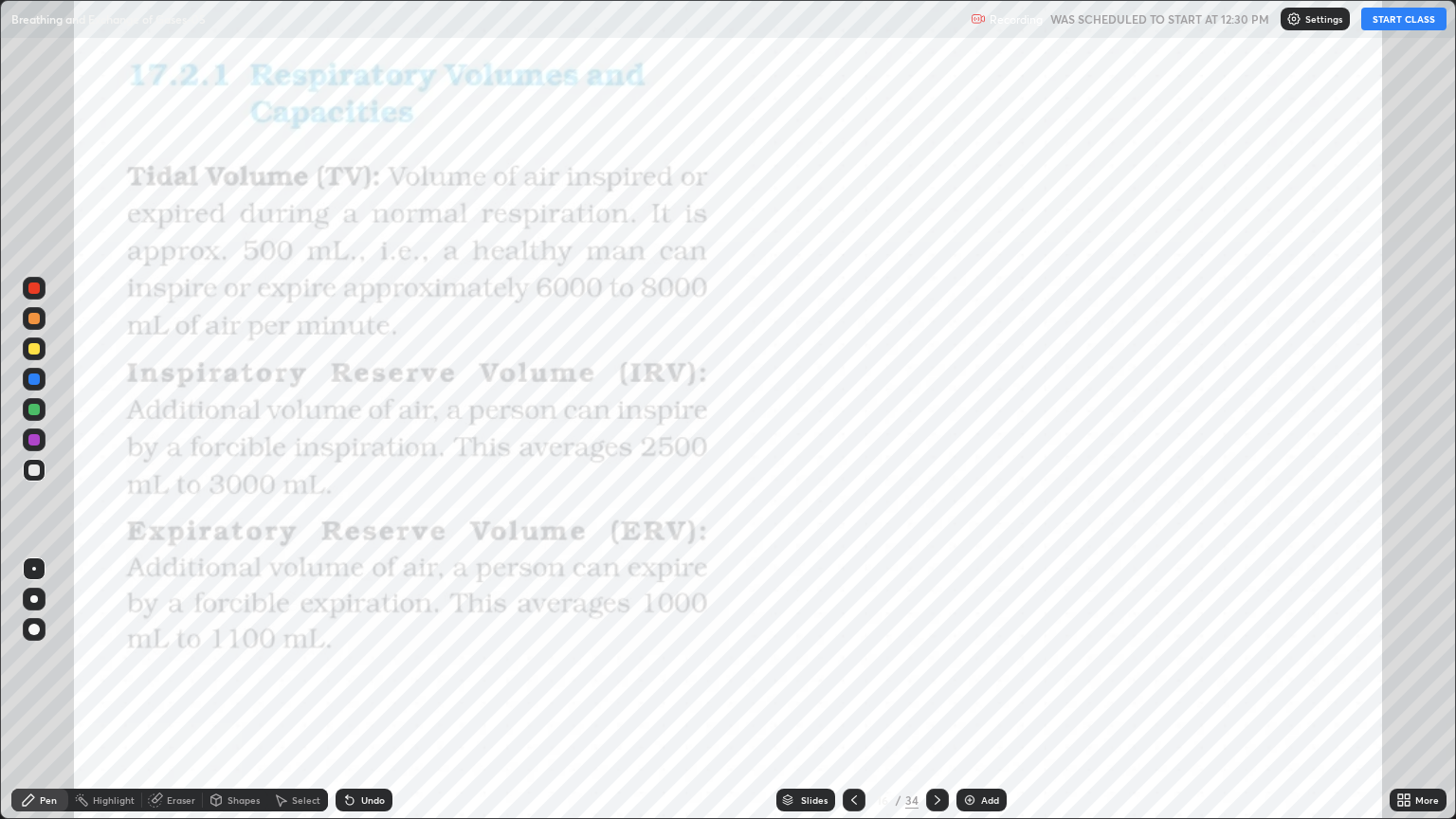 click at bounding box center (230, 466) 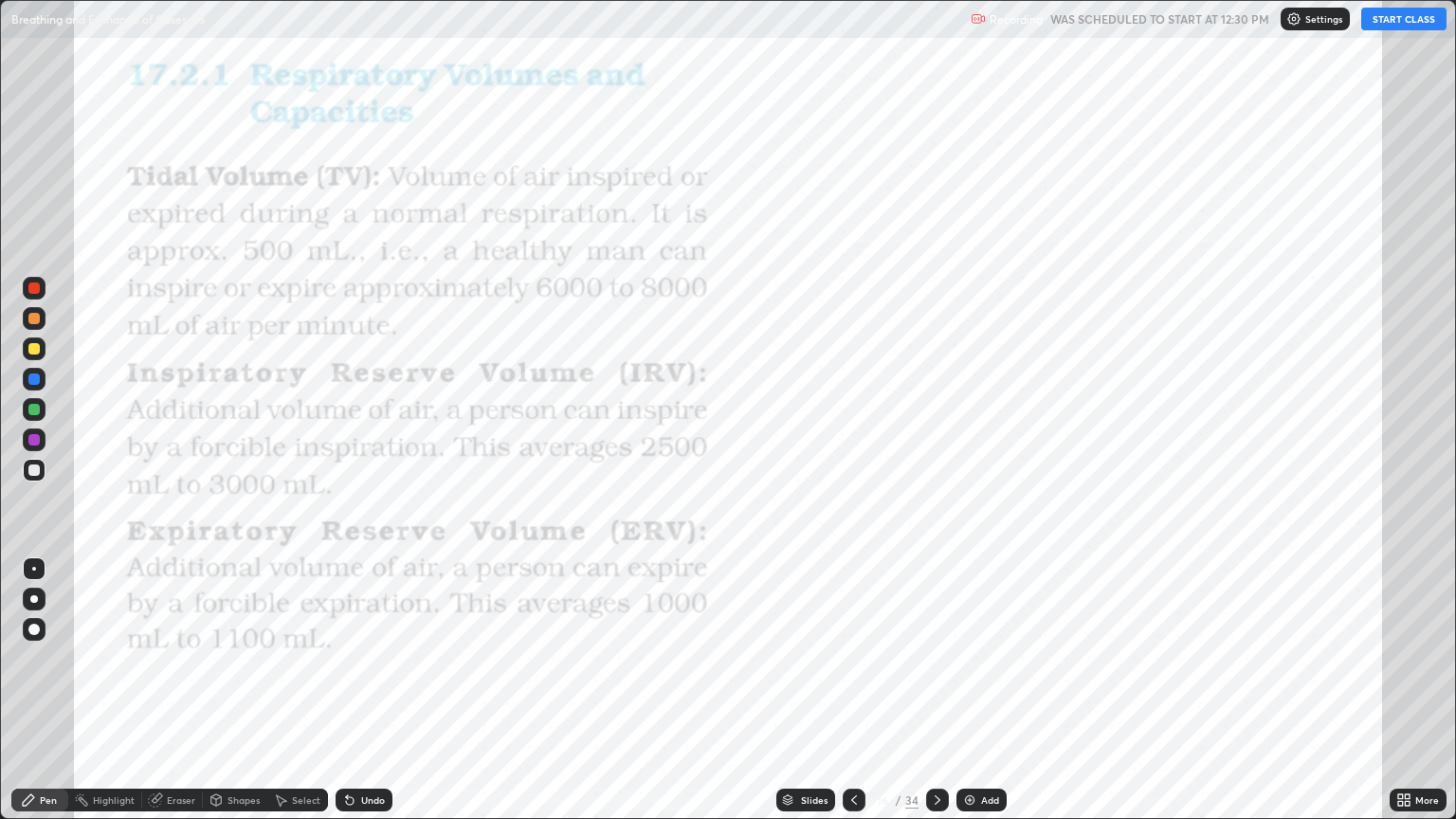 click at bounding box center [230, 466] 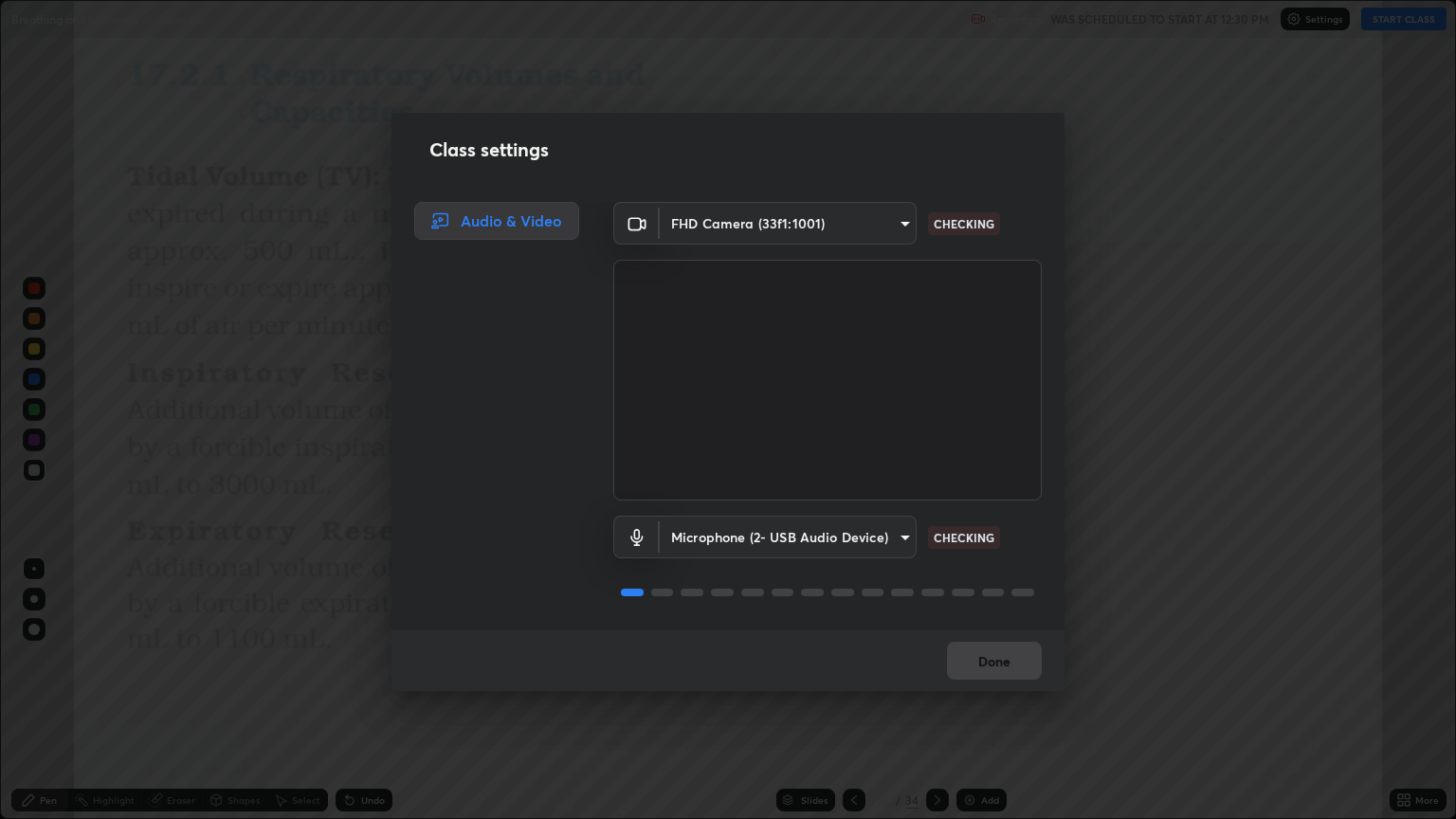 click on "Done" at bounding box center (728, 661) 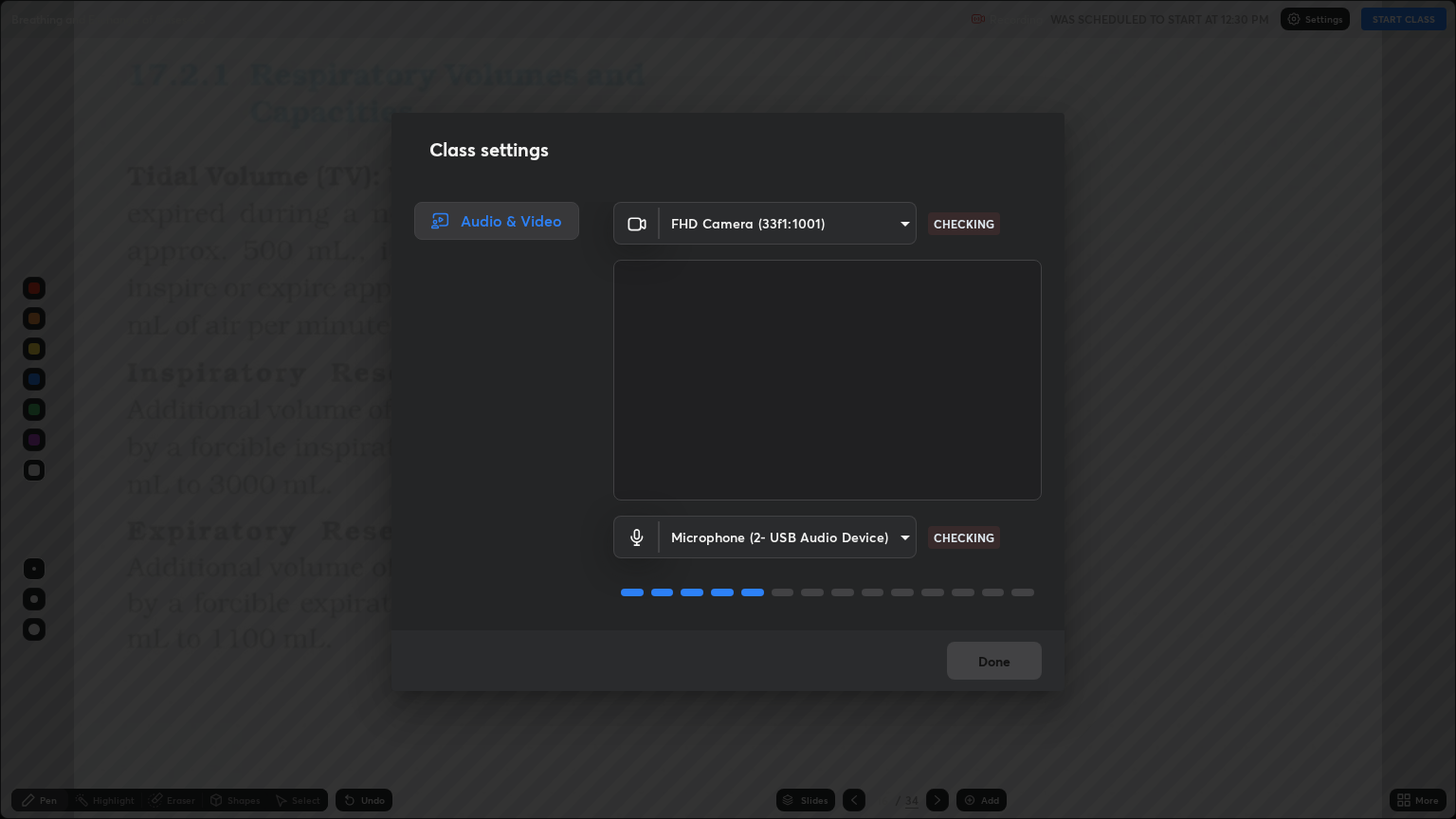click on "Done" at bounding box center (728, 661) 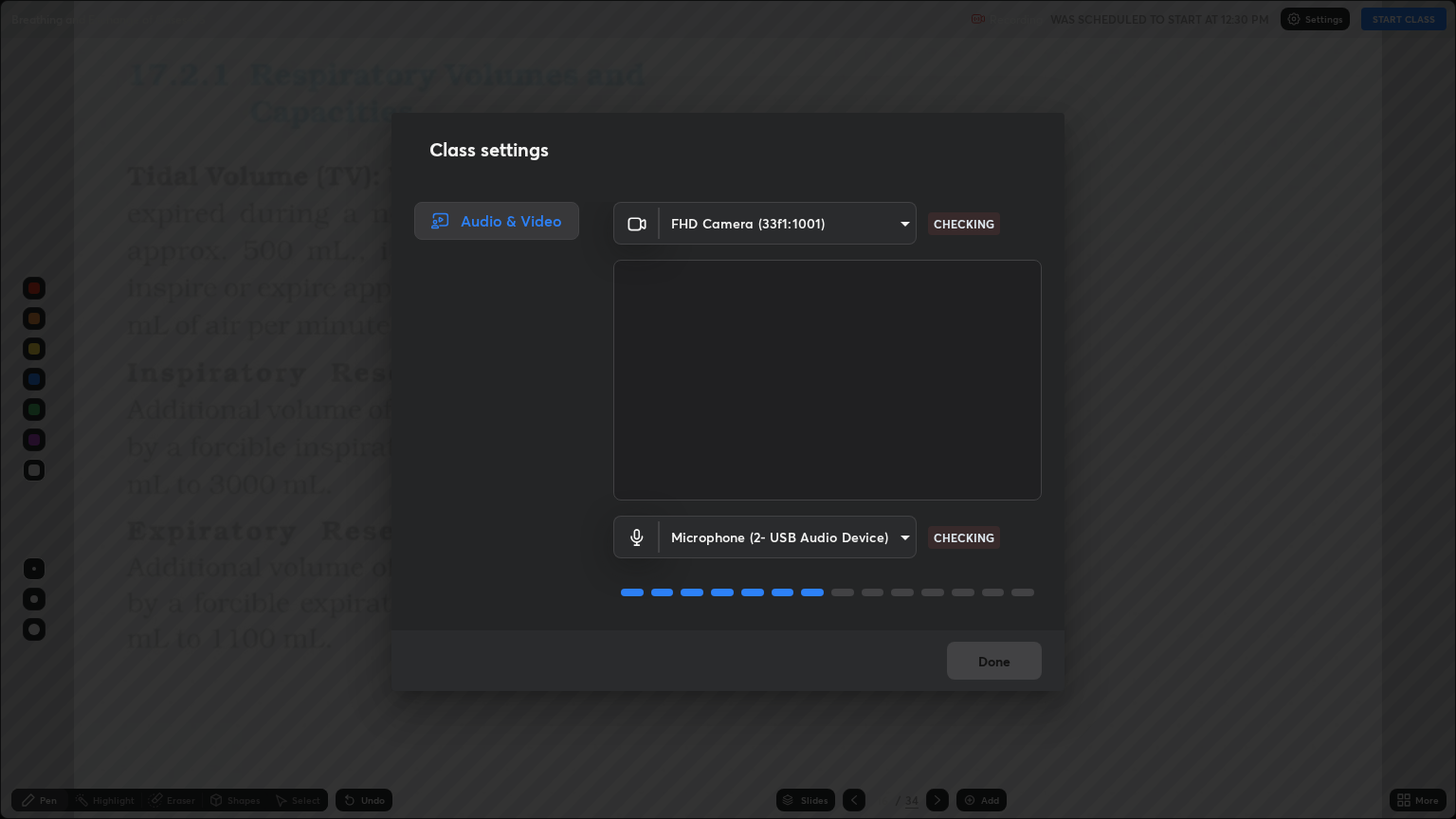 click on "Done" at bounding box center [728, 661] 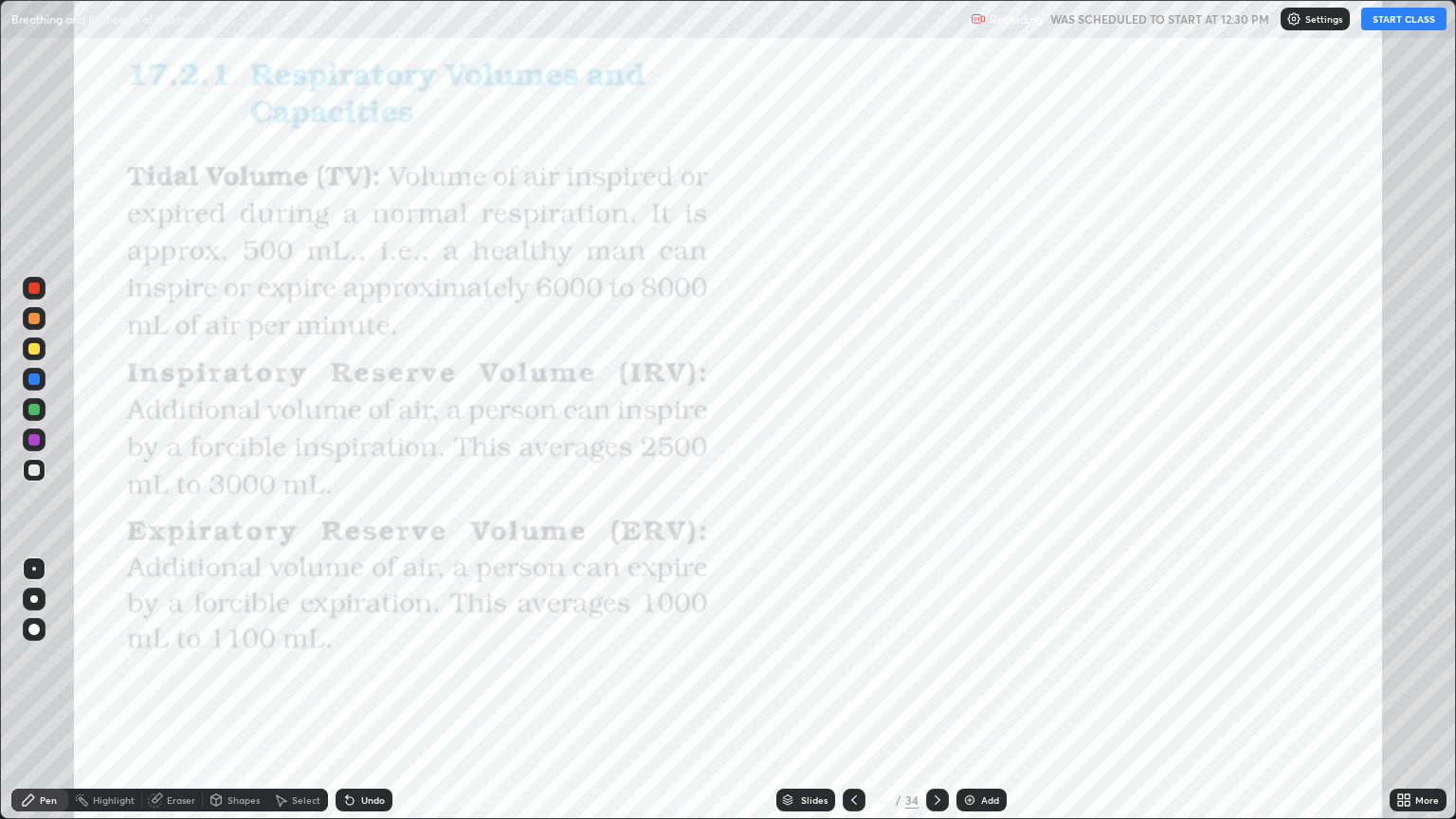 click on "Done" at bounding box center [994, 661] 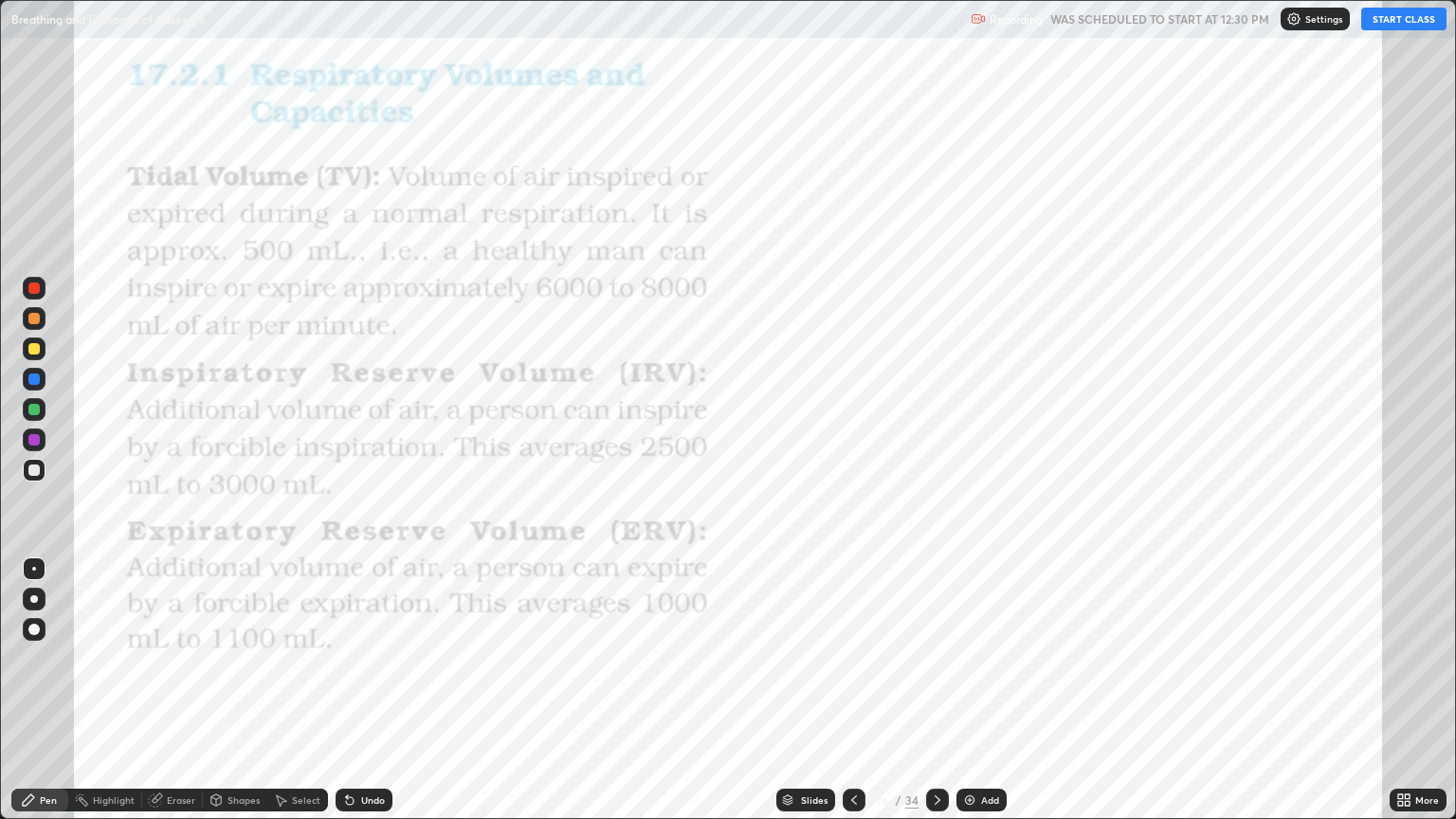 click at bounding box center (34, 349) 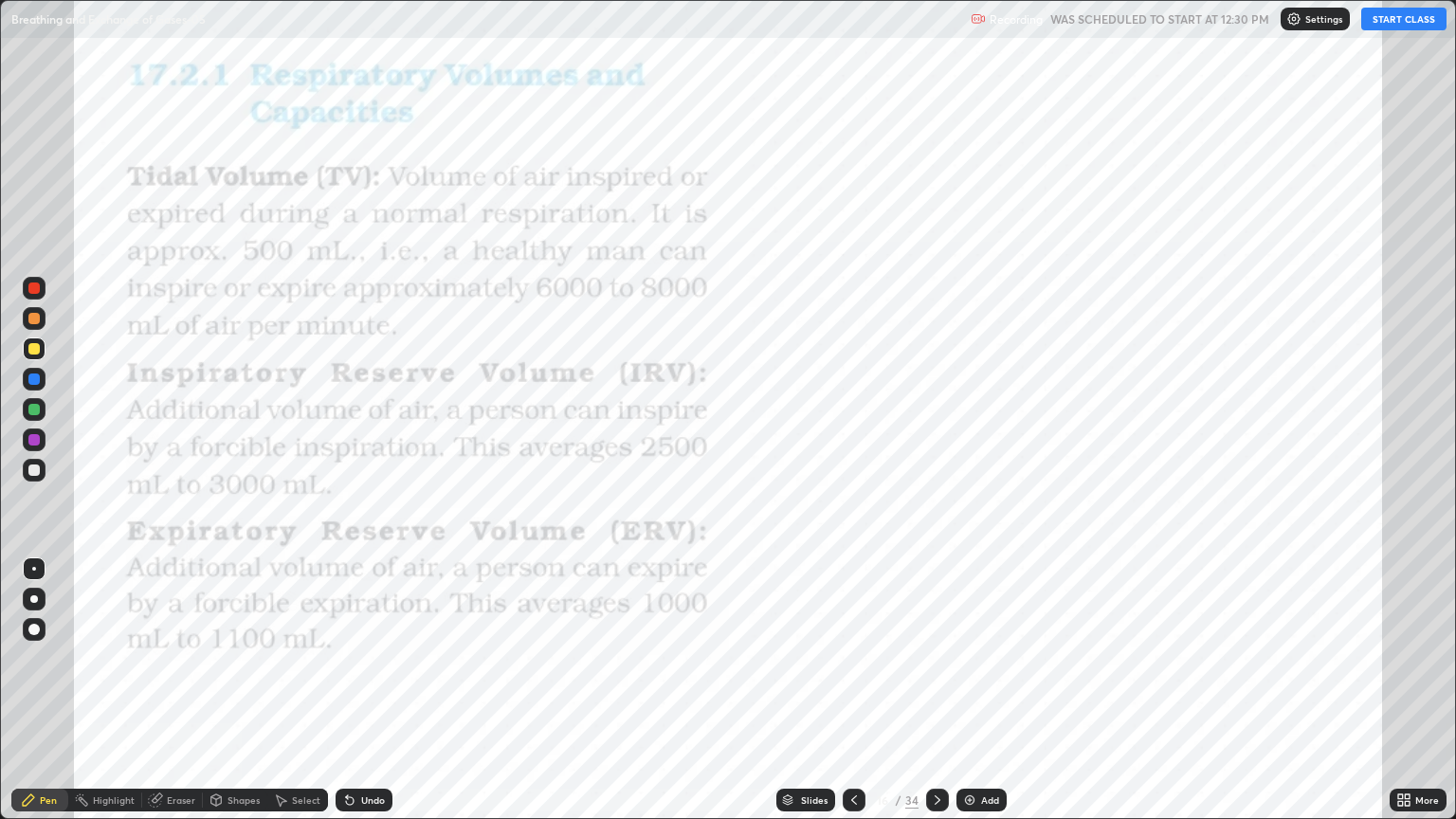 click at bounding box center [34, 288] 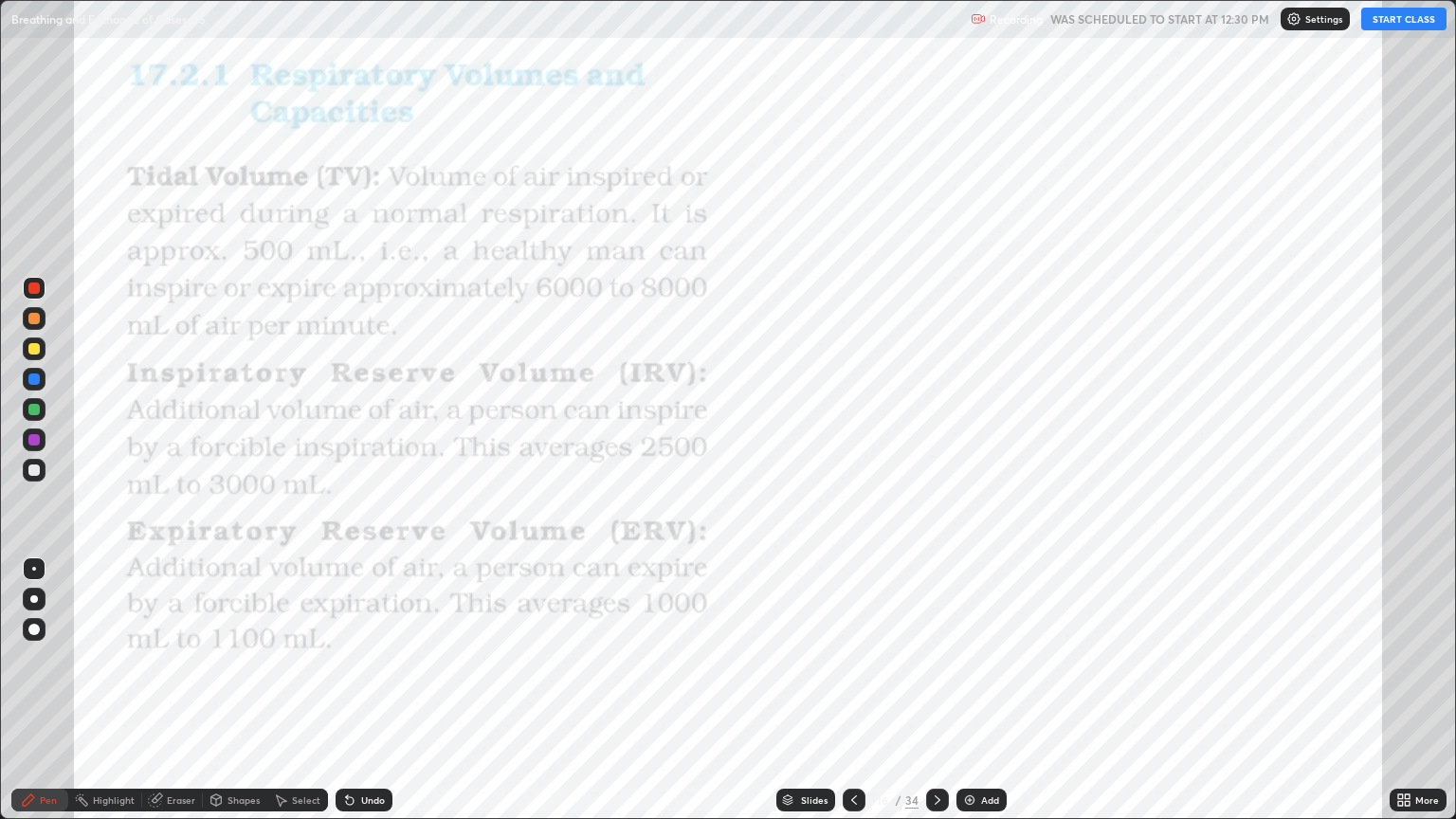 click at bounding box center (34, 599) 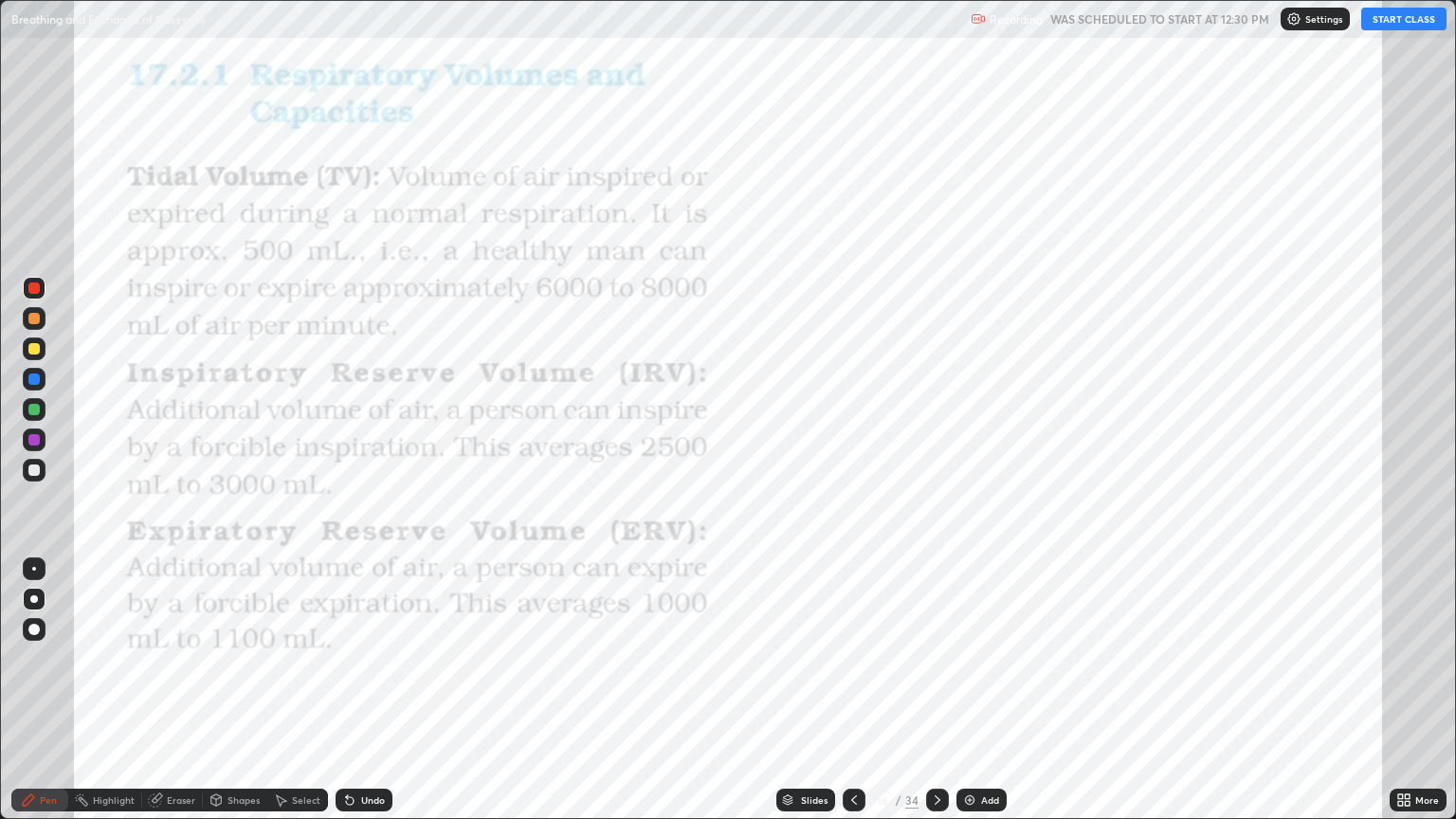 click at bounding box center (34, 629) 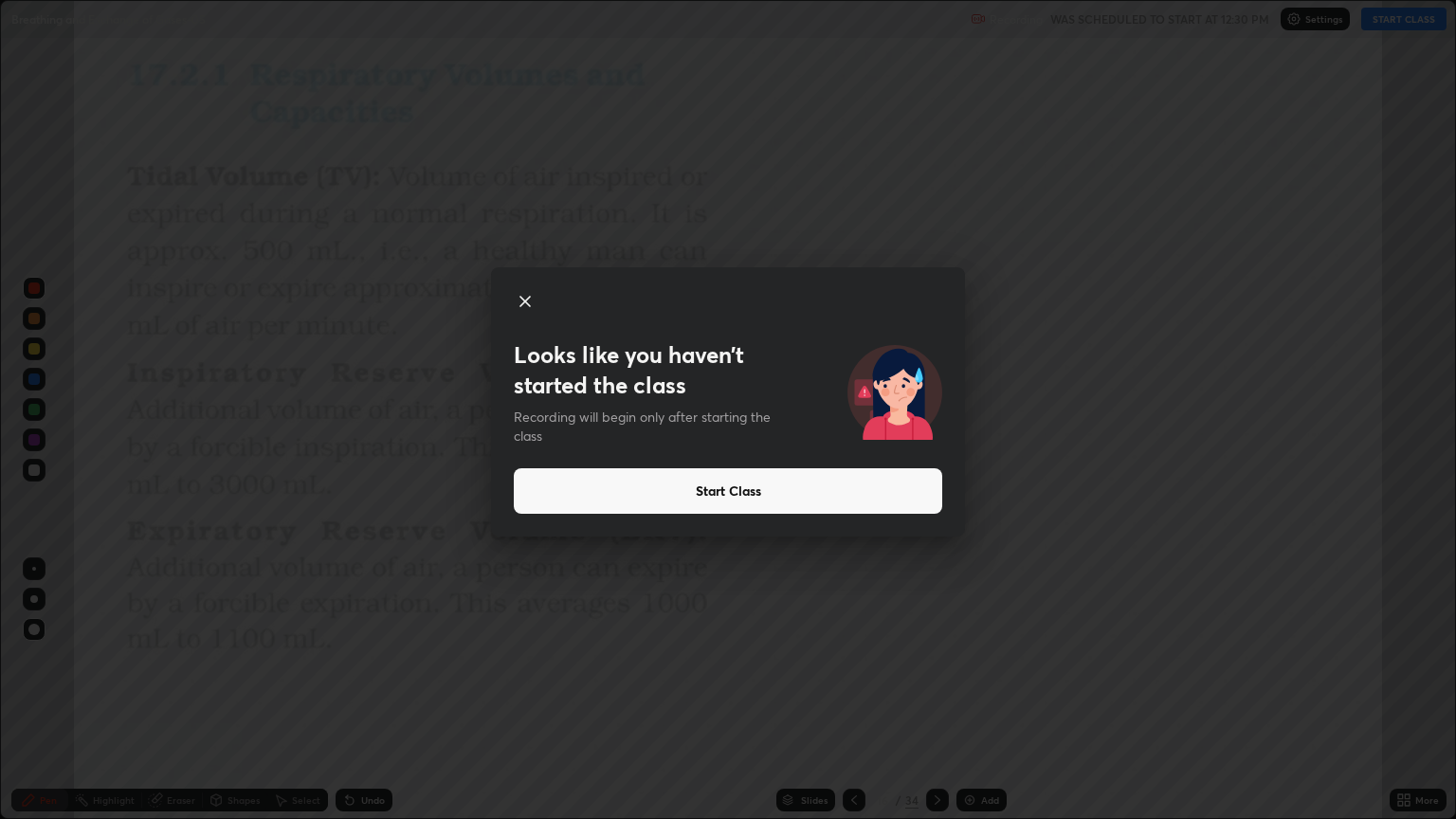 click on "Start Class" at bounding box center (728, 491) 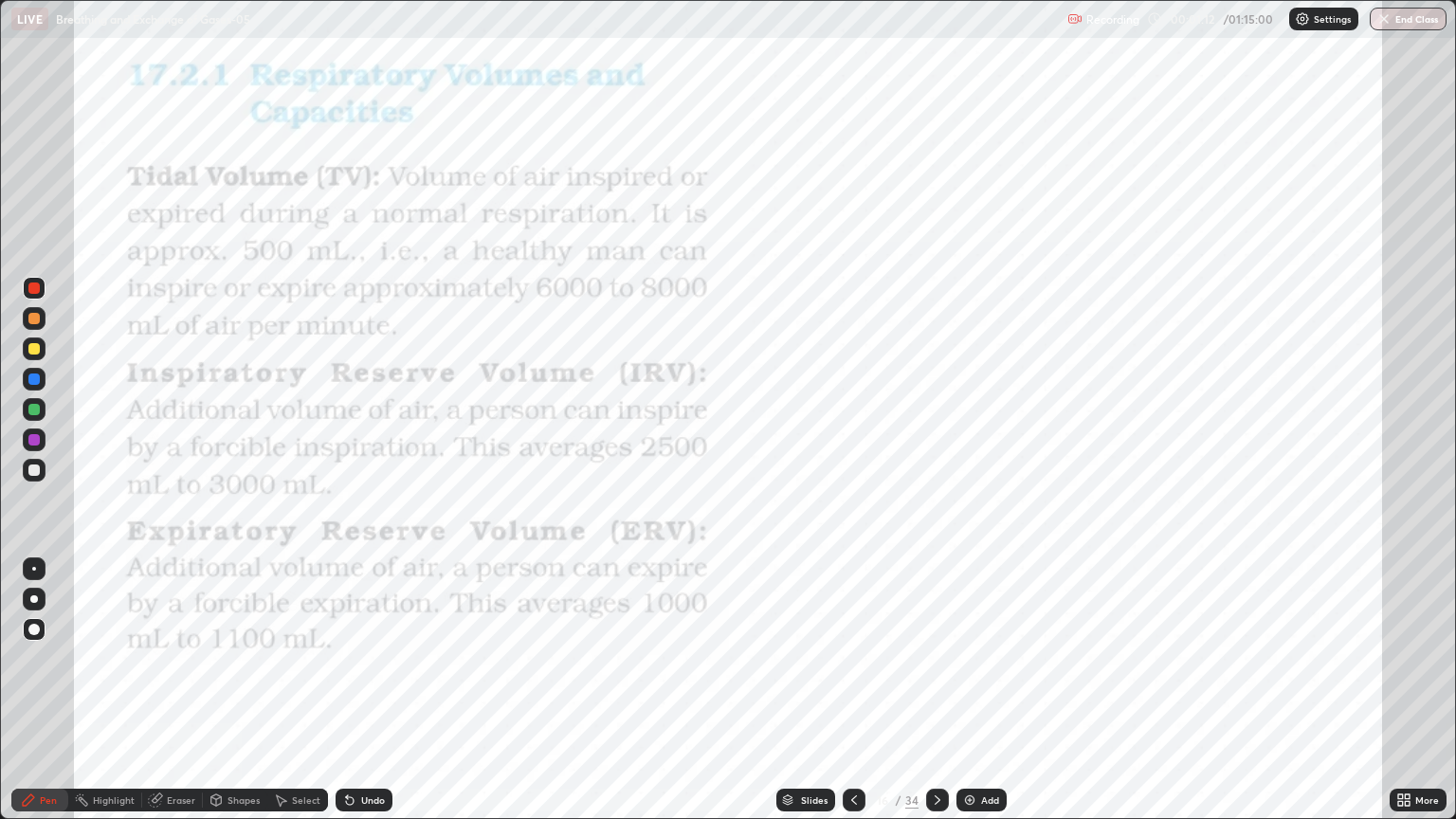 click at bounding box center (34, 318) 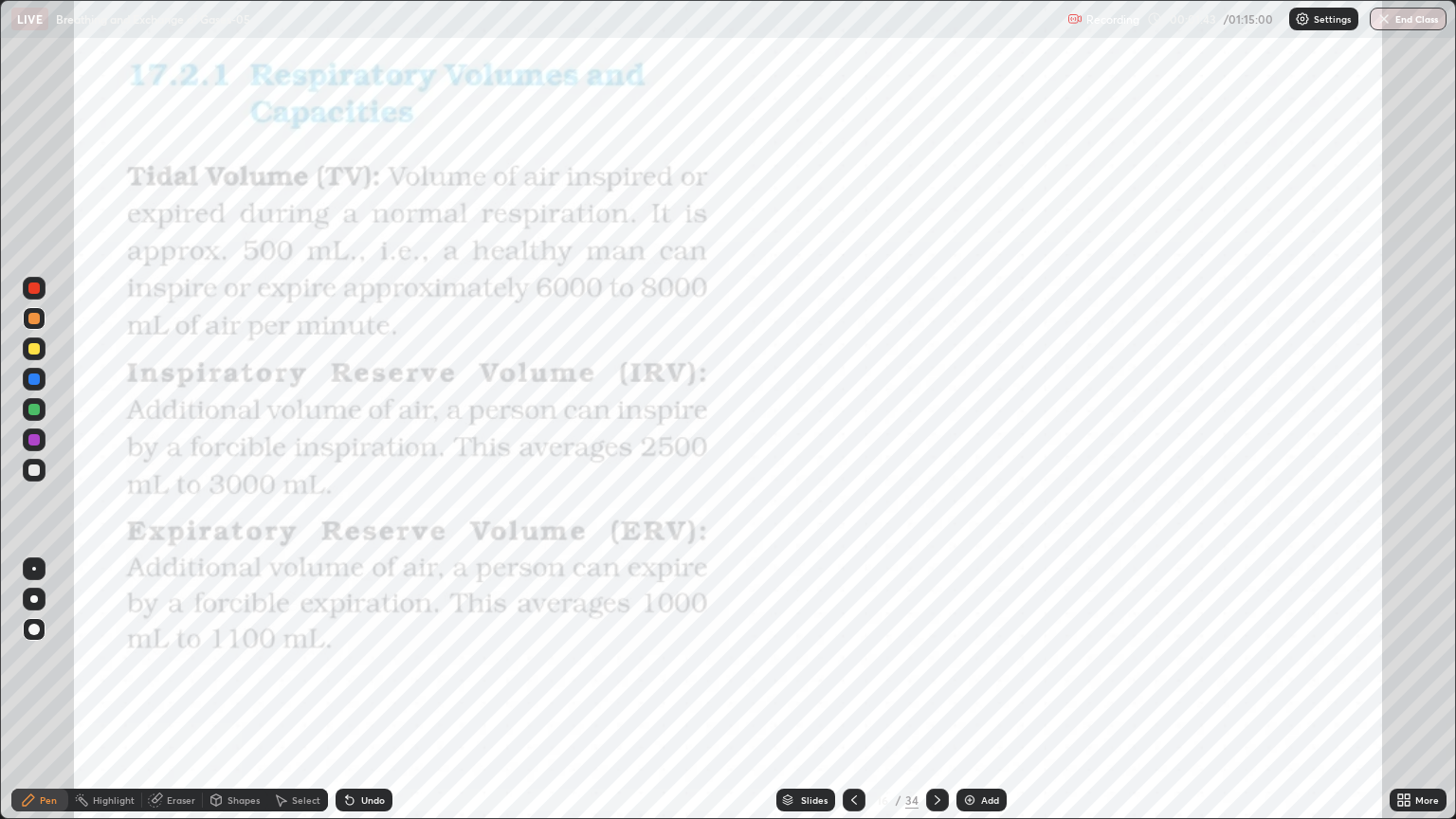 click on "Highlight" at bounding box center (114, 800) 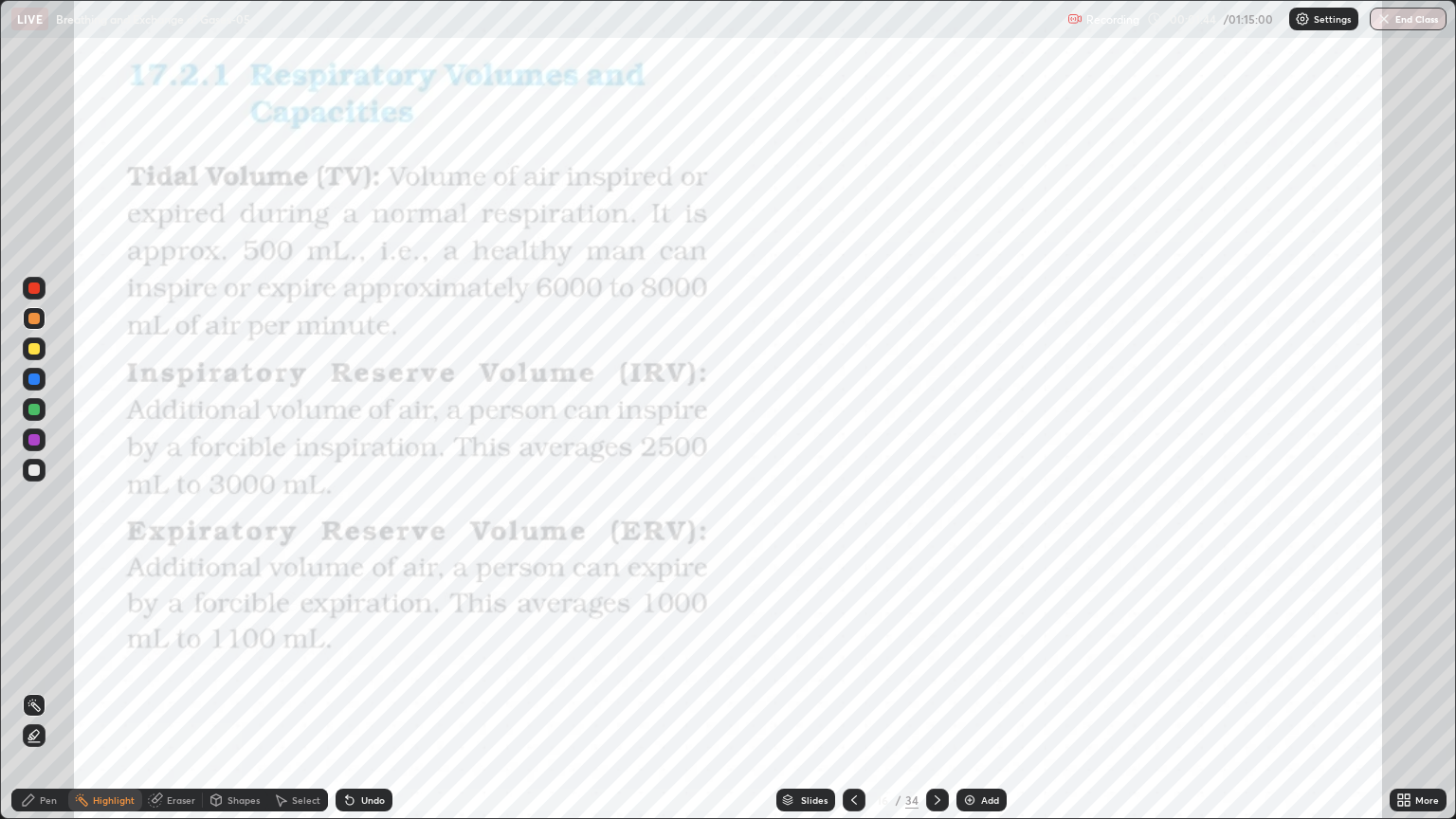 click on "Eraser" at bounding box center [181, 800] 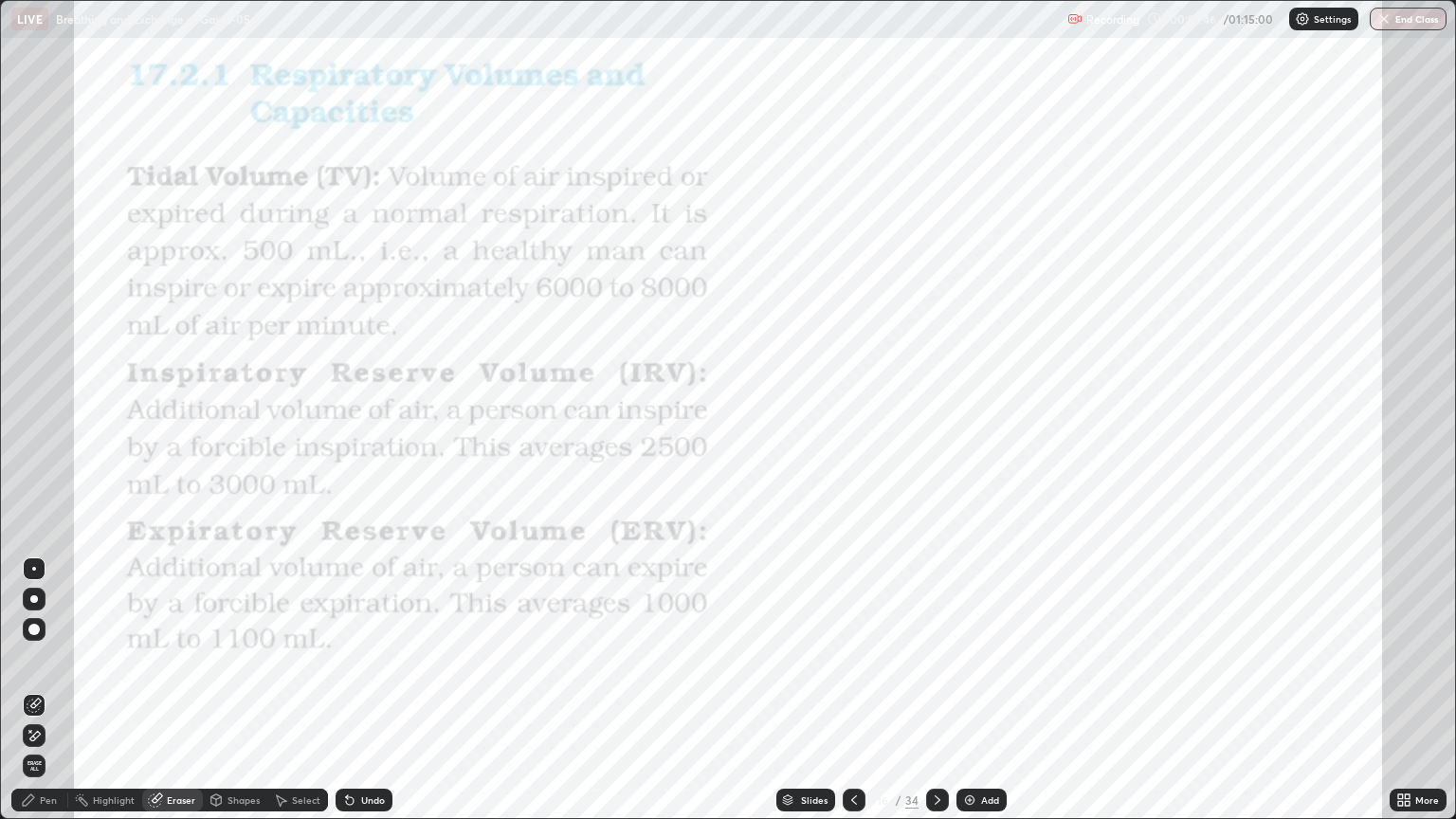 click on "Pen" at bounding box center [40, 800] 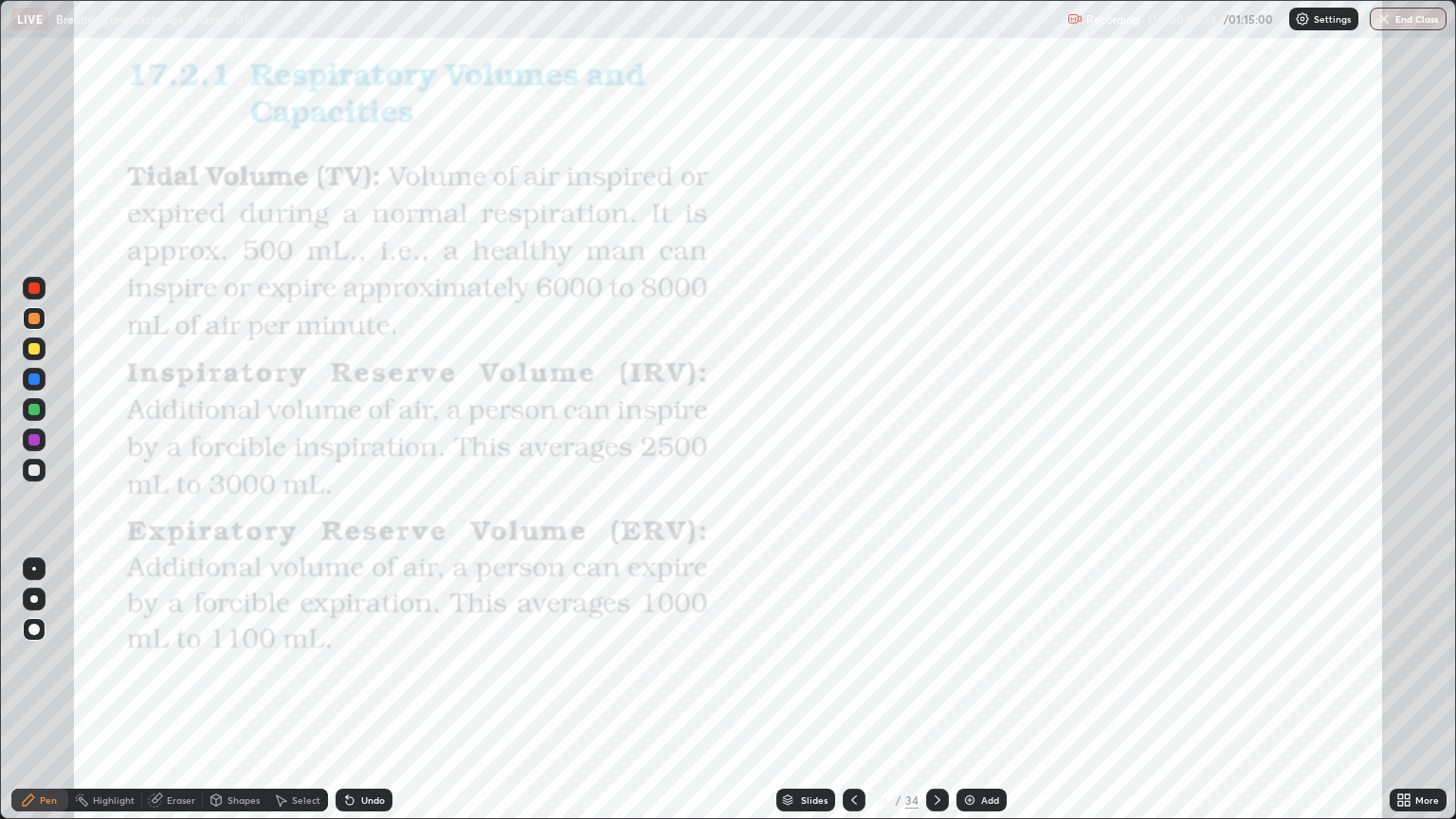 click on "Add" at bounding box center (990, 800) 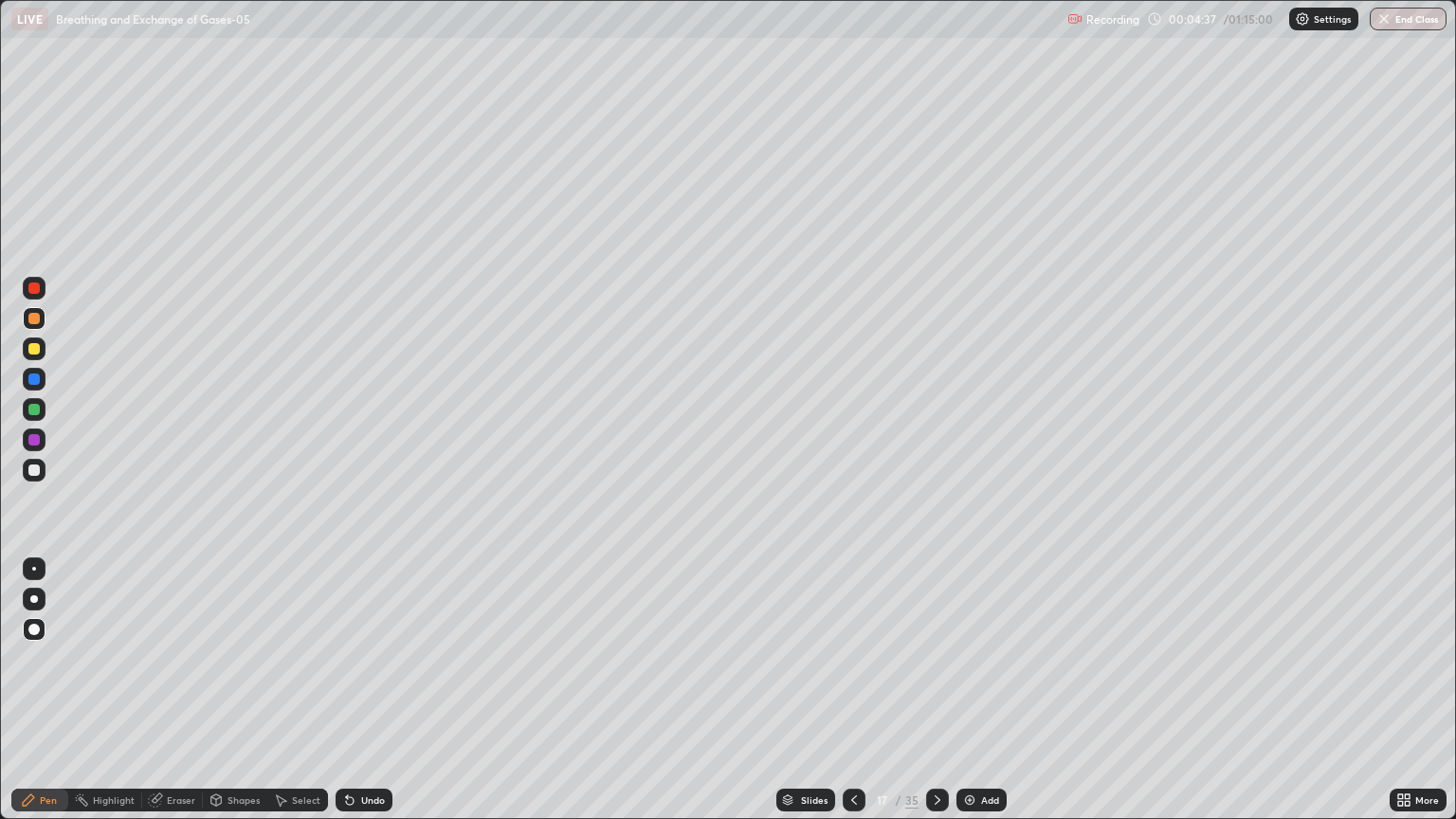 click at bounding box center [34, 349] 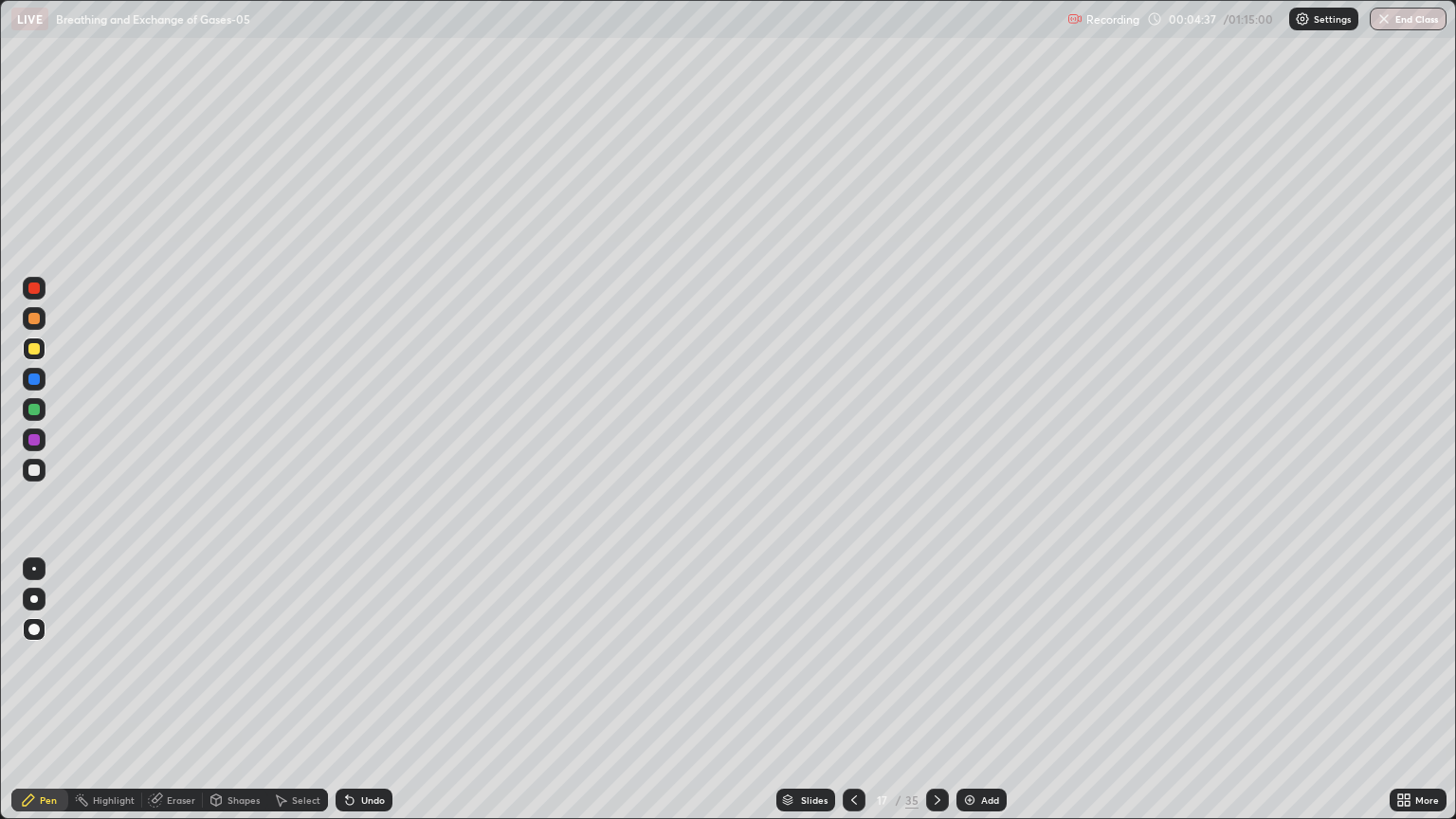 click at bounding box center (34, 349) 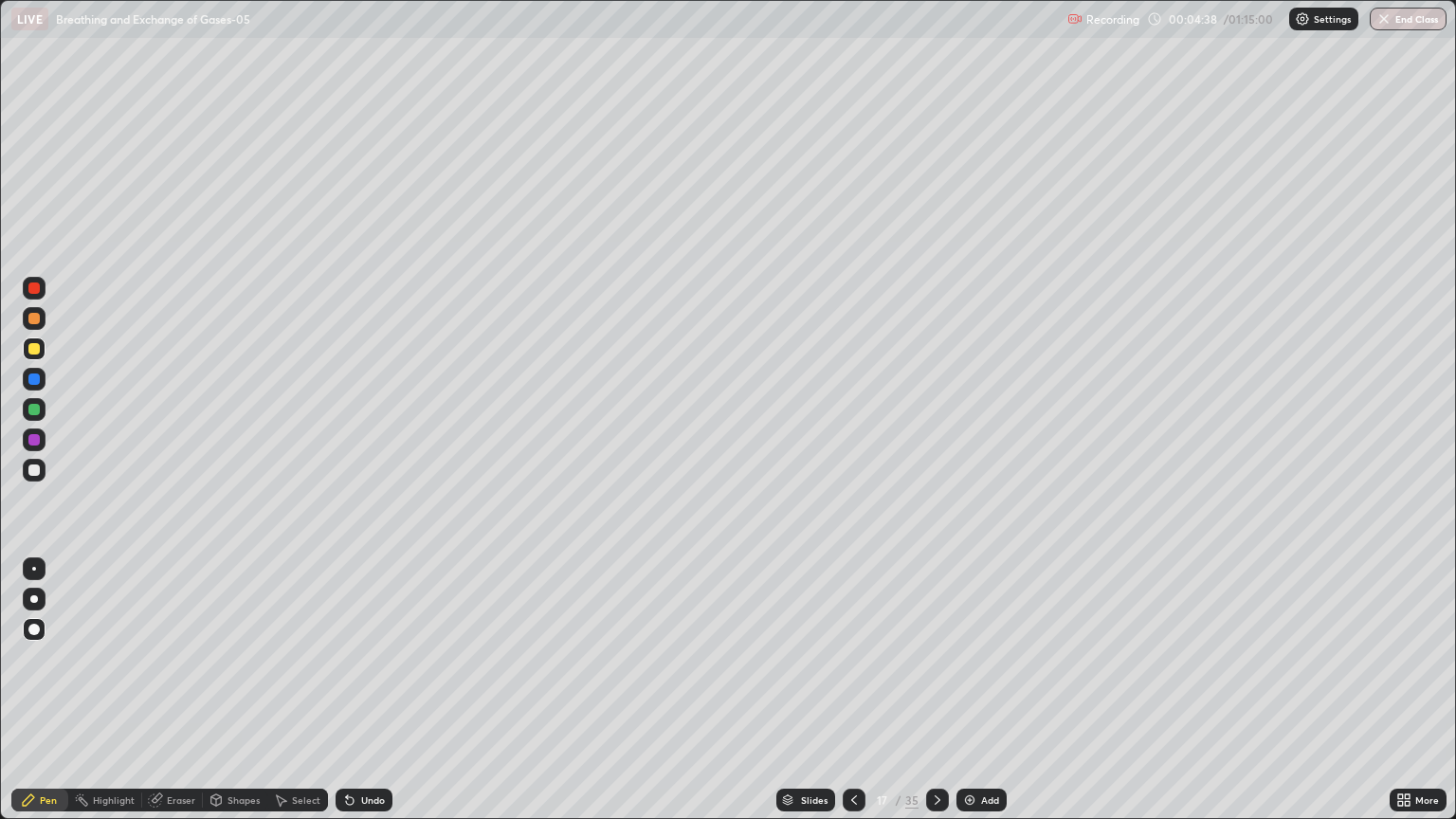 click at bounding box center (34, 470) 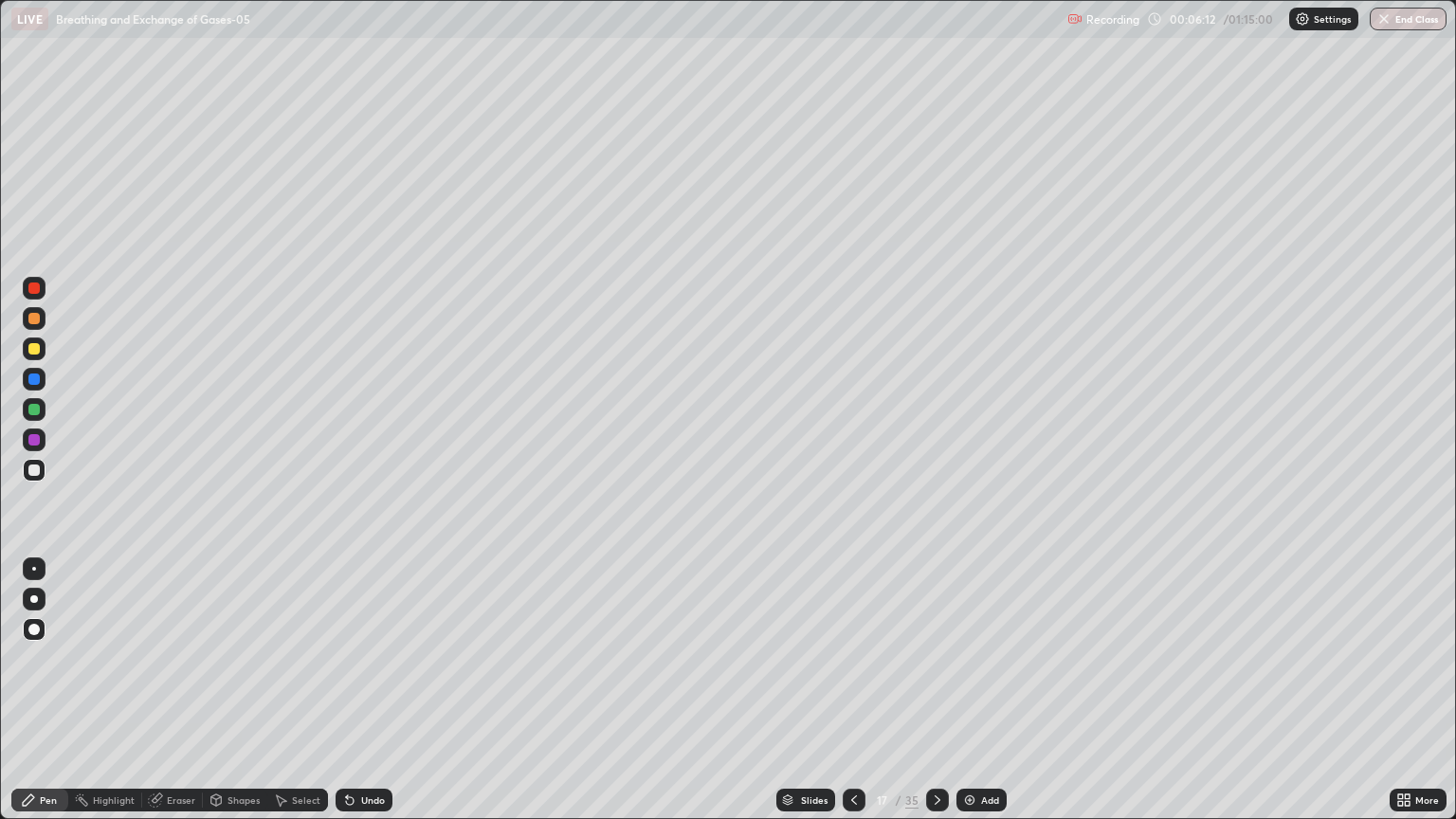click at bounding box center (34, 288) 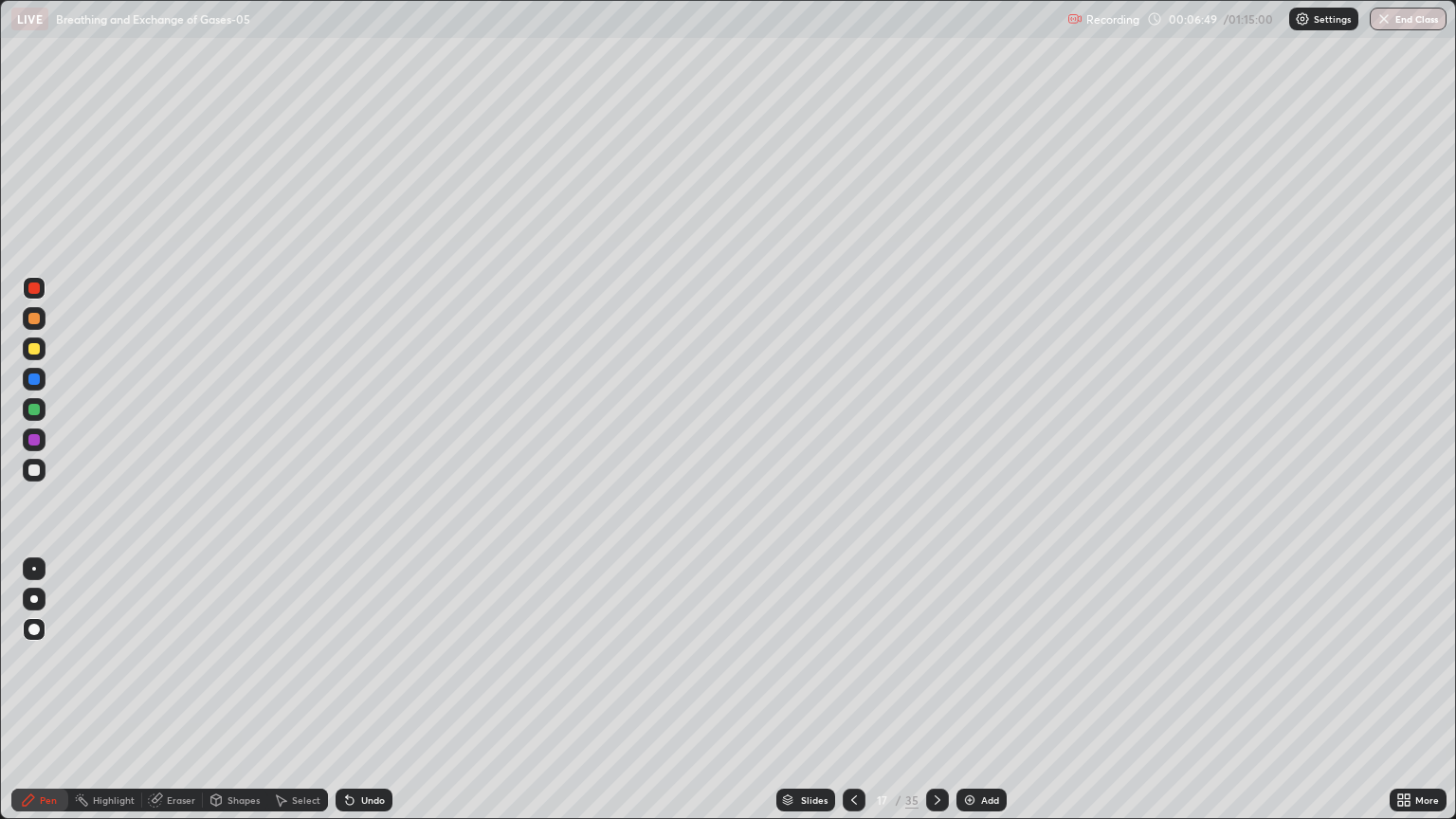 click on "Undo" at bounding box center [373, 800] 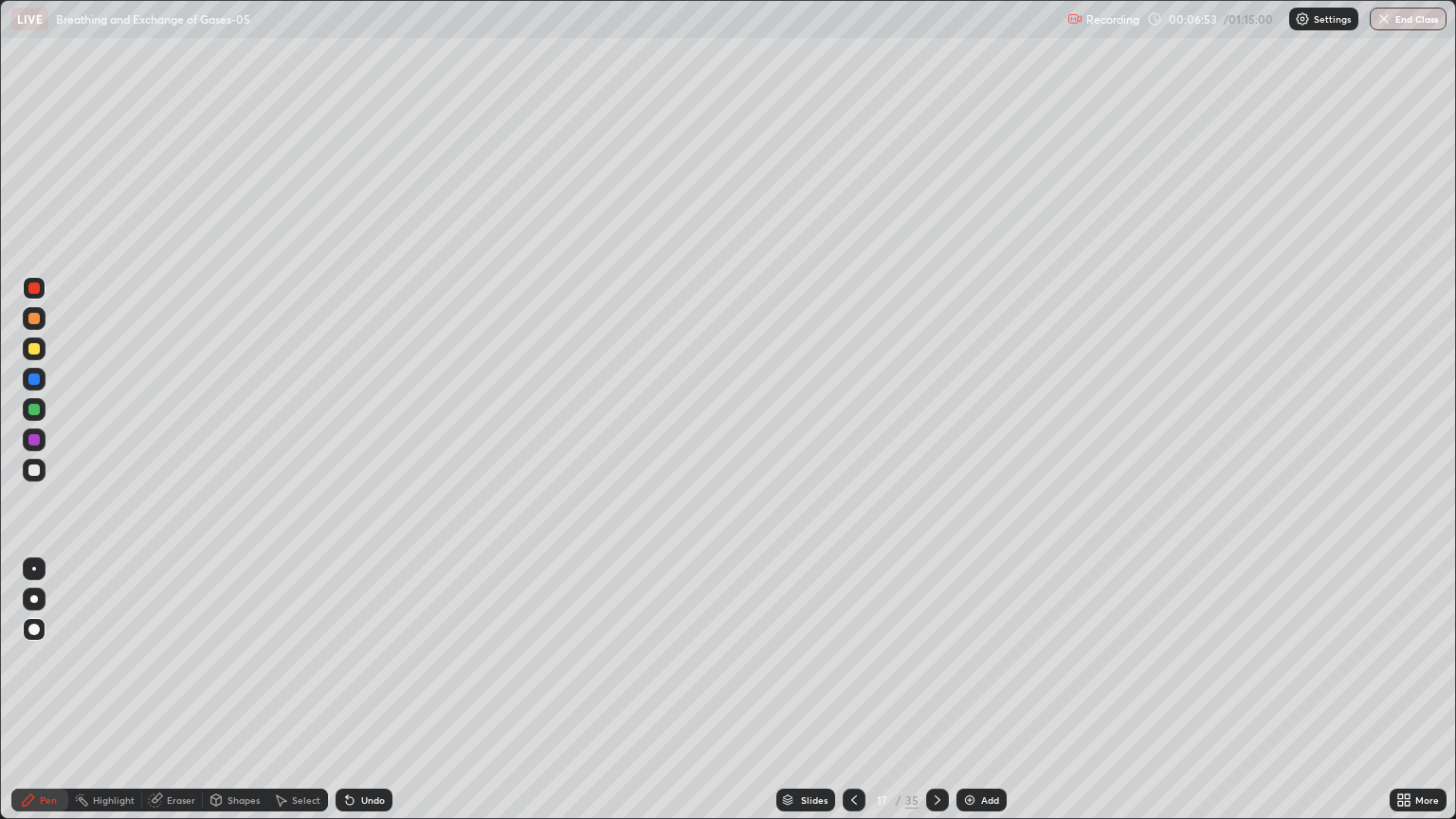 click at bounding box center (34, 349) 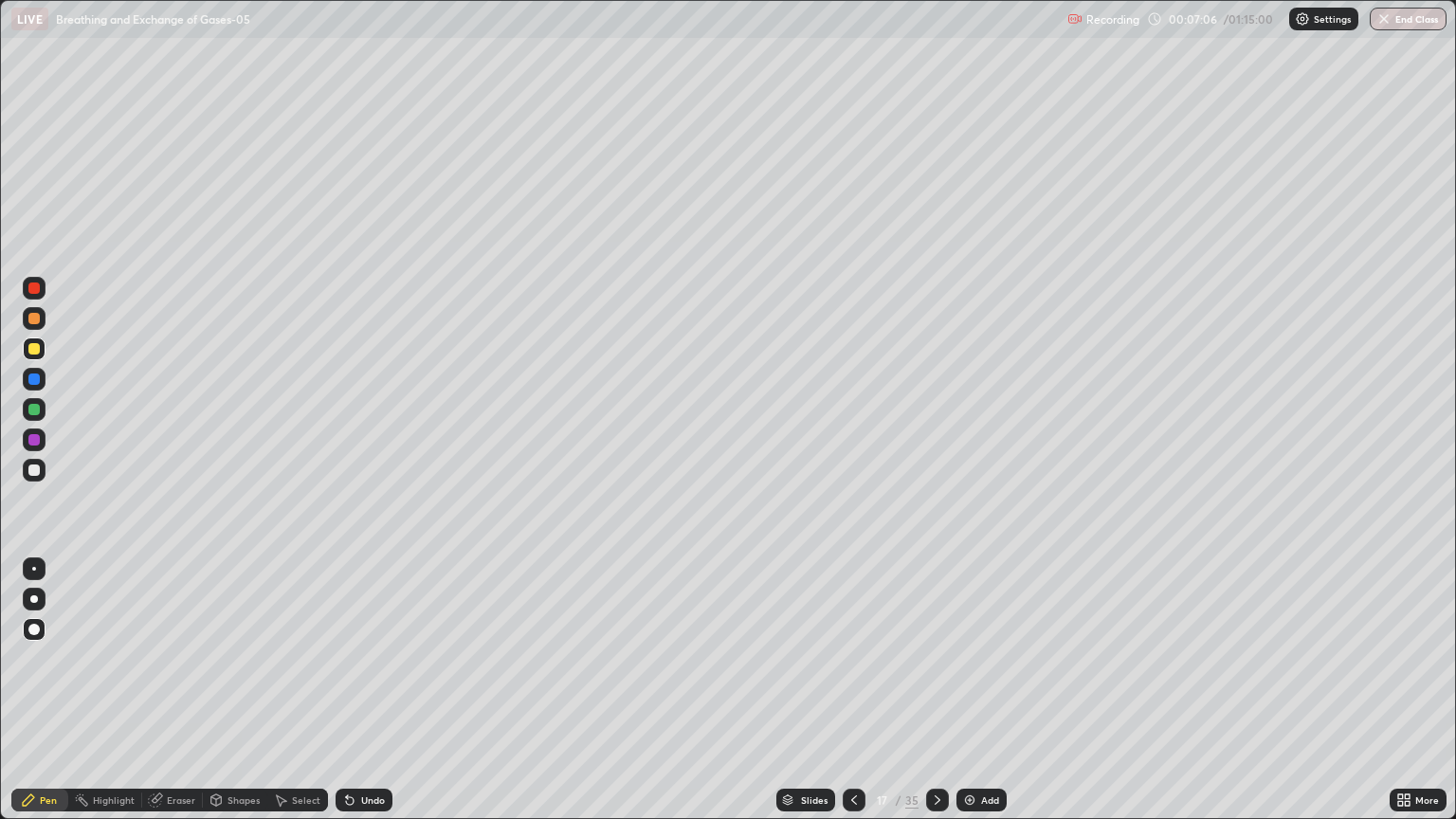 click on "Undo" at bounding box center (373, 800) 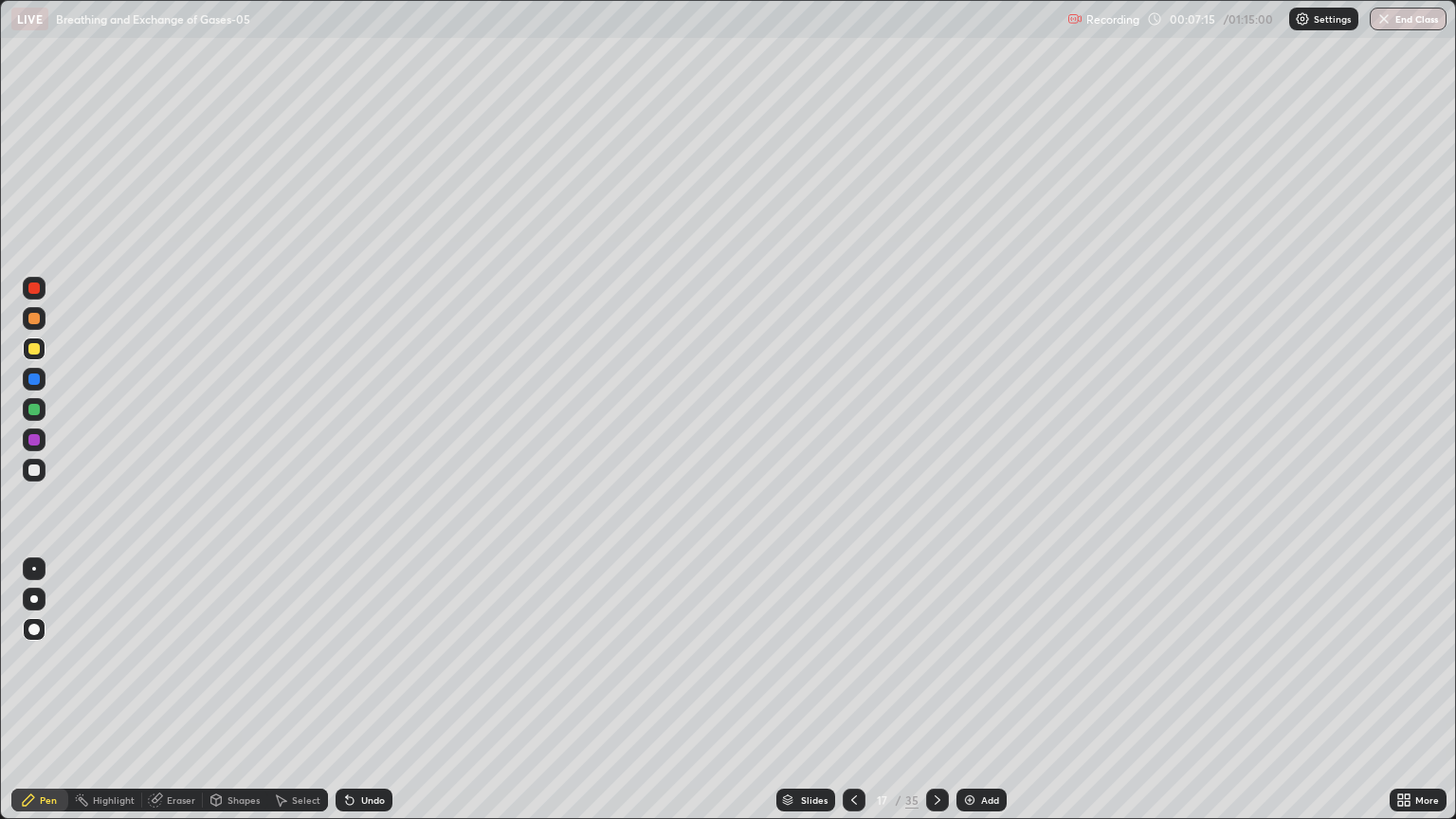 click at bounding box center (34, 349) 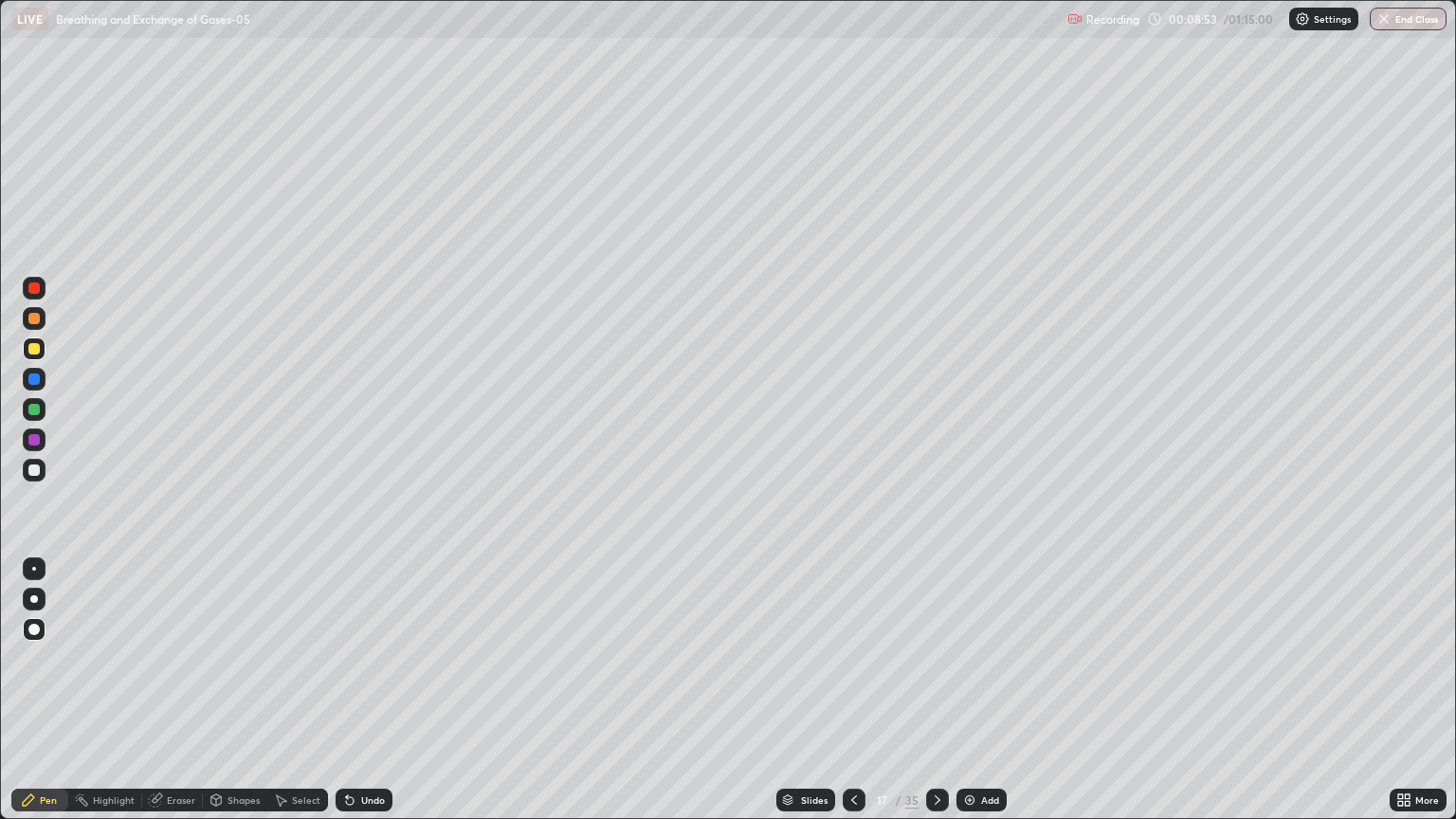 click at bounding box center [34, 410] 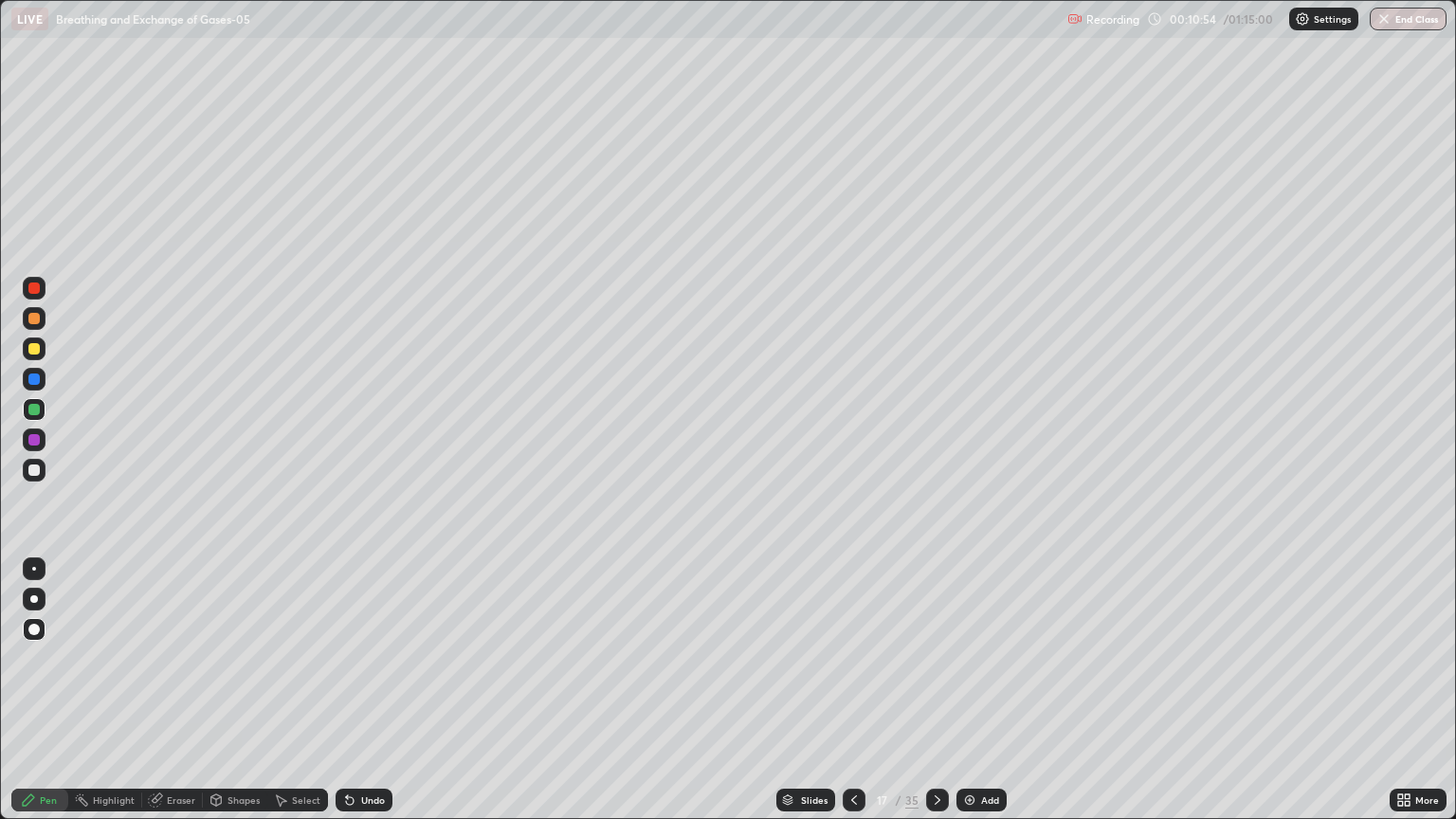 click 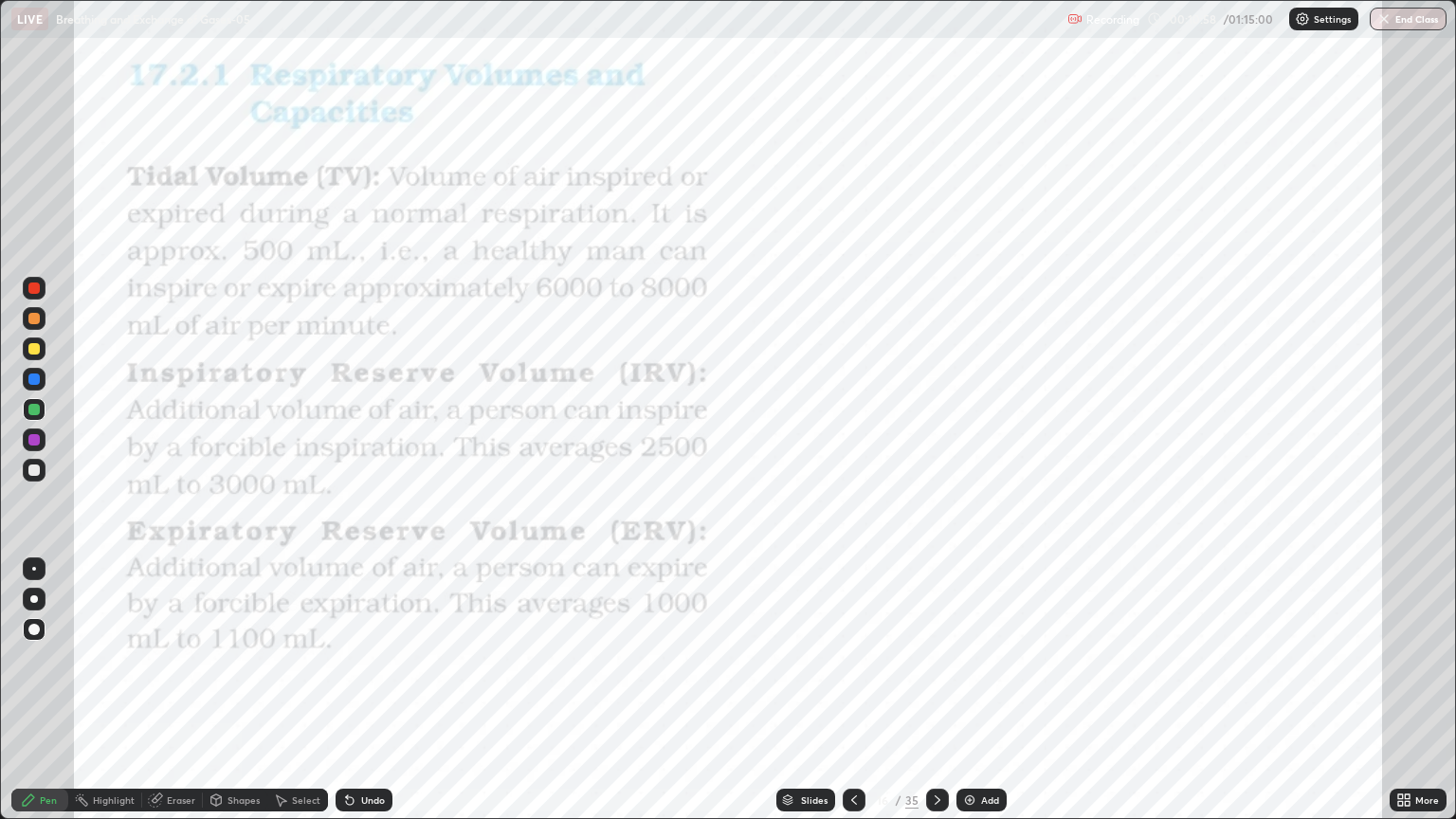 click at bounding box center (34, 288) 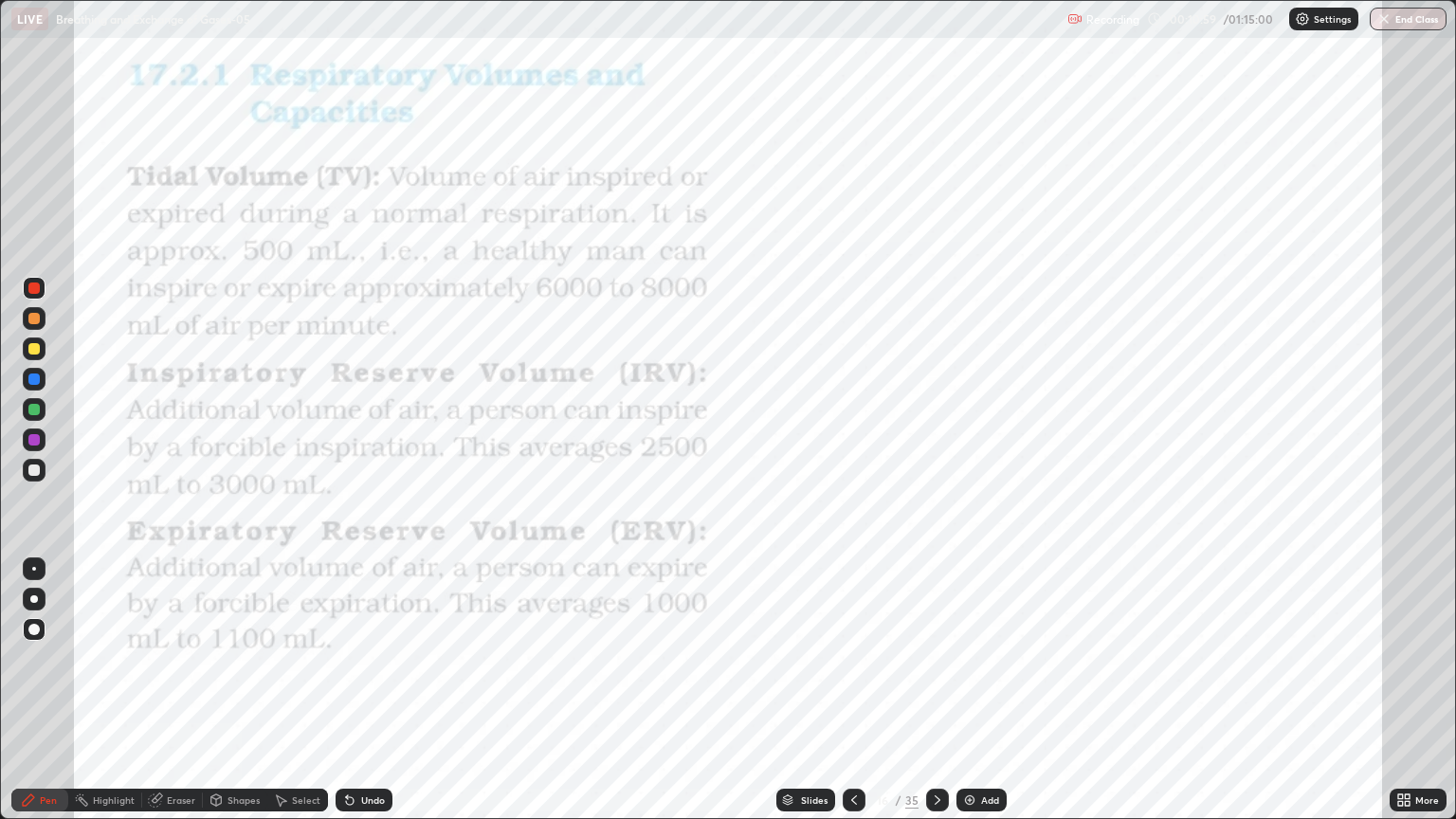 click at bounding box center [34, 599] 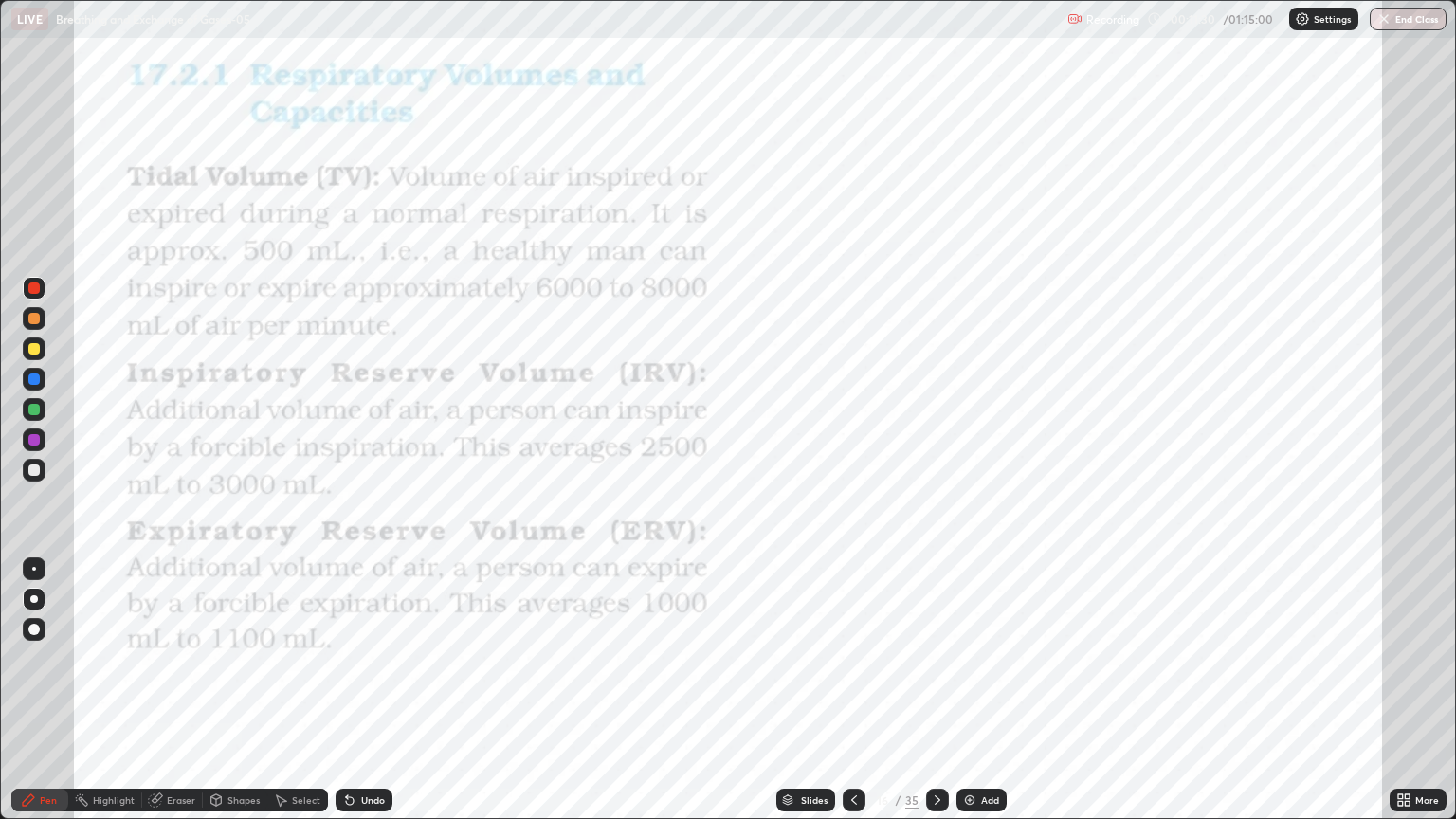 click at bounding box center [937, 800] 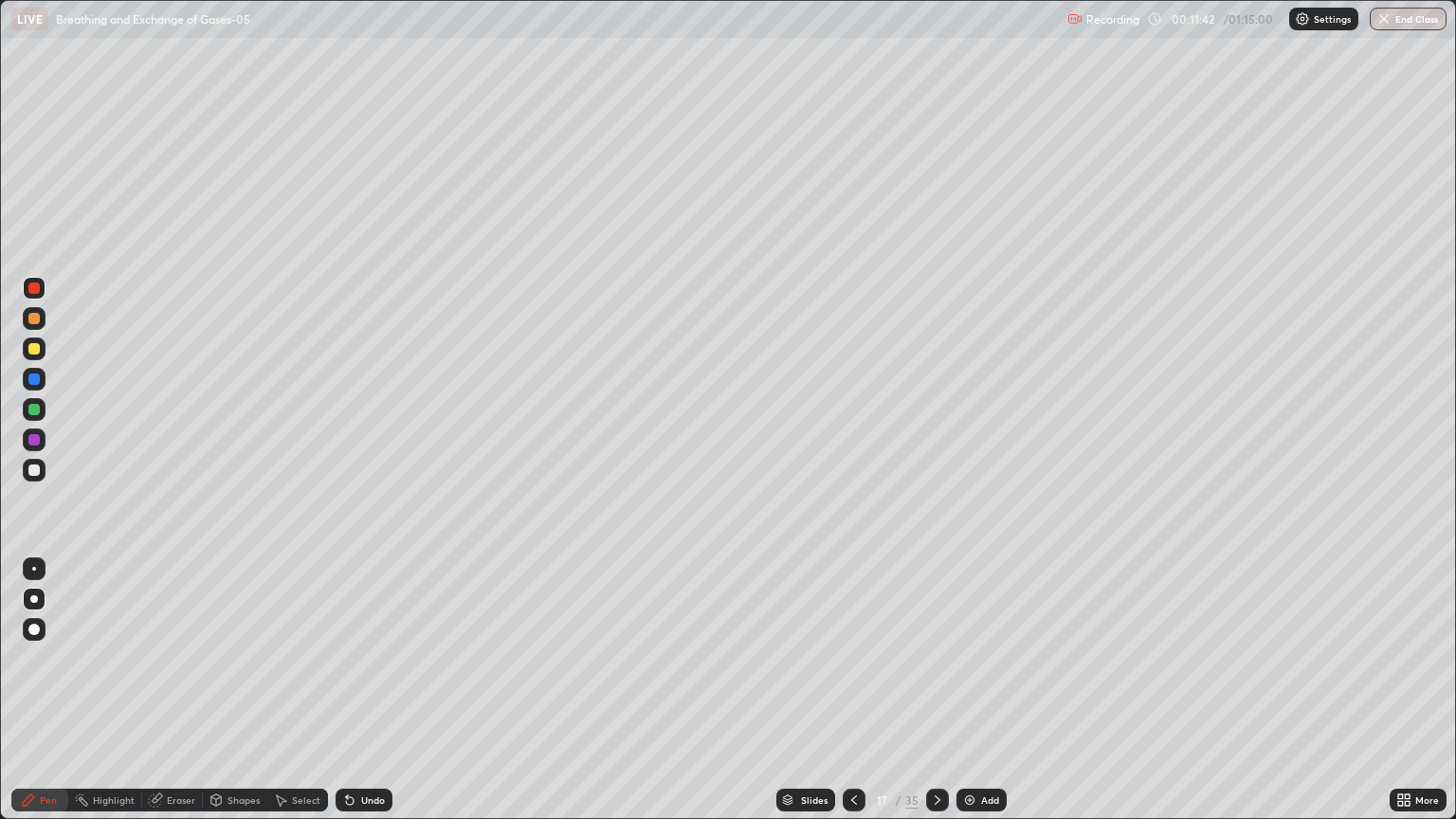 click at bounding box center [34, 470] 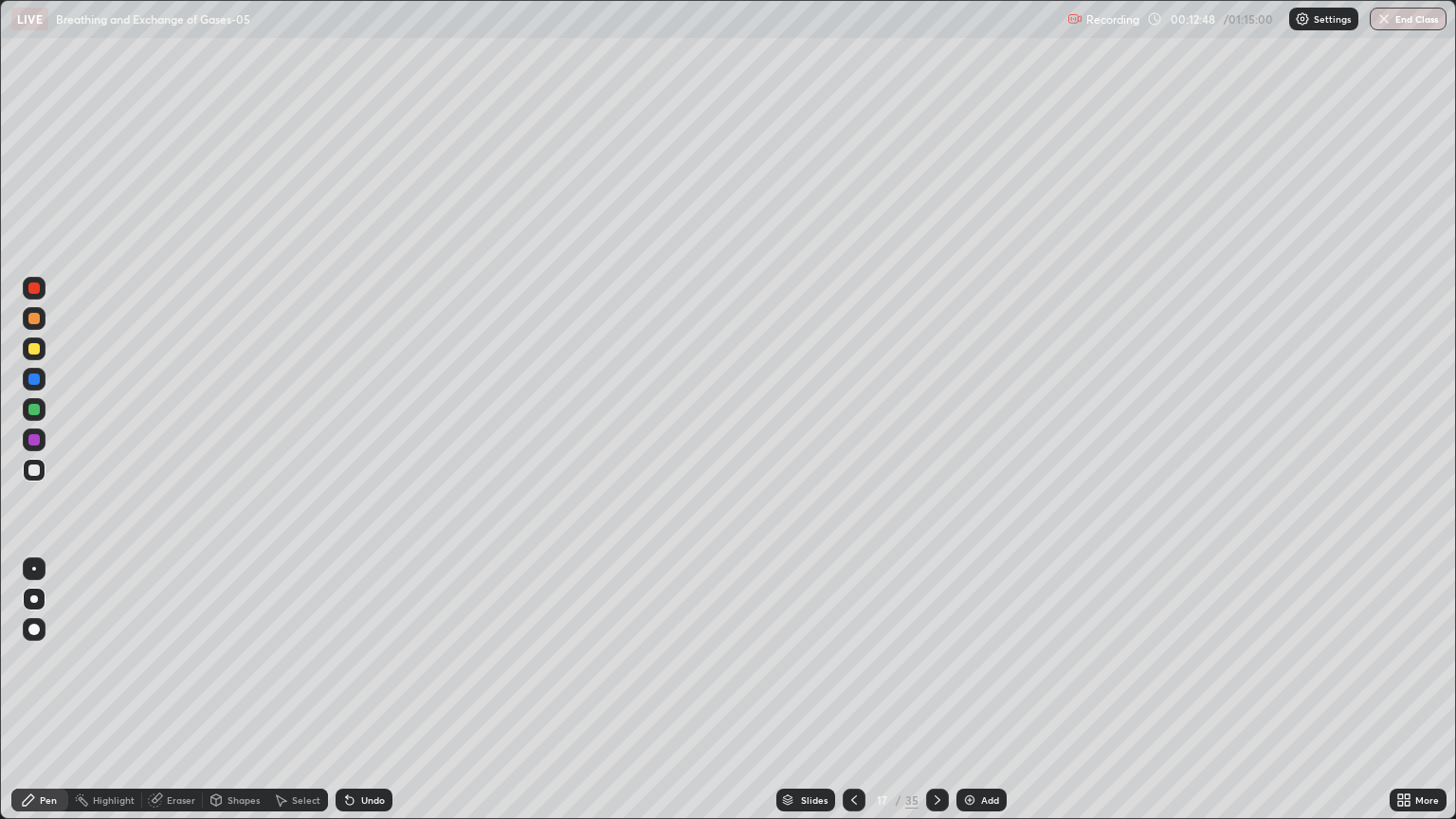 click at bounding box center (34, 440) 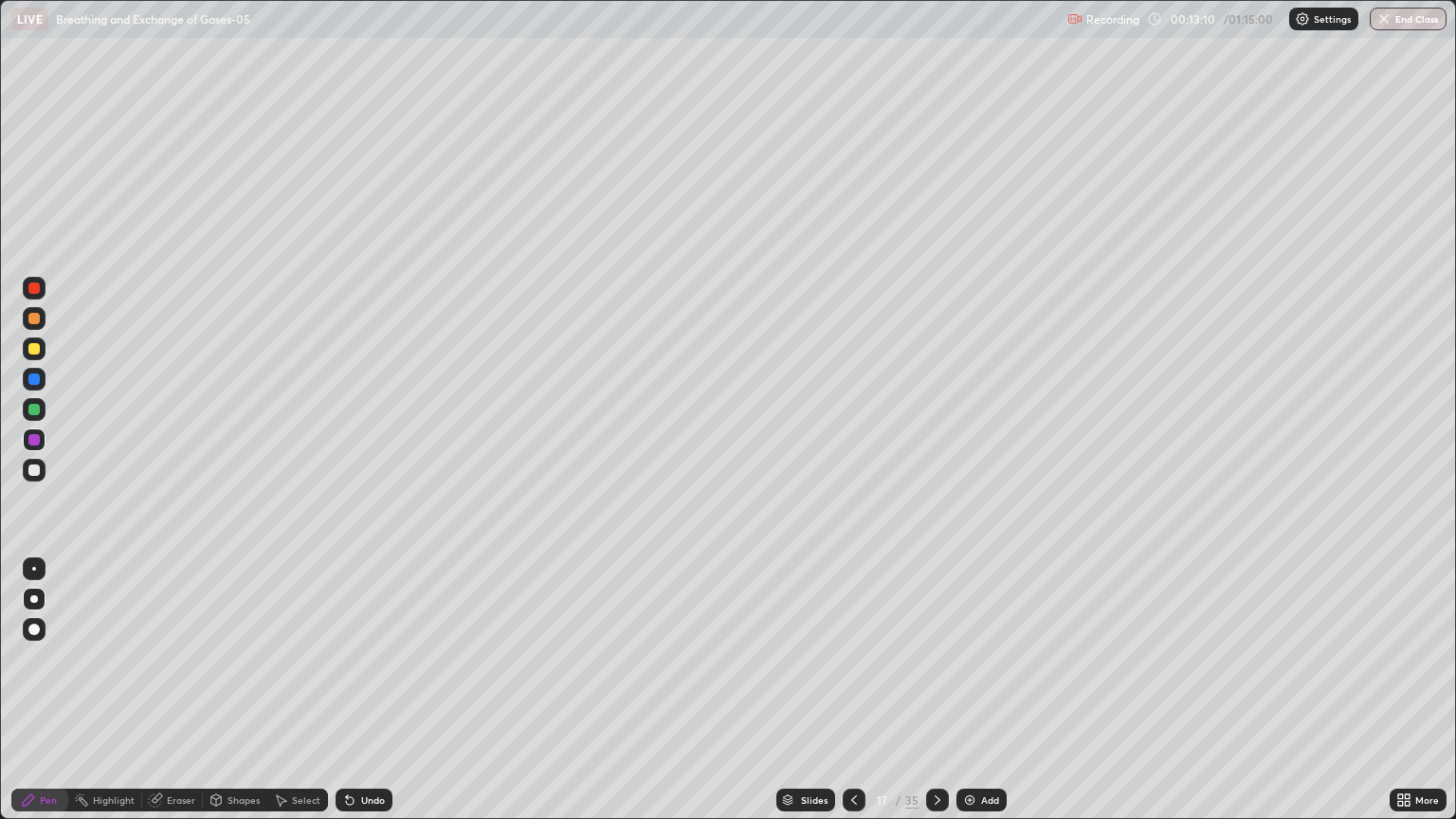 click at bounding box center (34, 410) 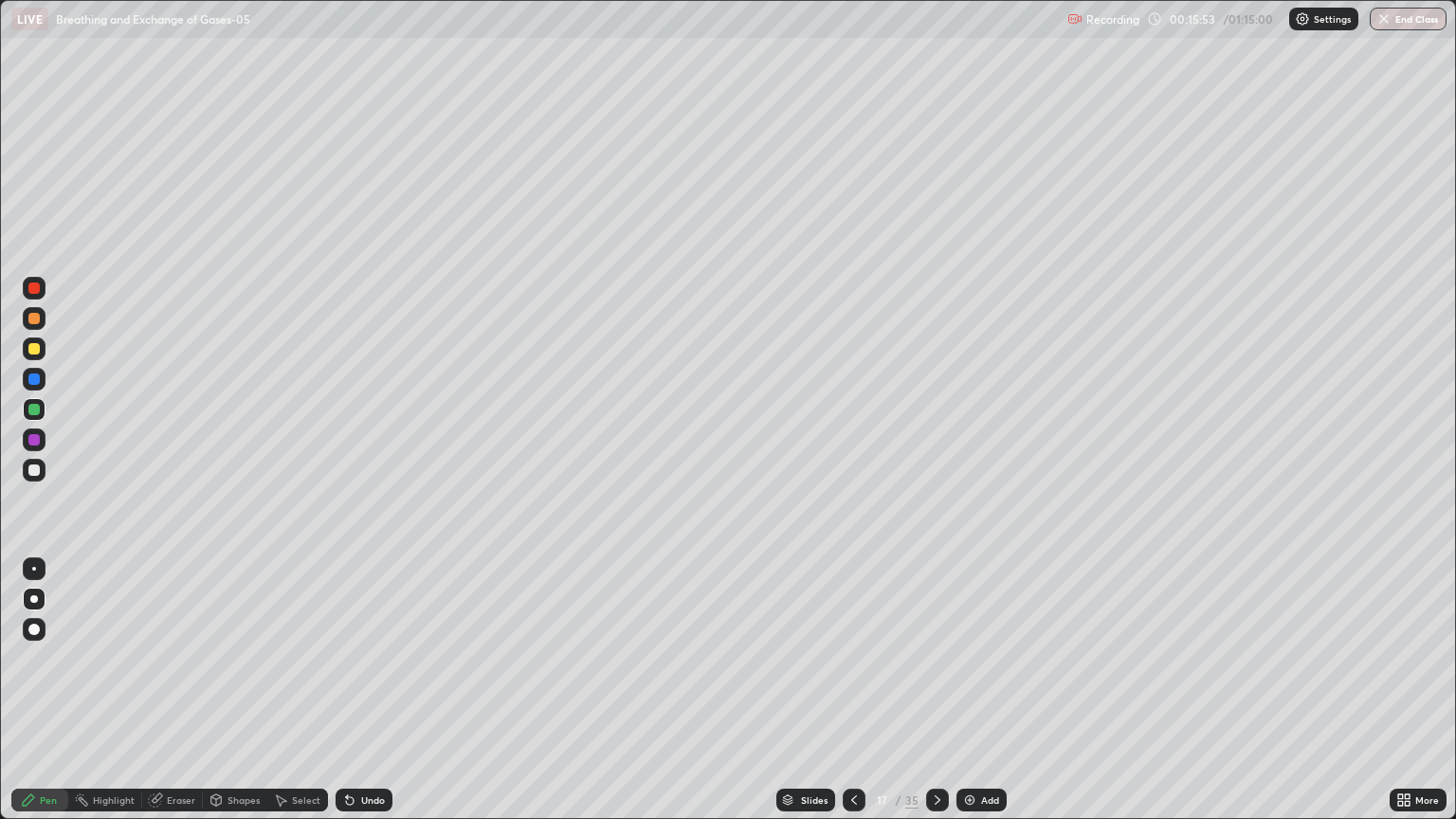 click on "Undo" at bounding box center [373, 800] 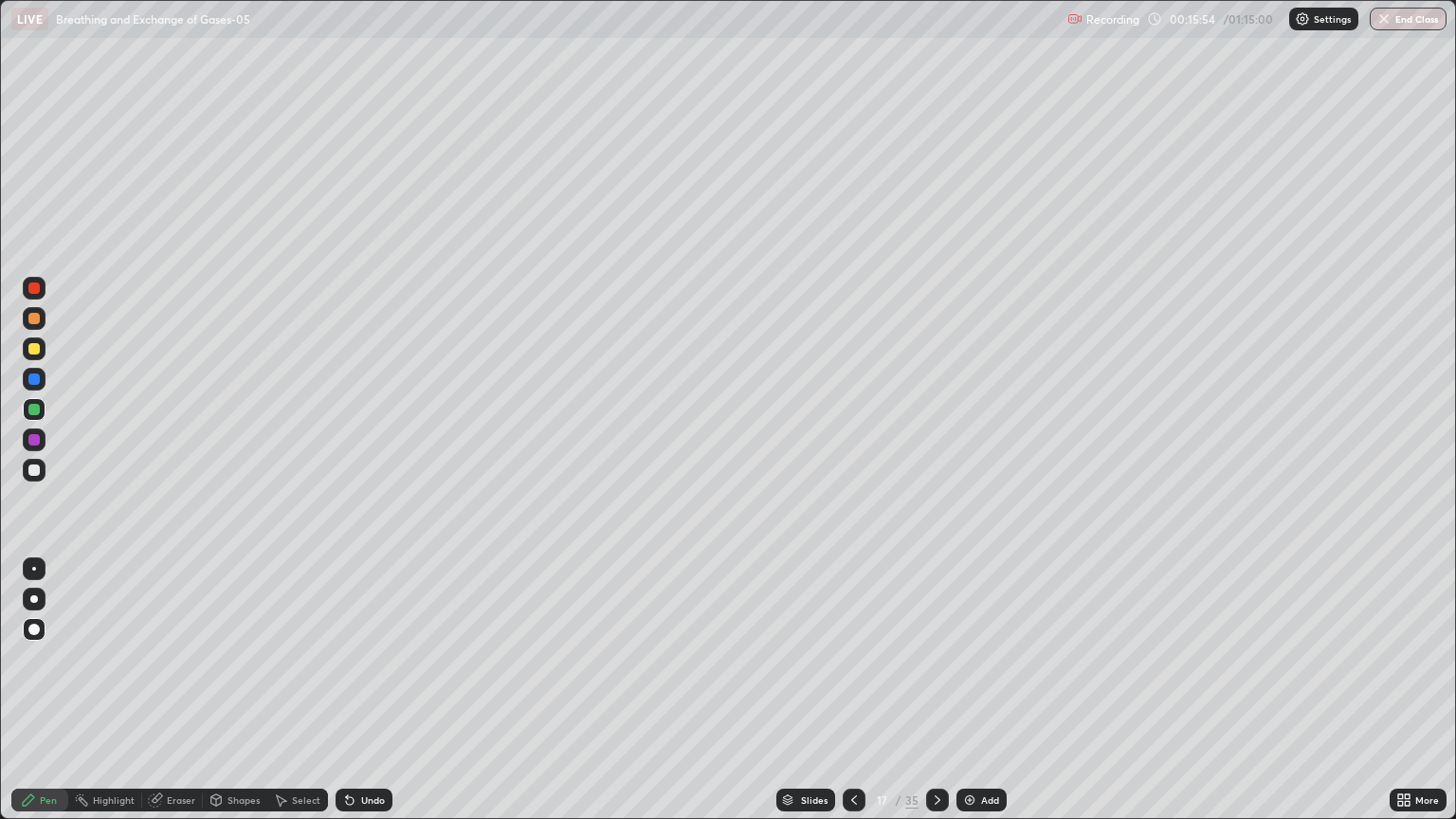 click at bounding box center [34, 470] 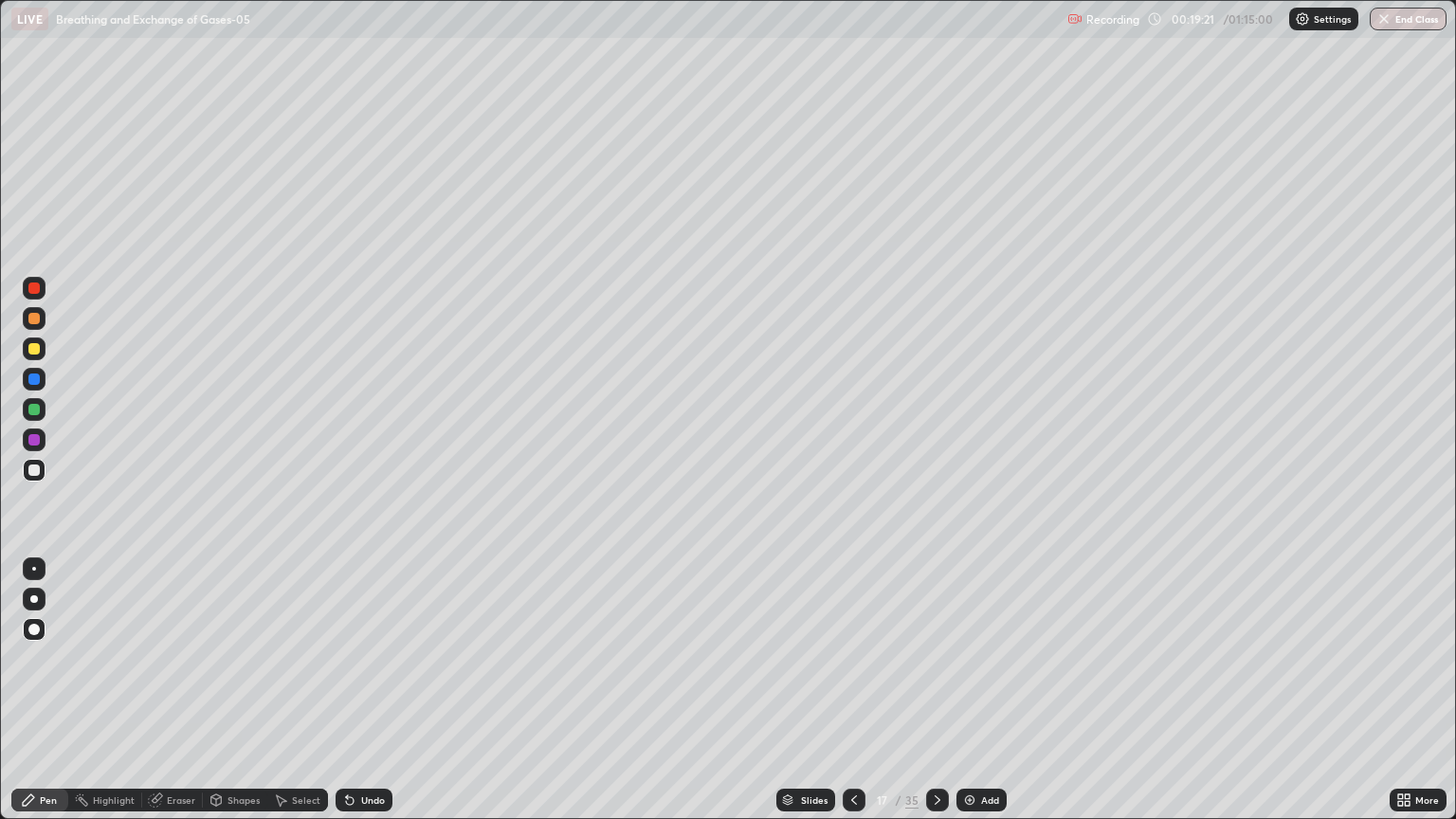 click 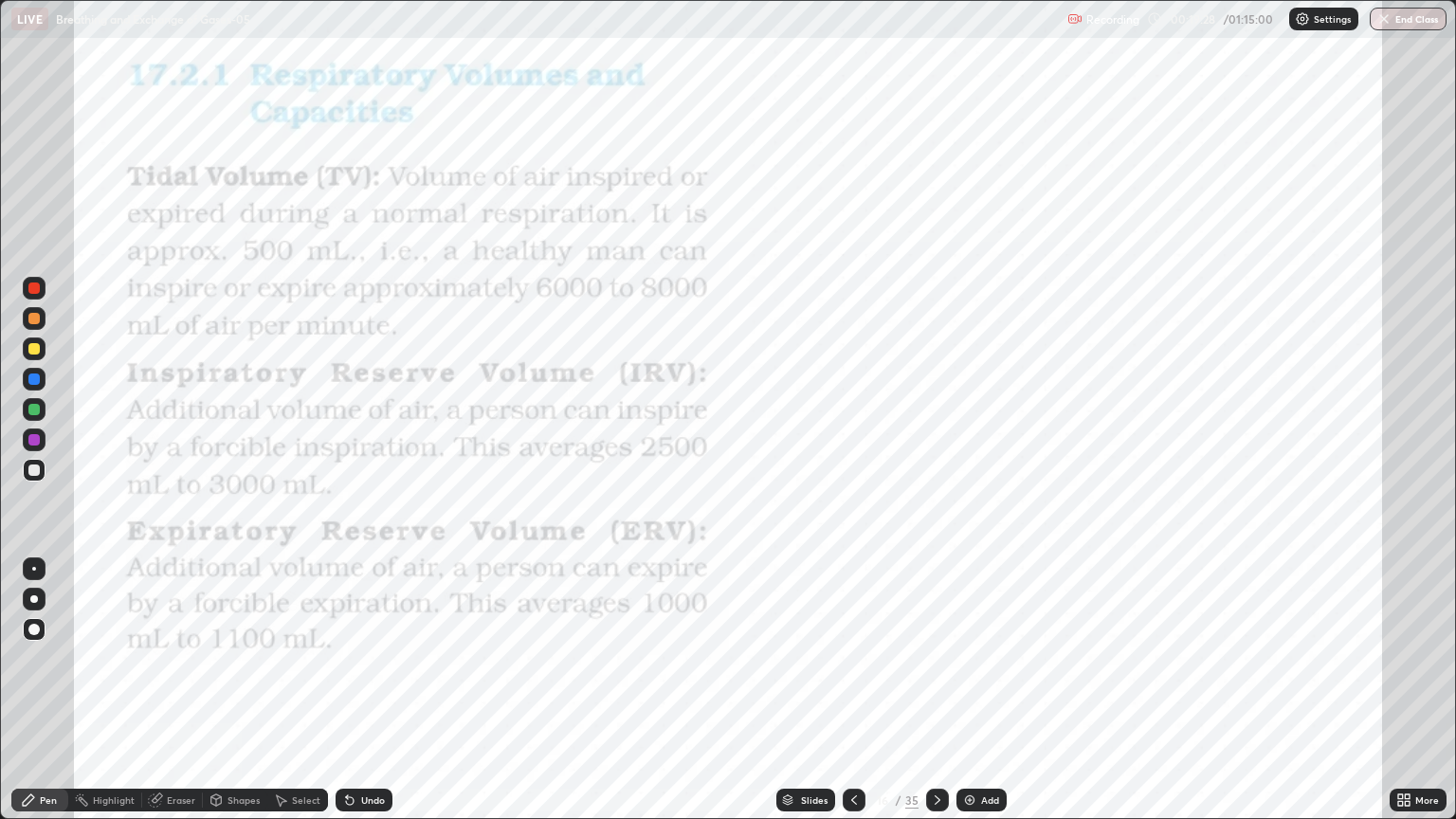 click at bounding box center [34, 349] 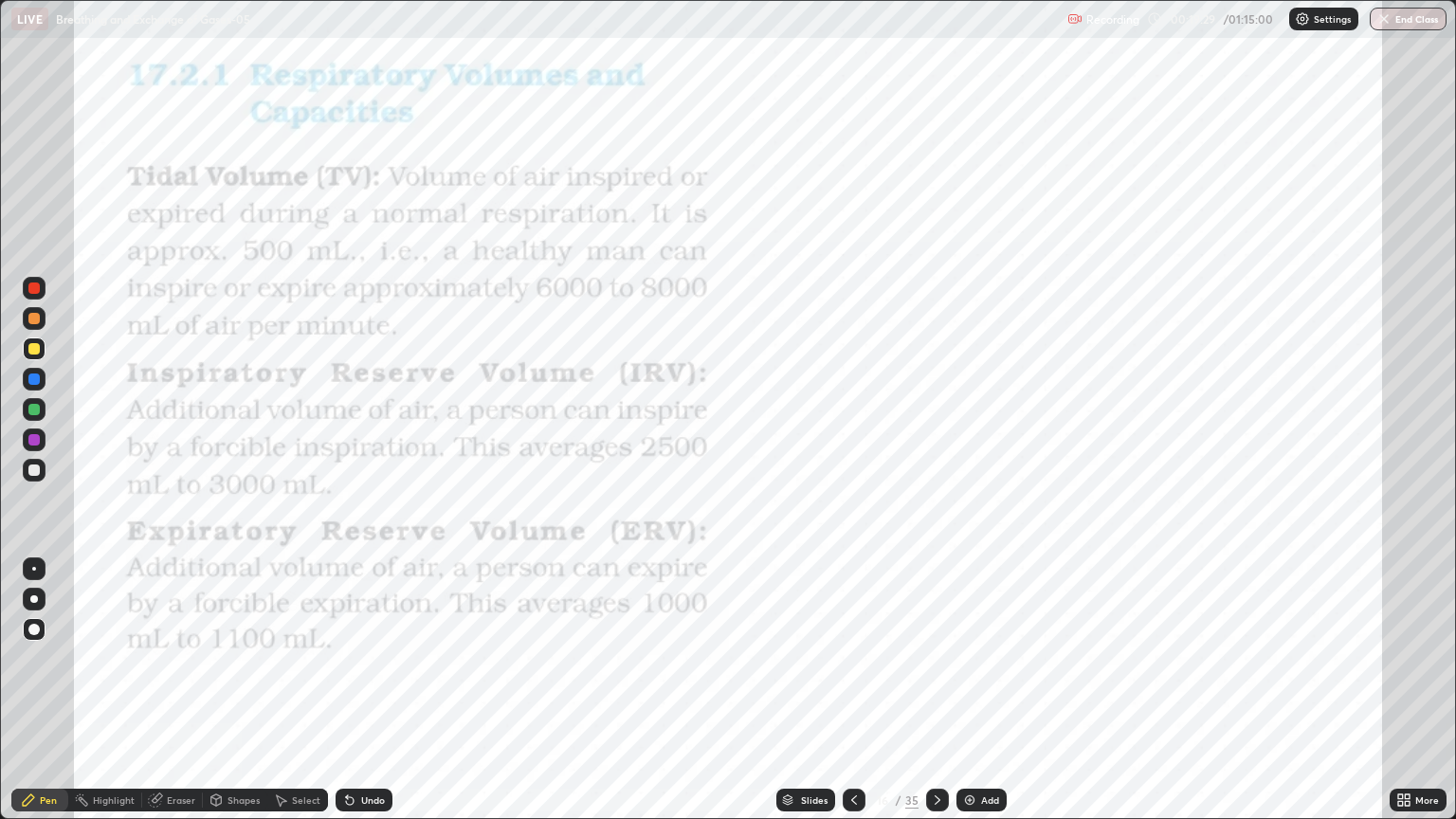 click at bounding box center (34, 288) 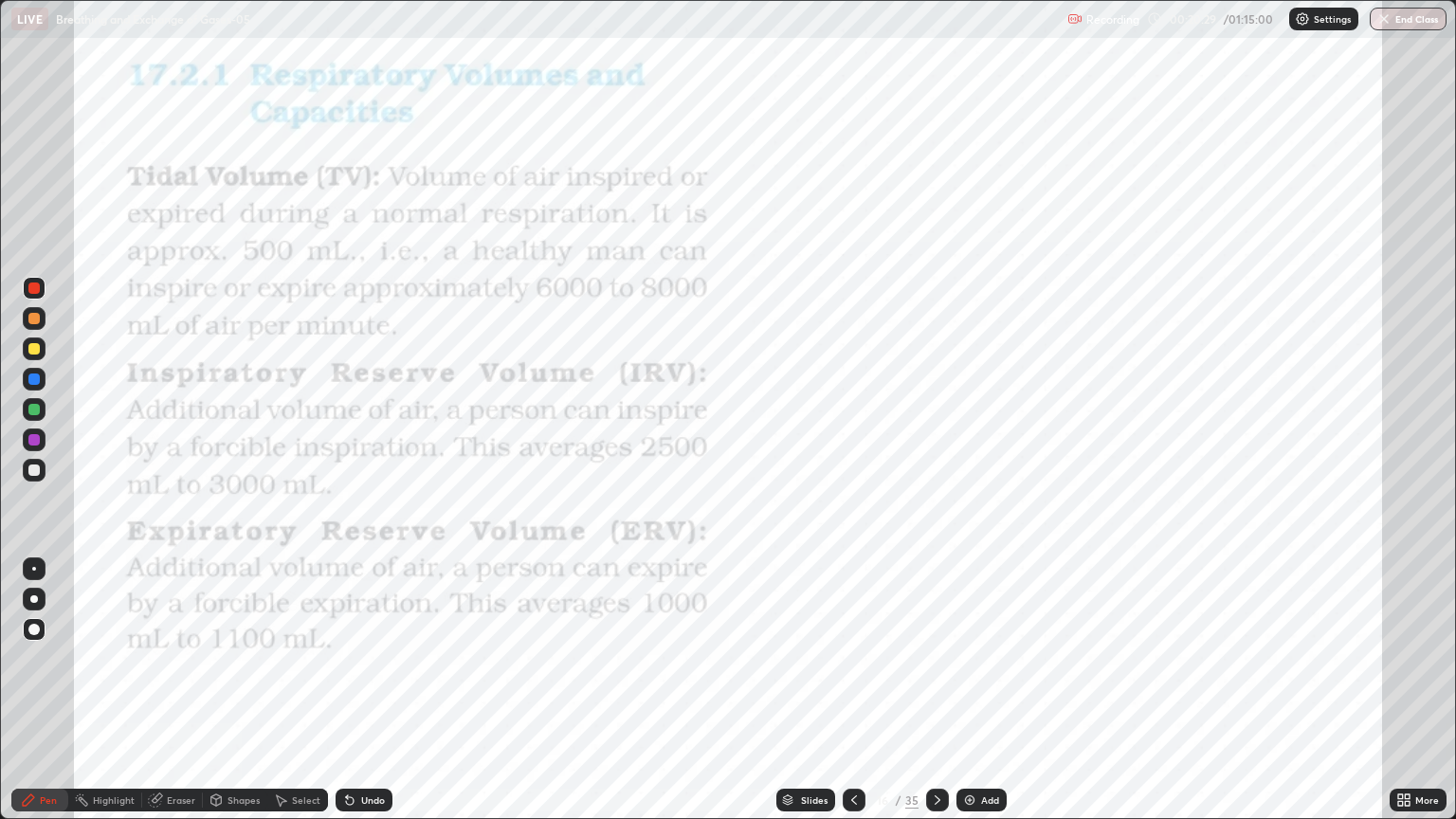 click 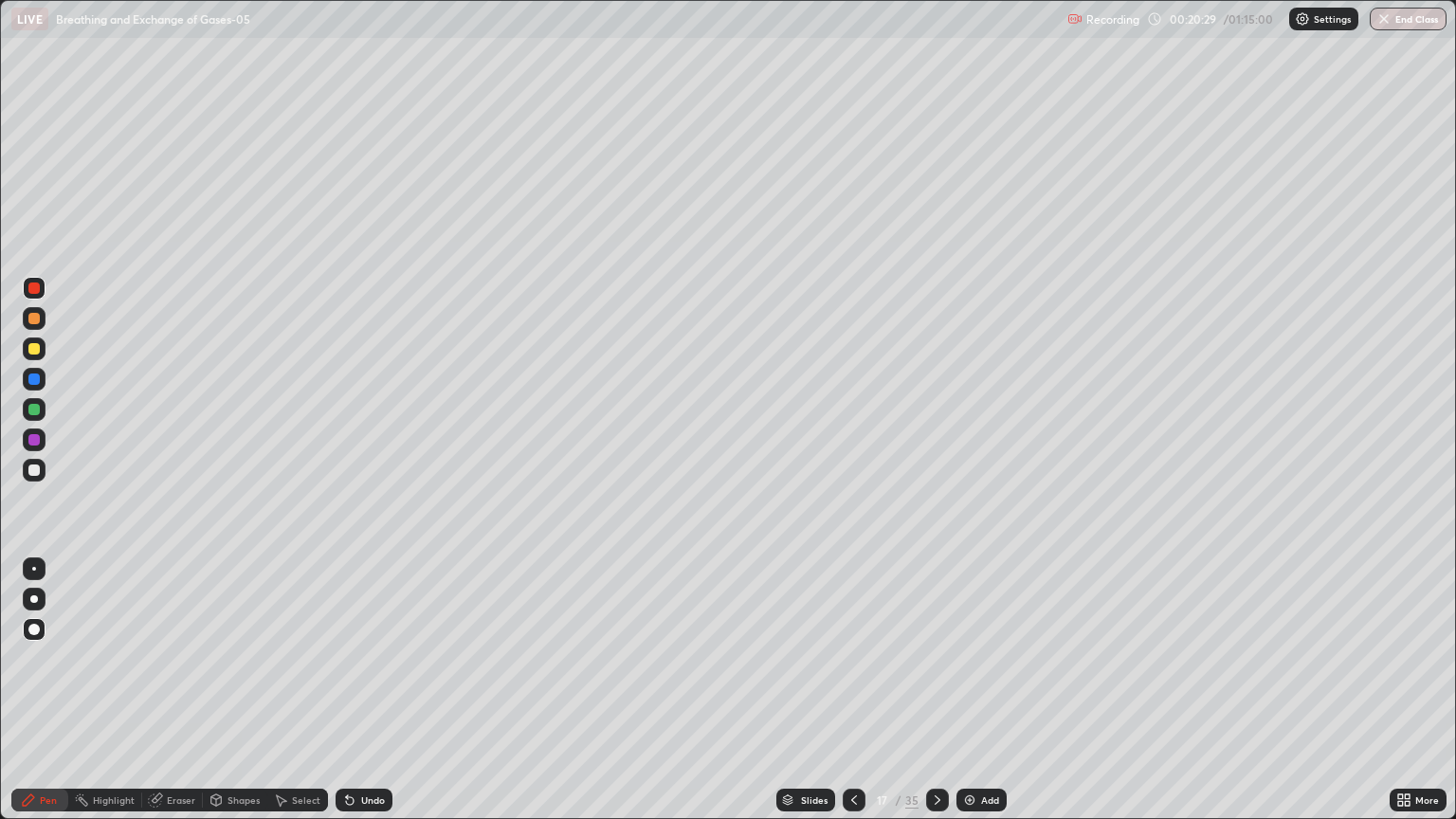 click 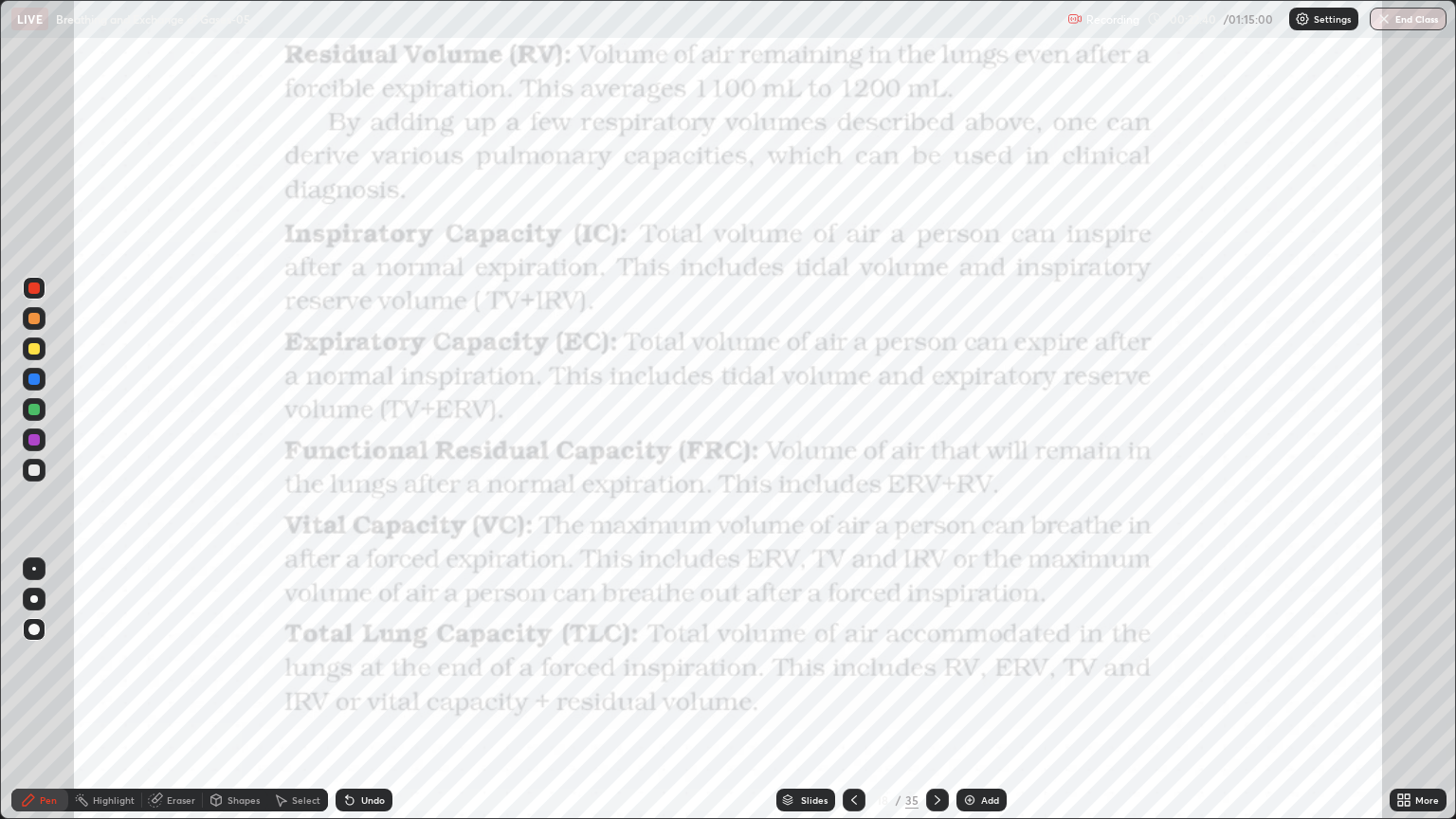 click at bounding box center (854, 800) 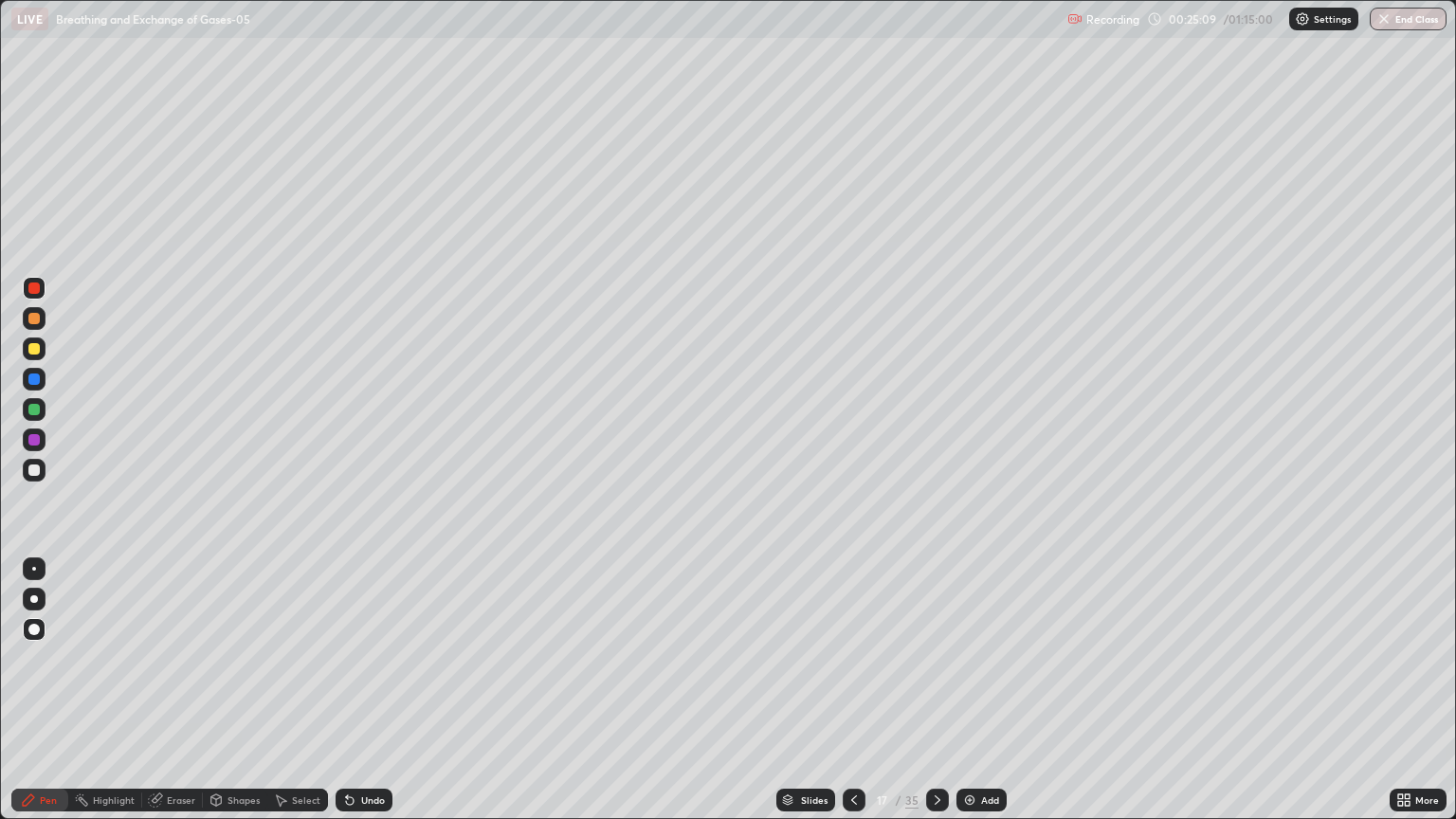 click on "Add" at bounding box center (990, 800) 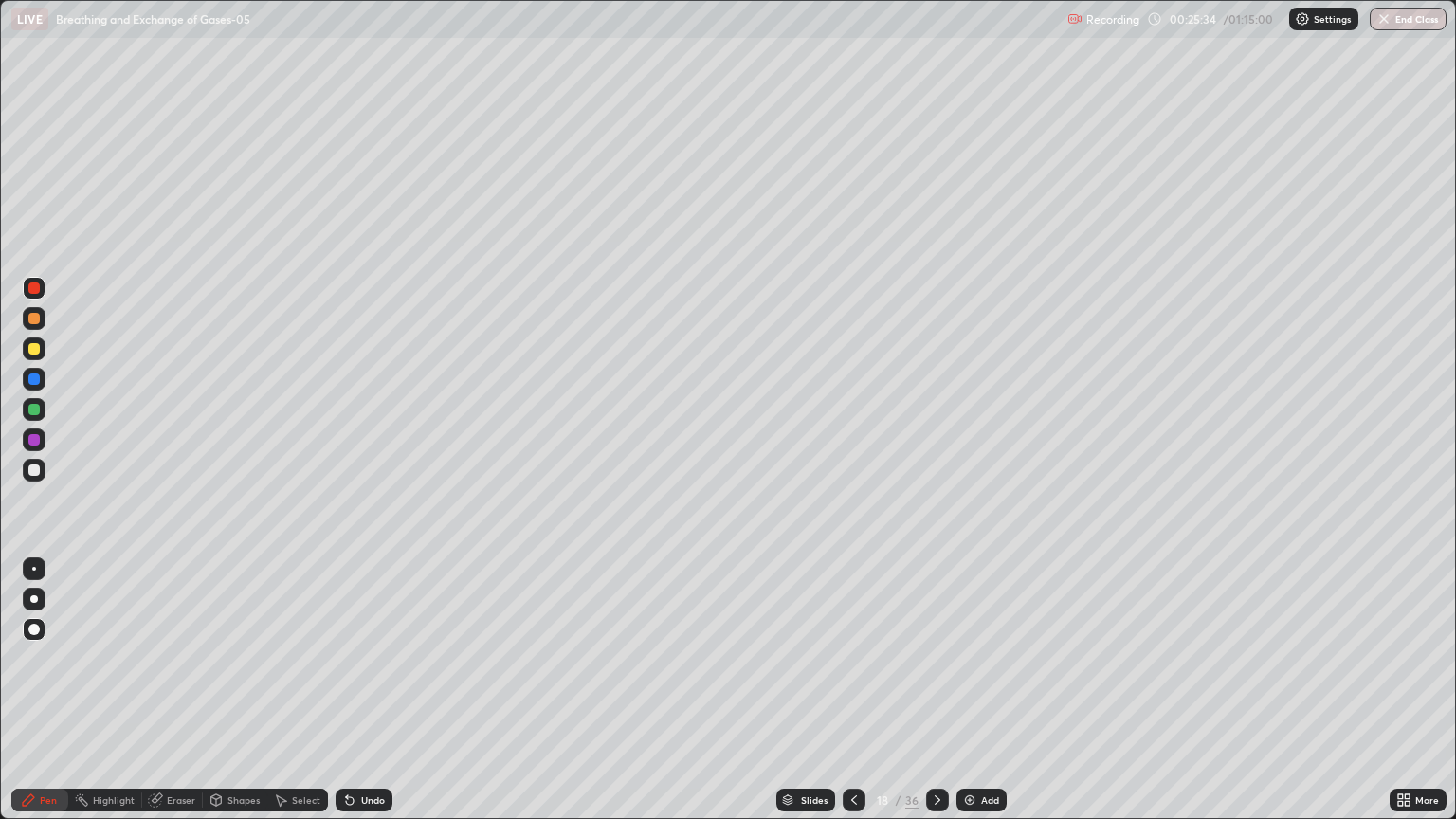 click at bounding box center [34, 470] 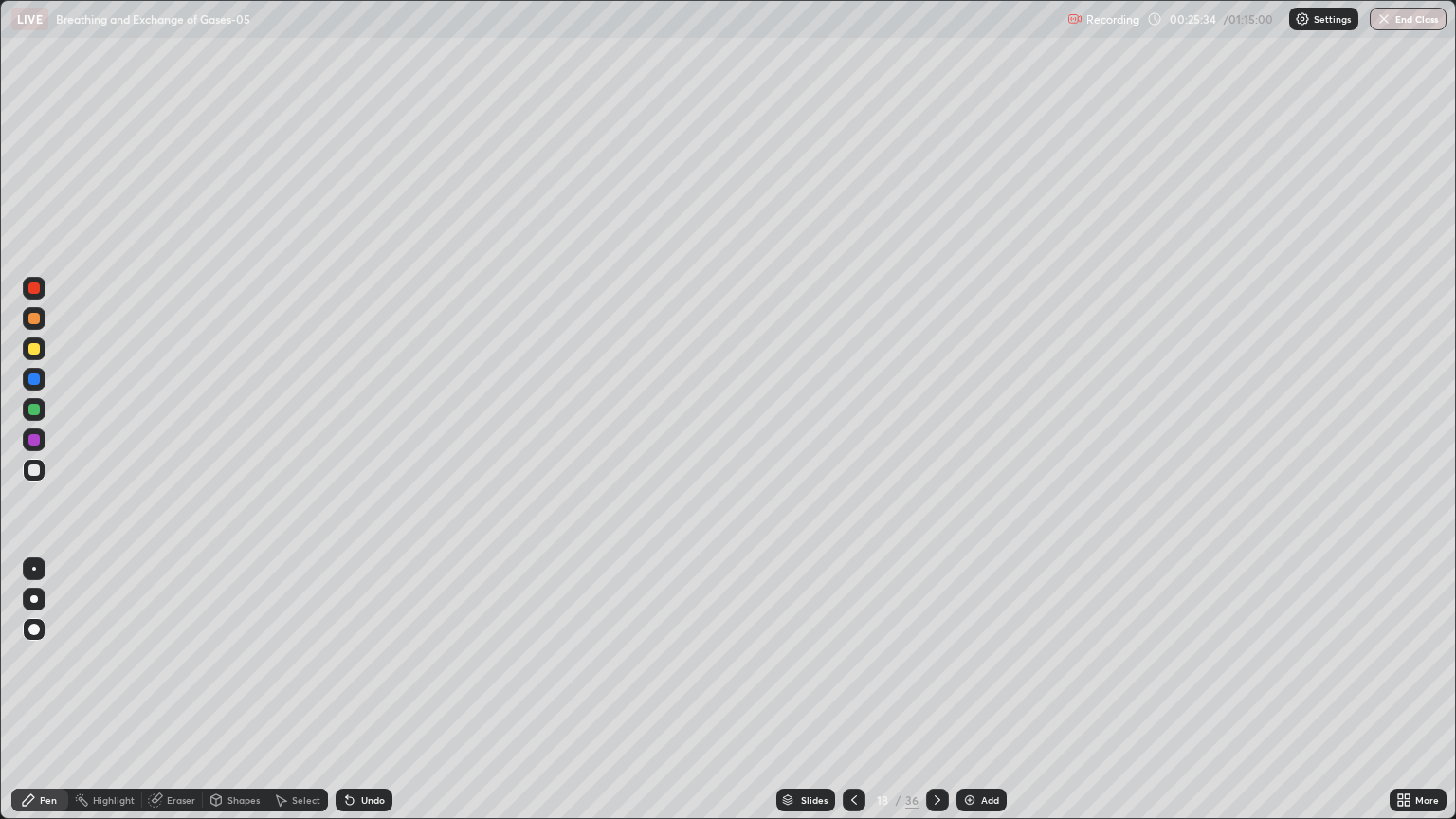 click at bounding box center [34, 599] 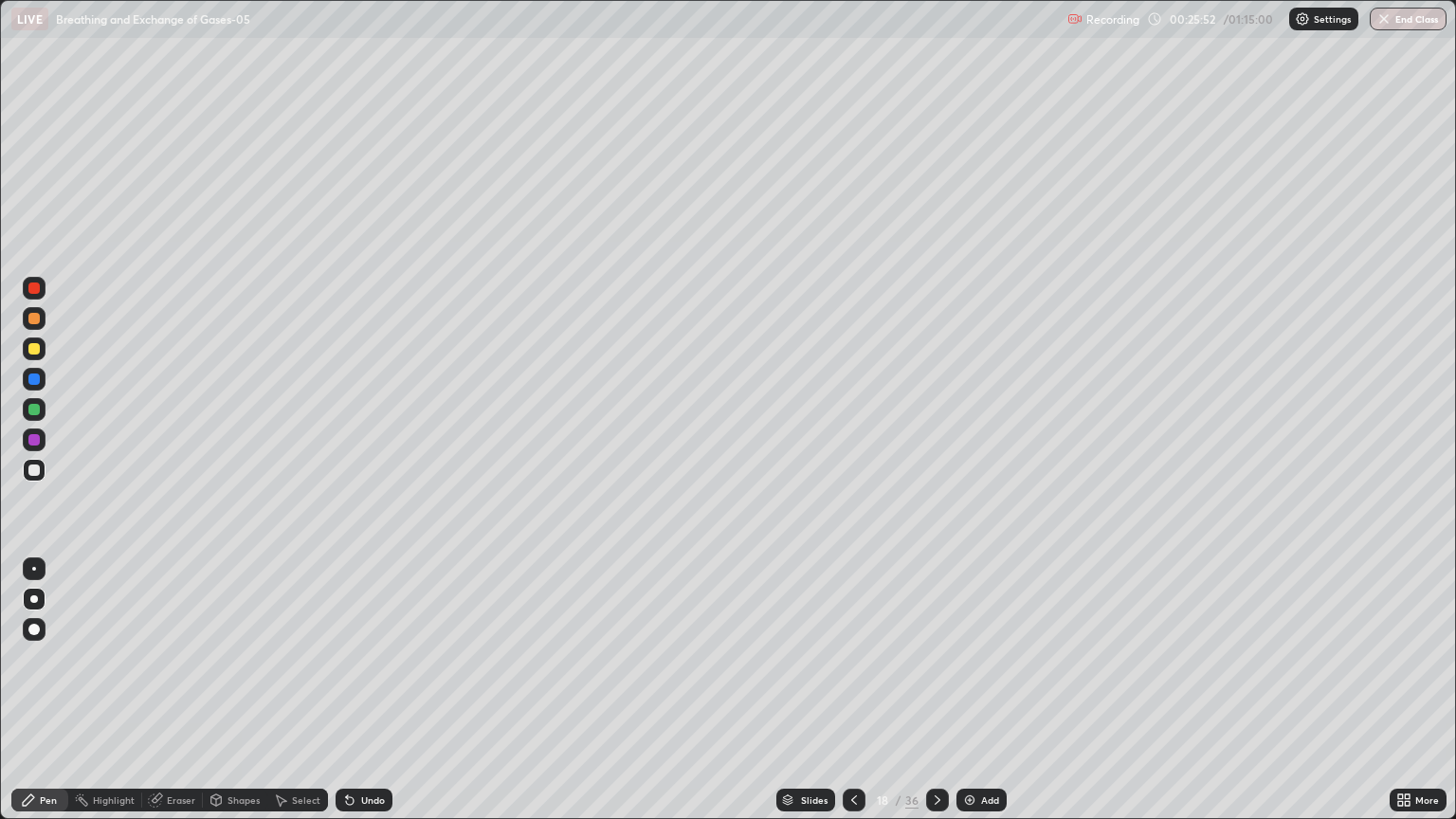 click at bounding box center (34, 288) 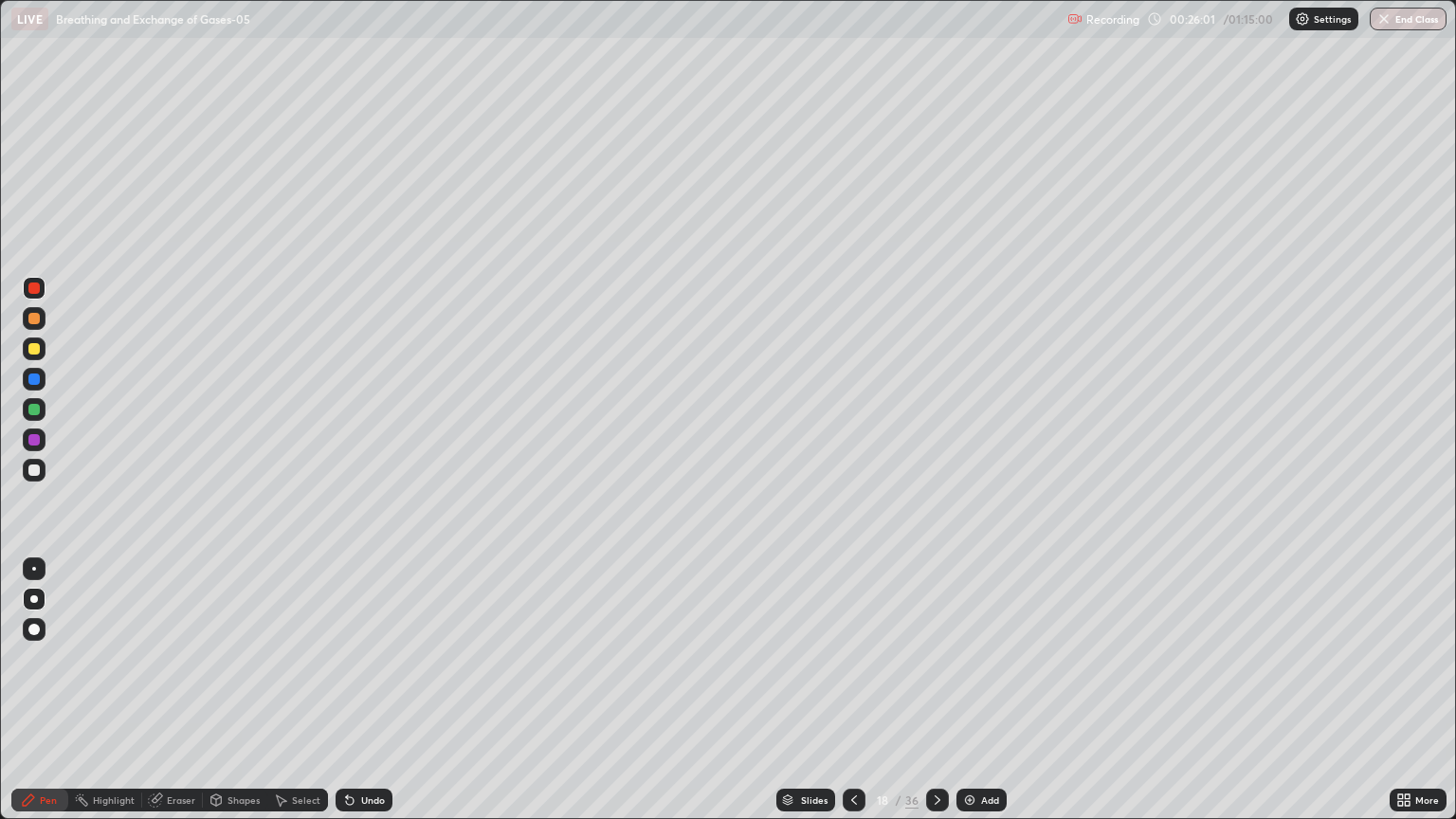 click at bounding box center (34, 470) 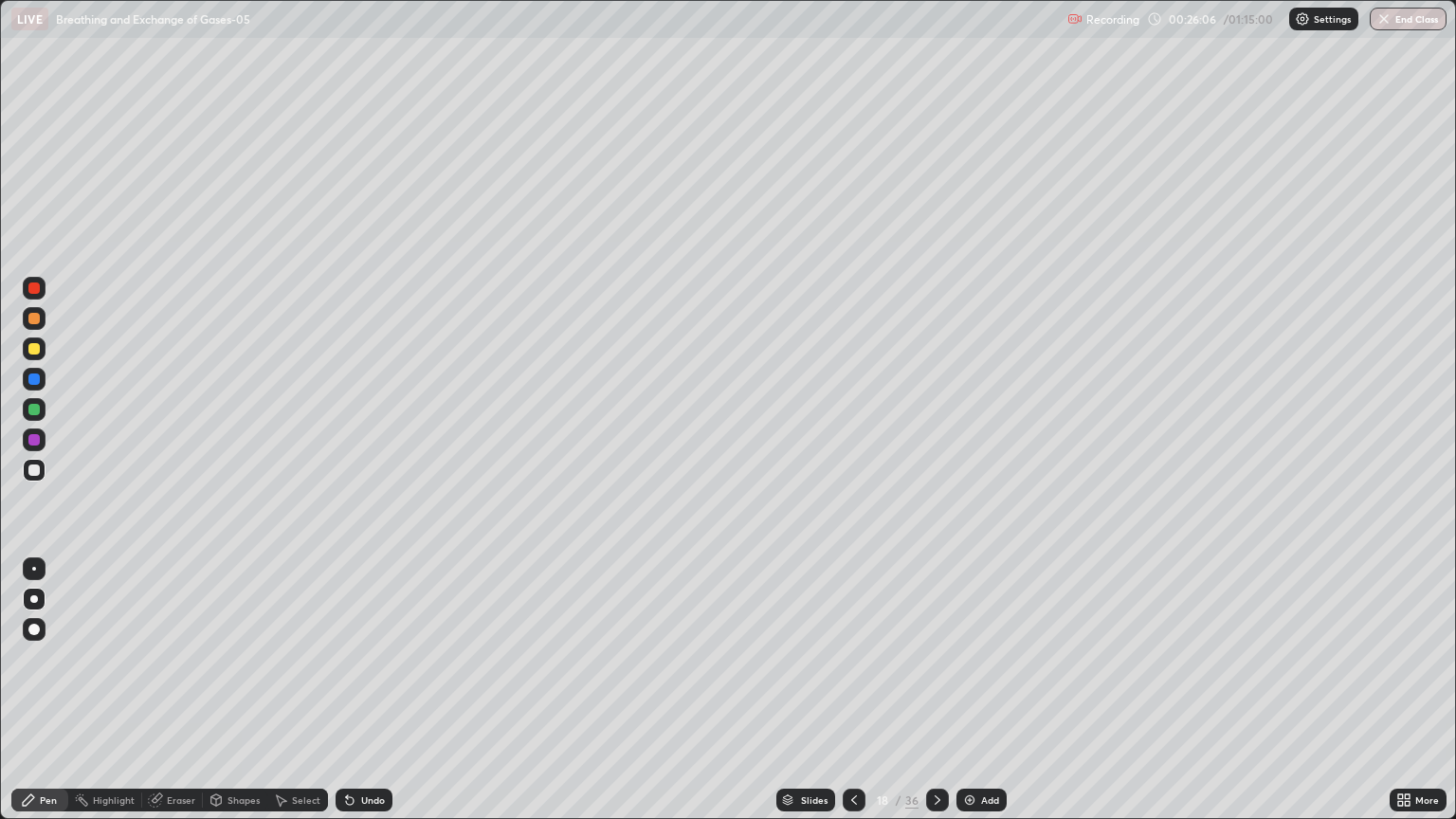 click at bounding box center [34, 470] 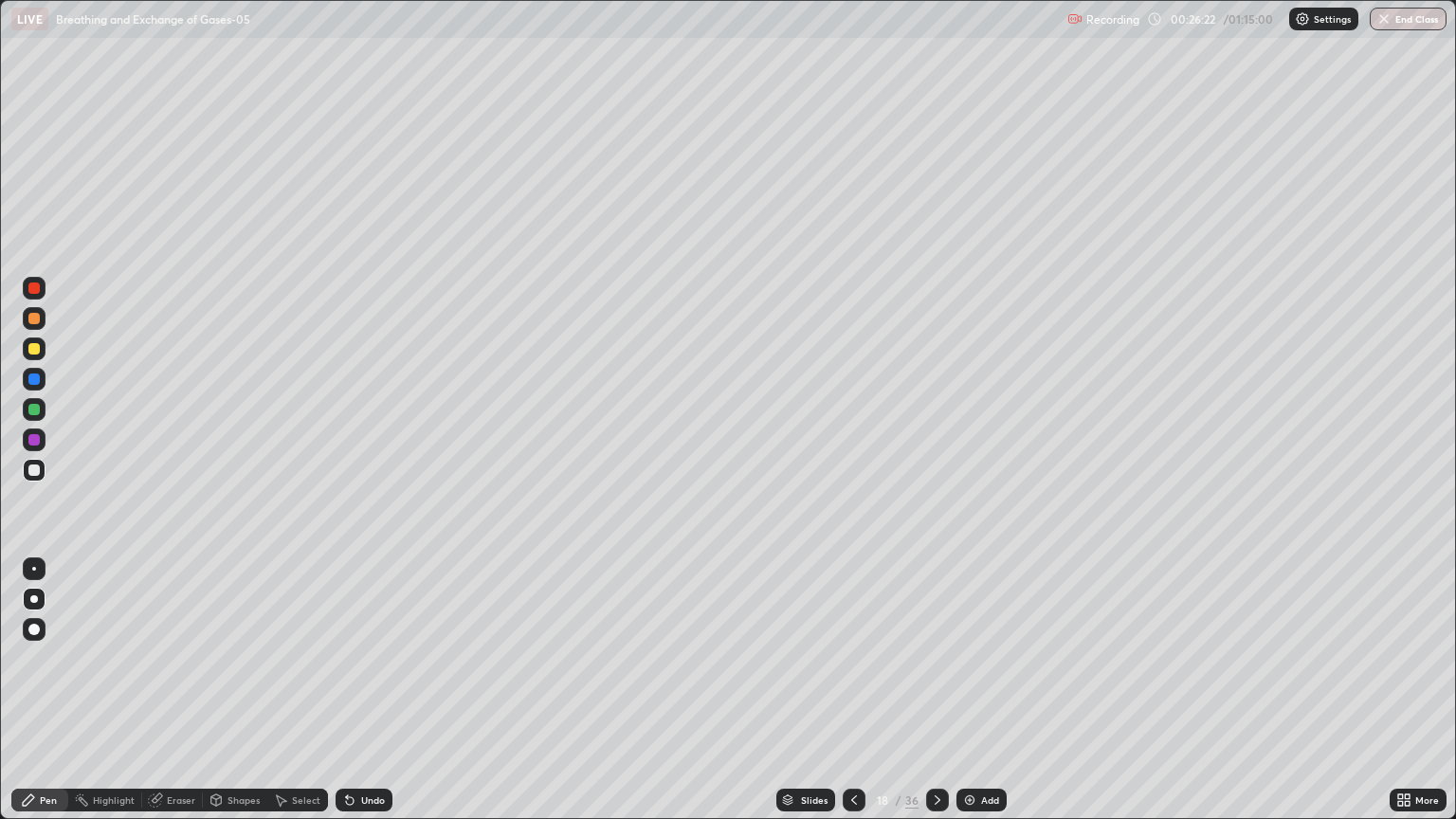 click at bounding box center [34, 288] 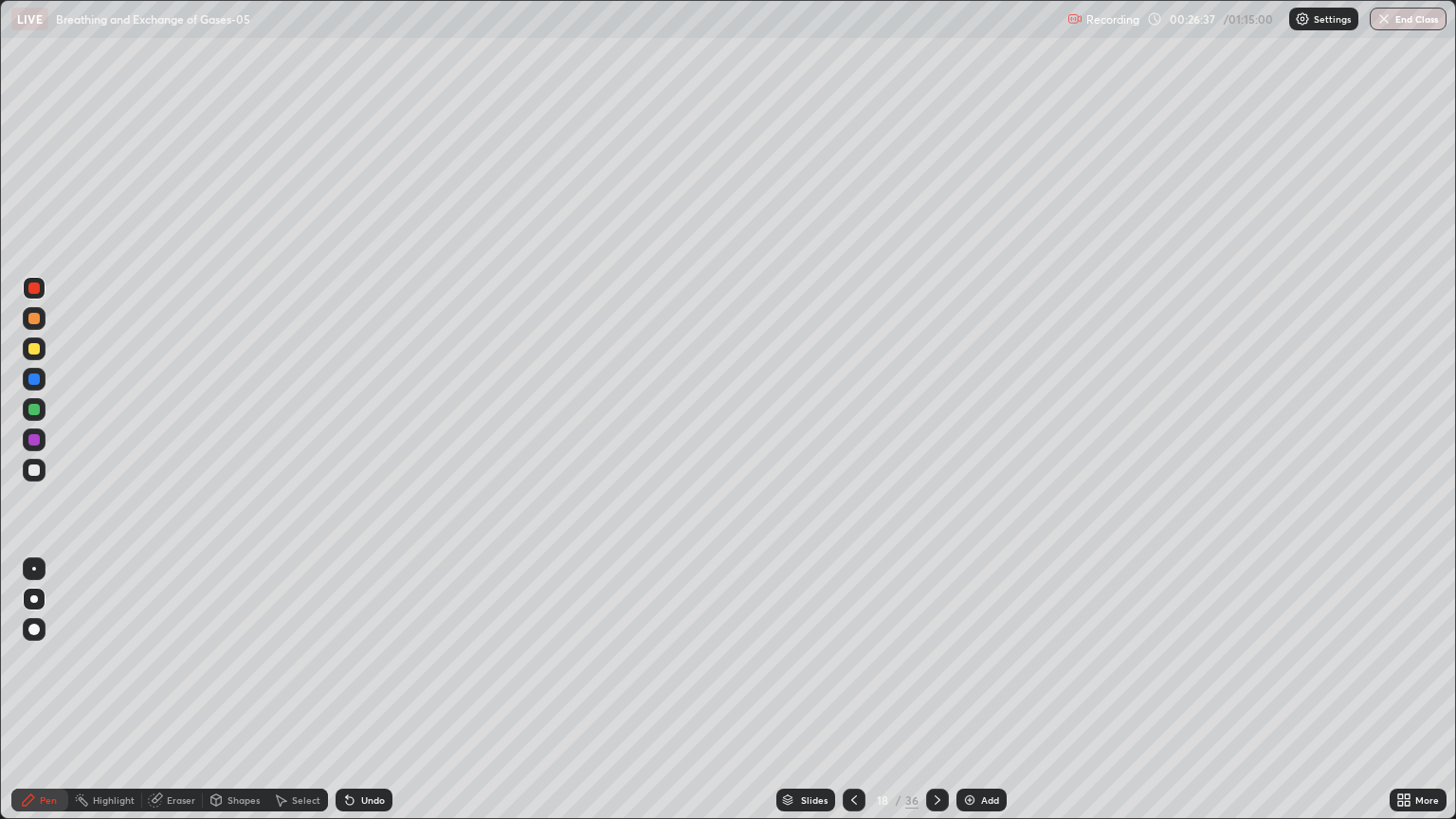click on "Undo" at bounding box center [373, 800] 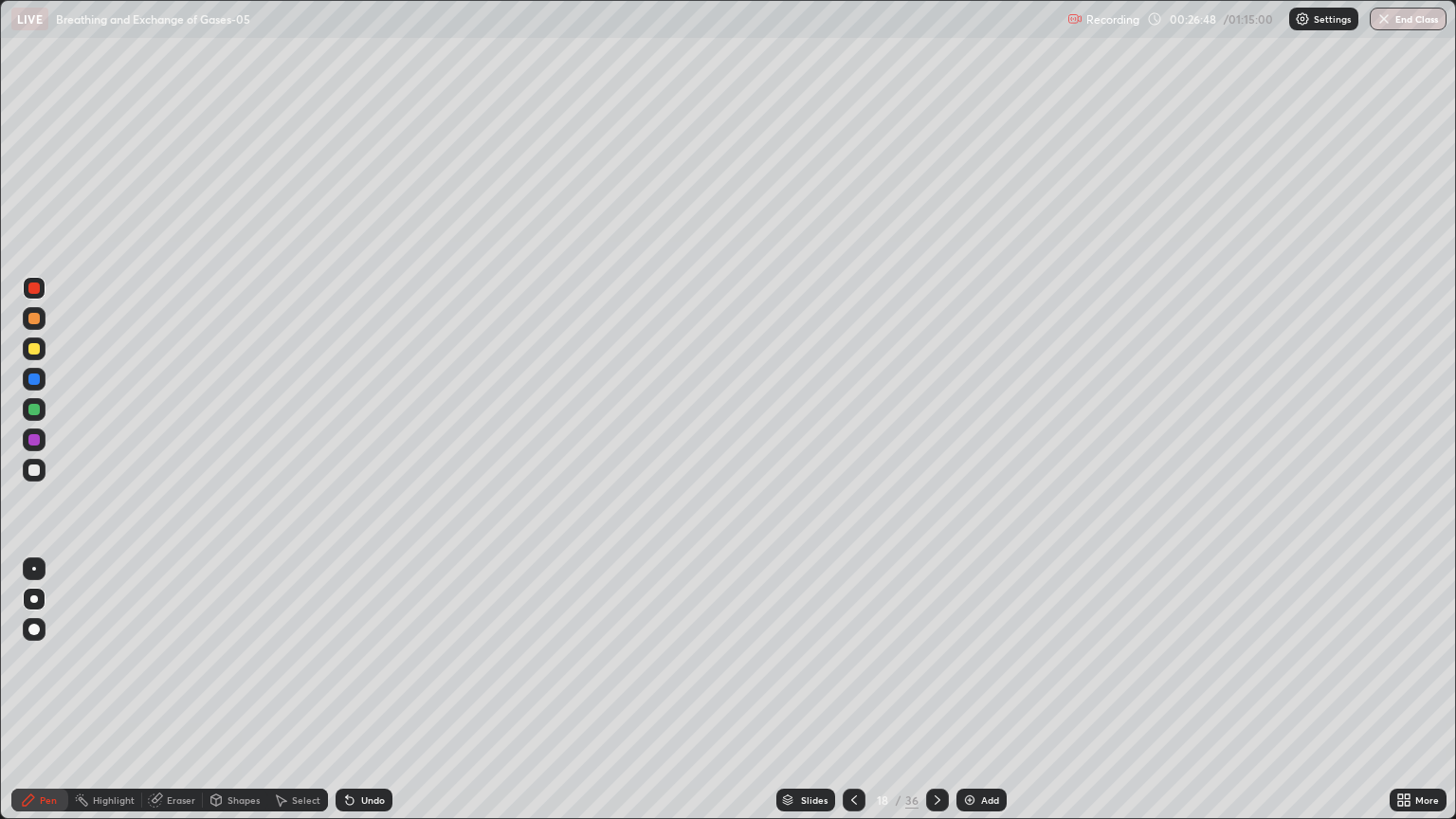 click at bounding box center [34, 470] 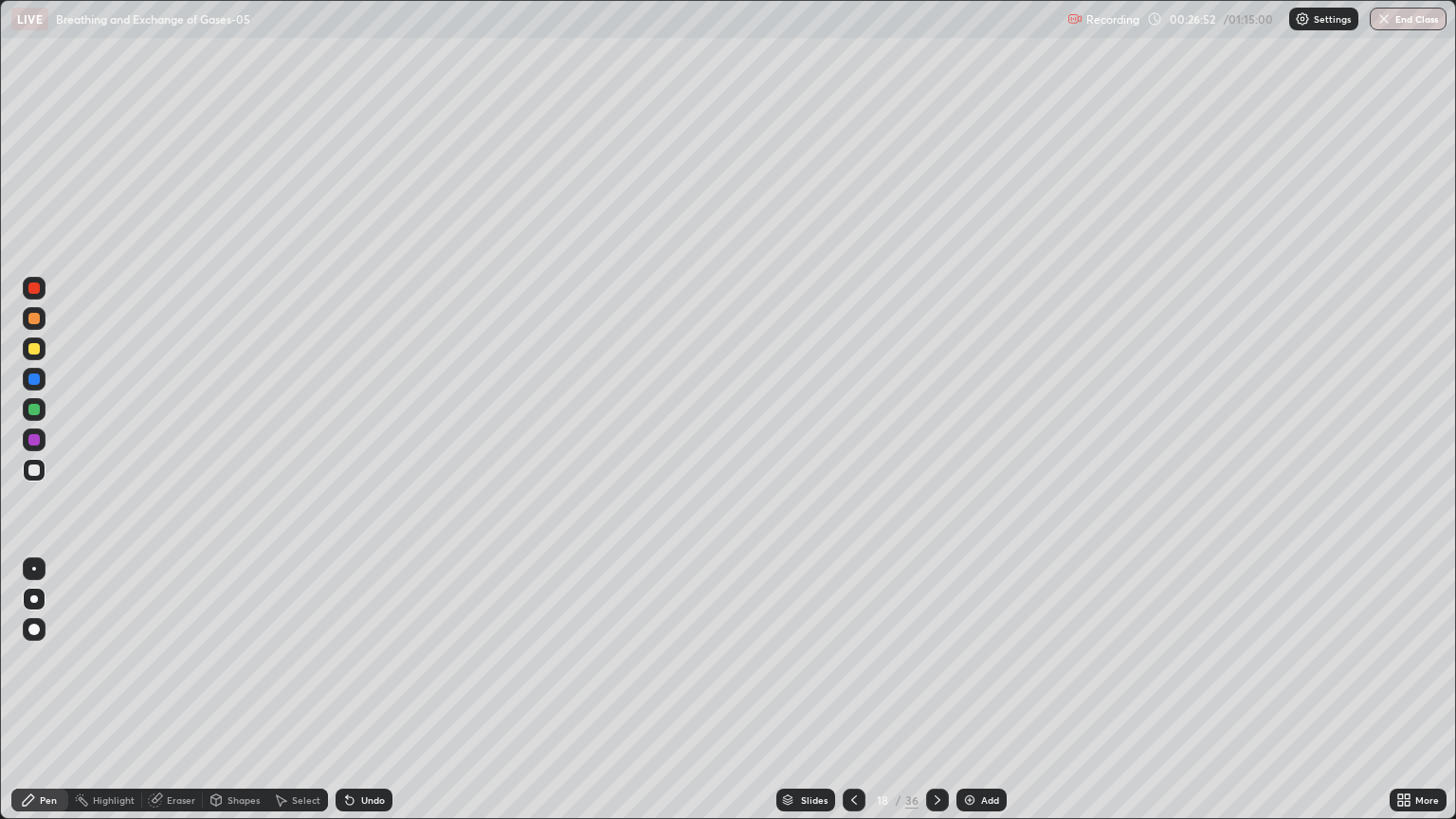 click at bounding box center [34, 599] 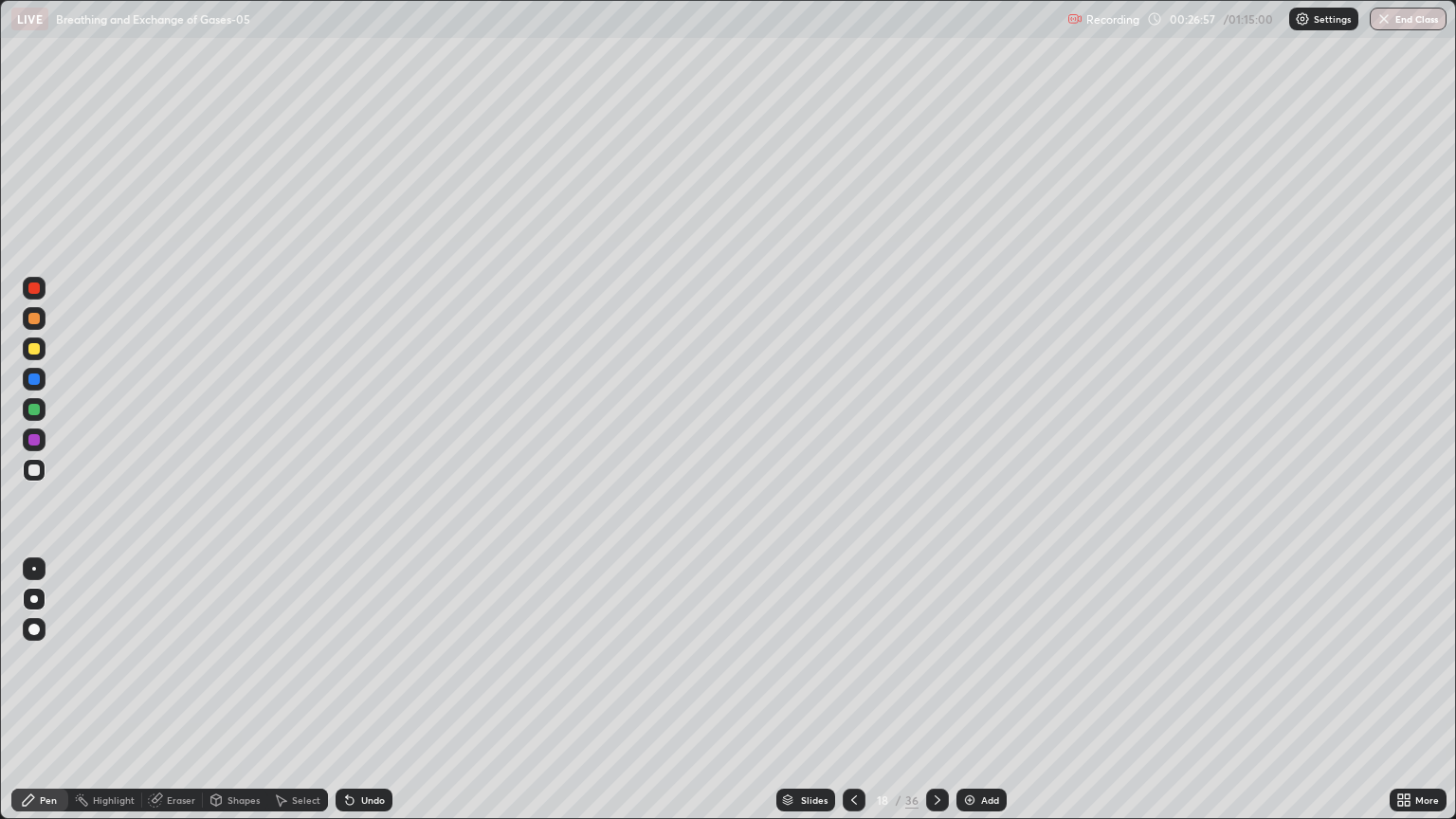 click on "Eraser" at bounding box center [181, 800] 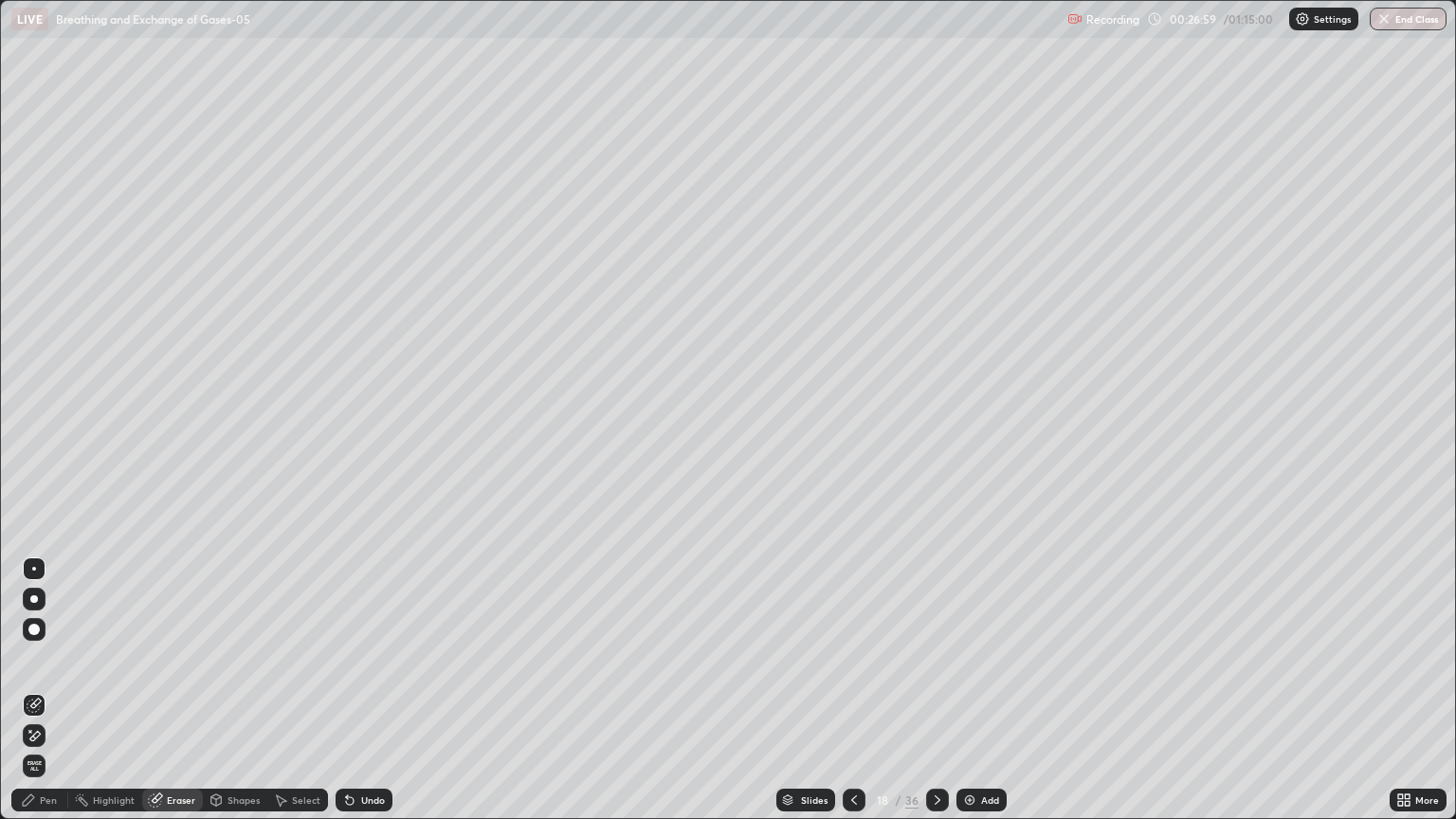 click on "Pen" at bounding box center (48, 800) 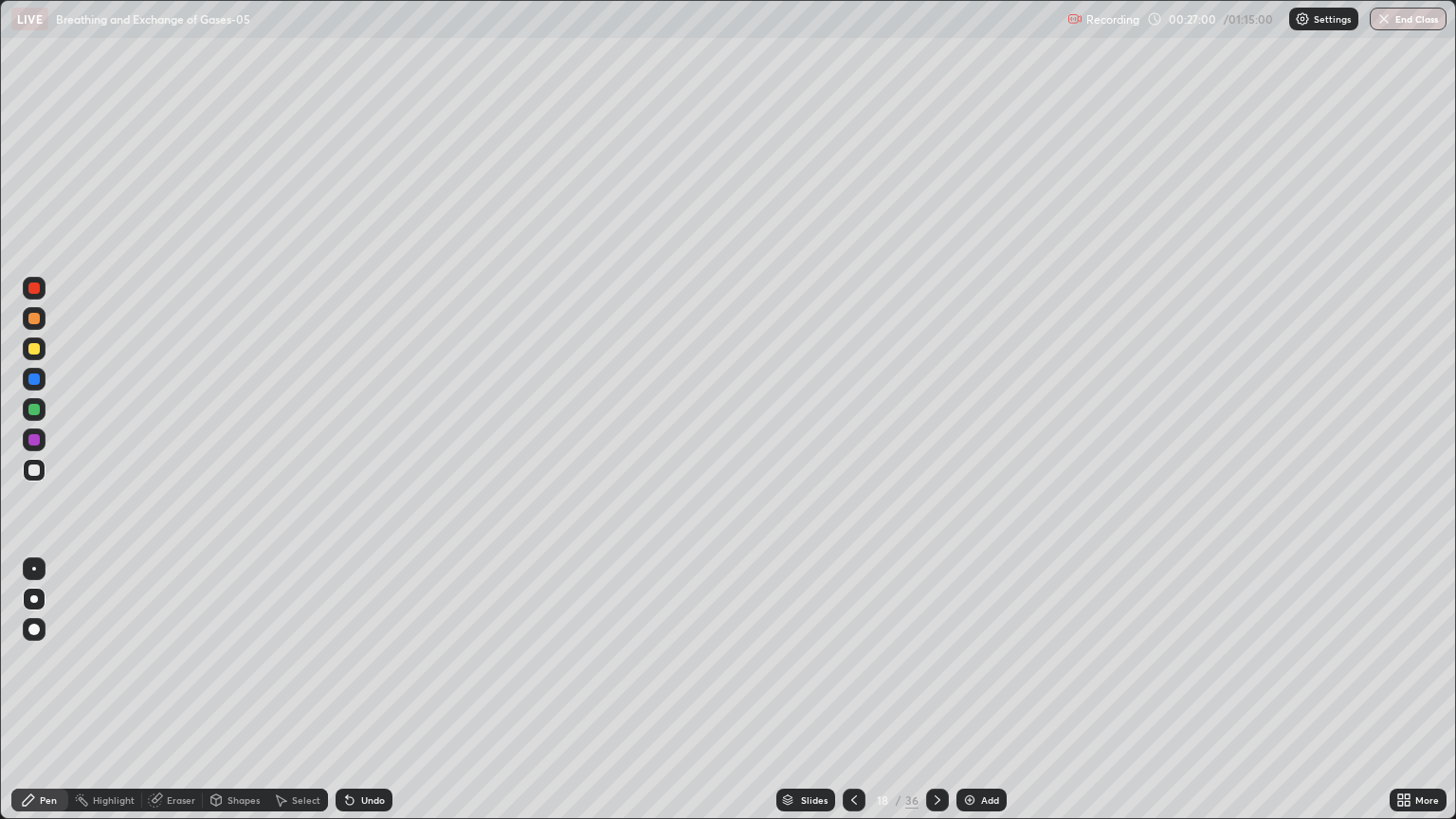 click on "Pen" at bounding box center (48, 800) 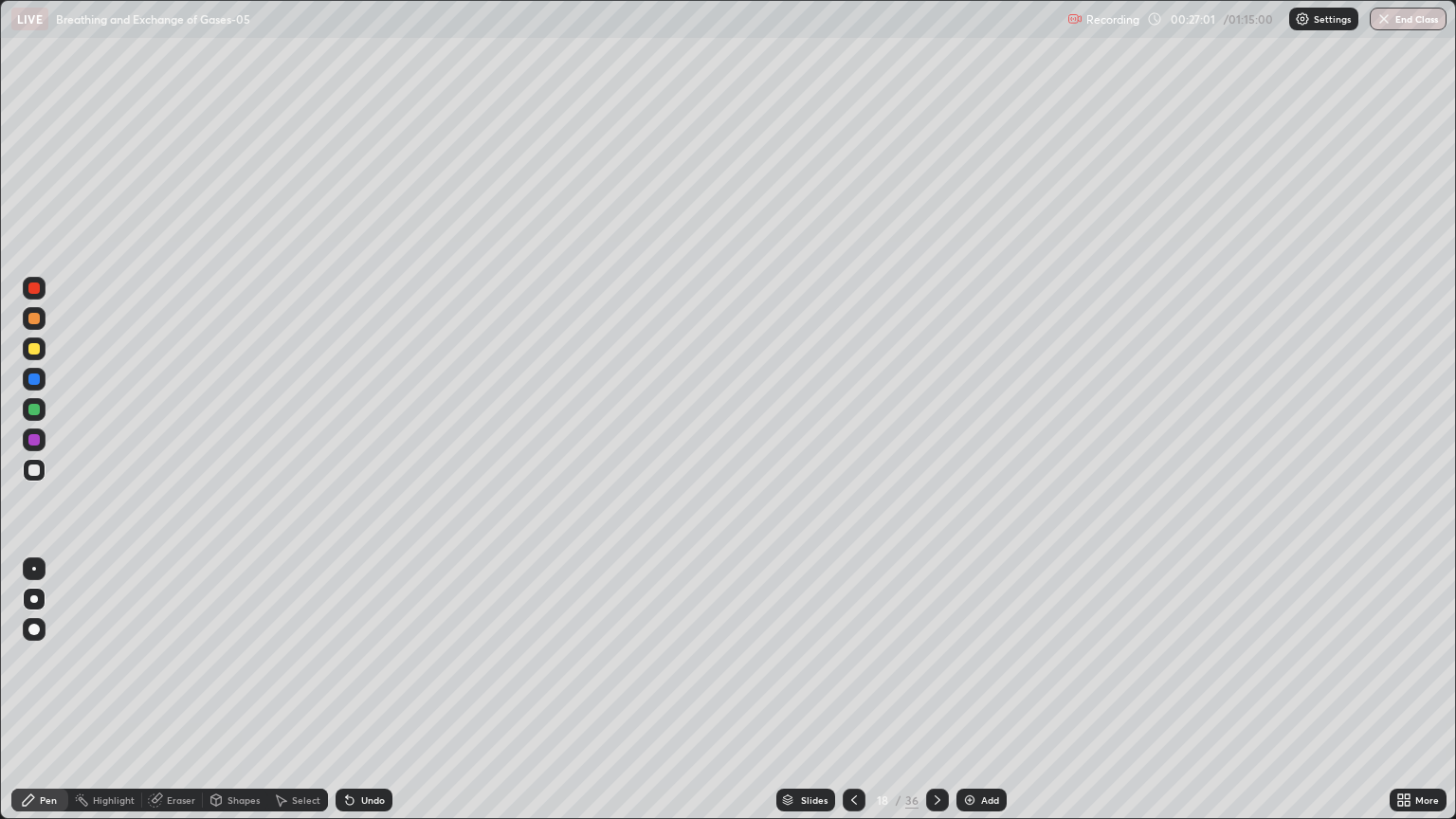 click 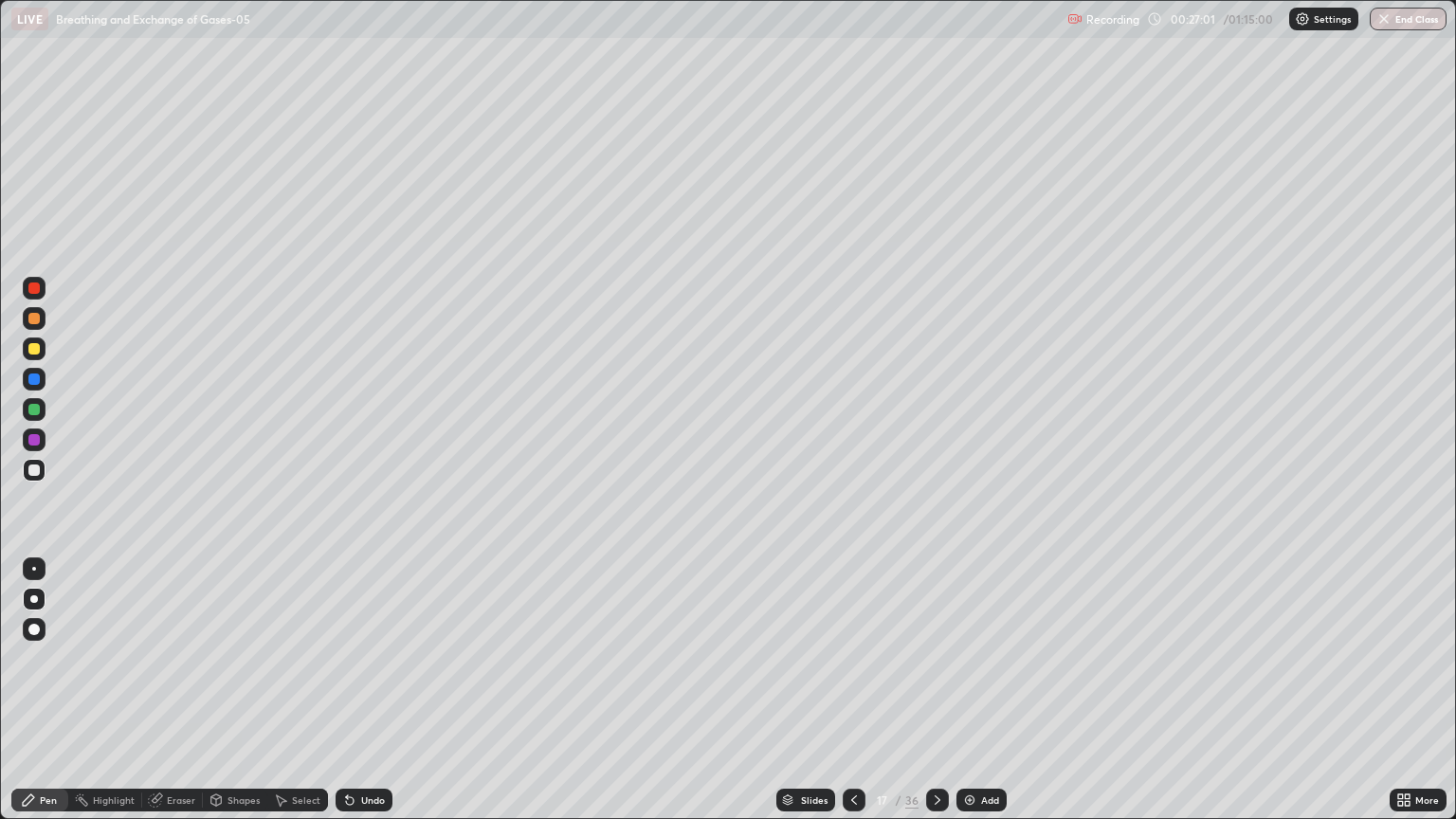 click at bounding box center [854, 800] 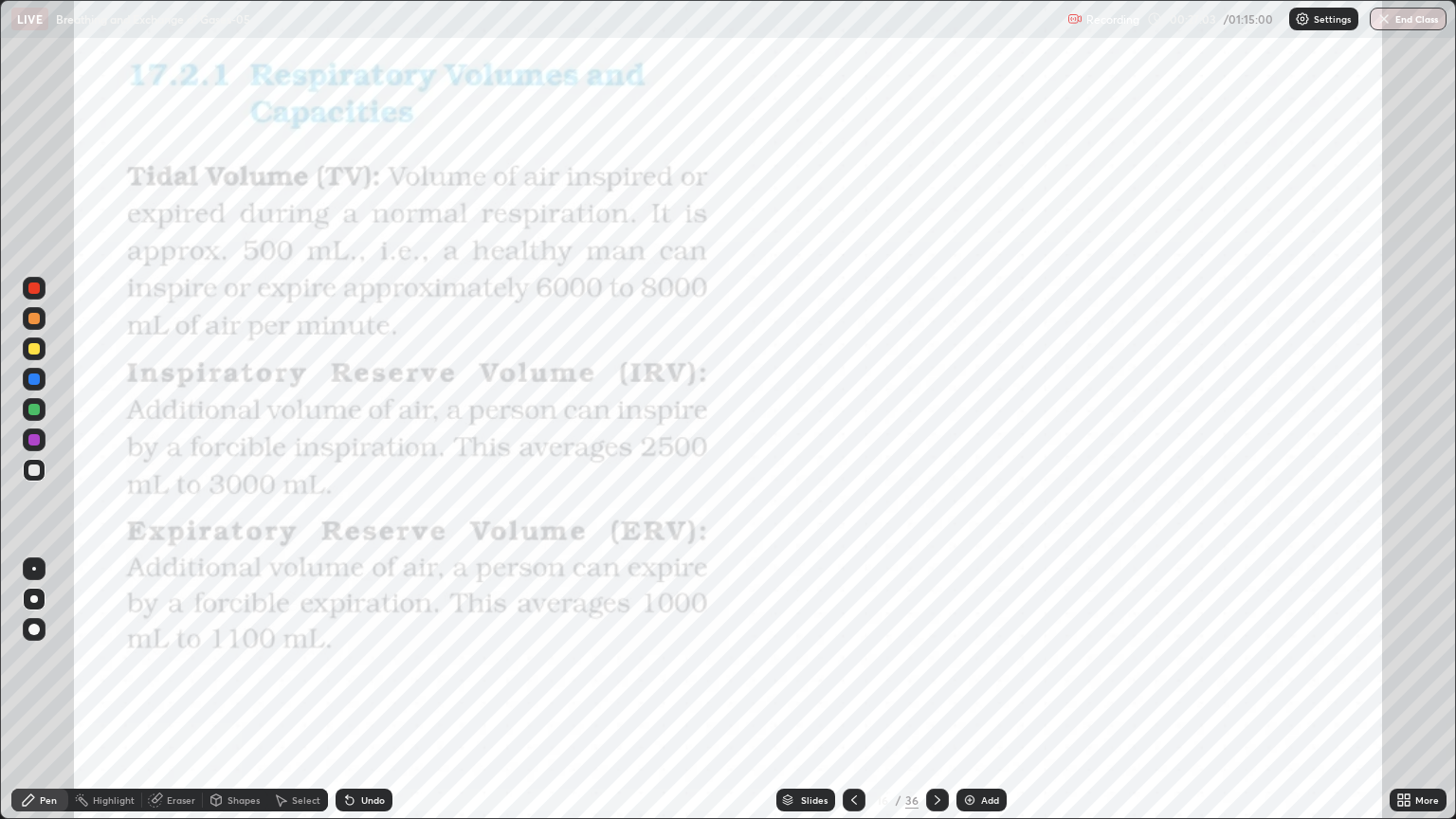 click 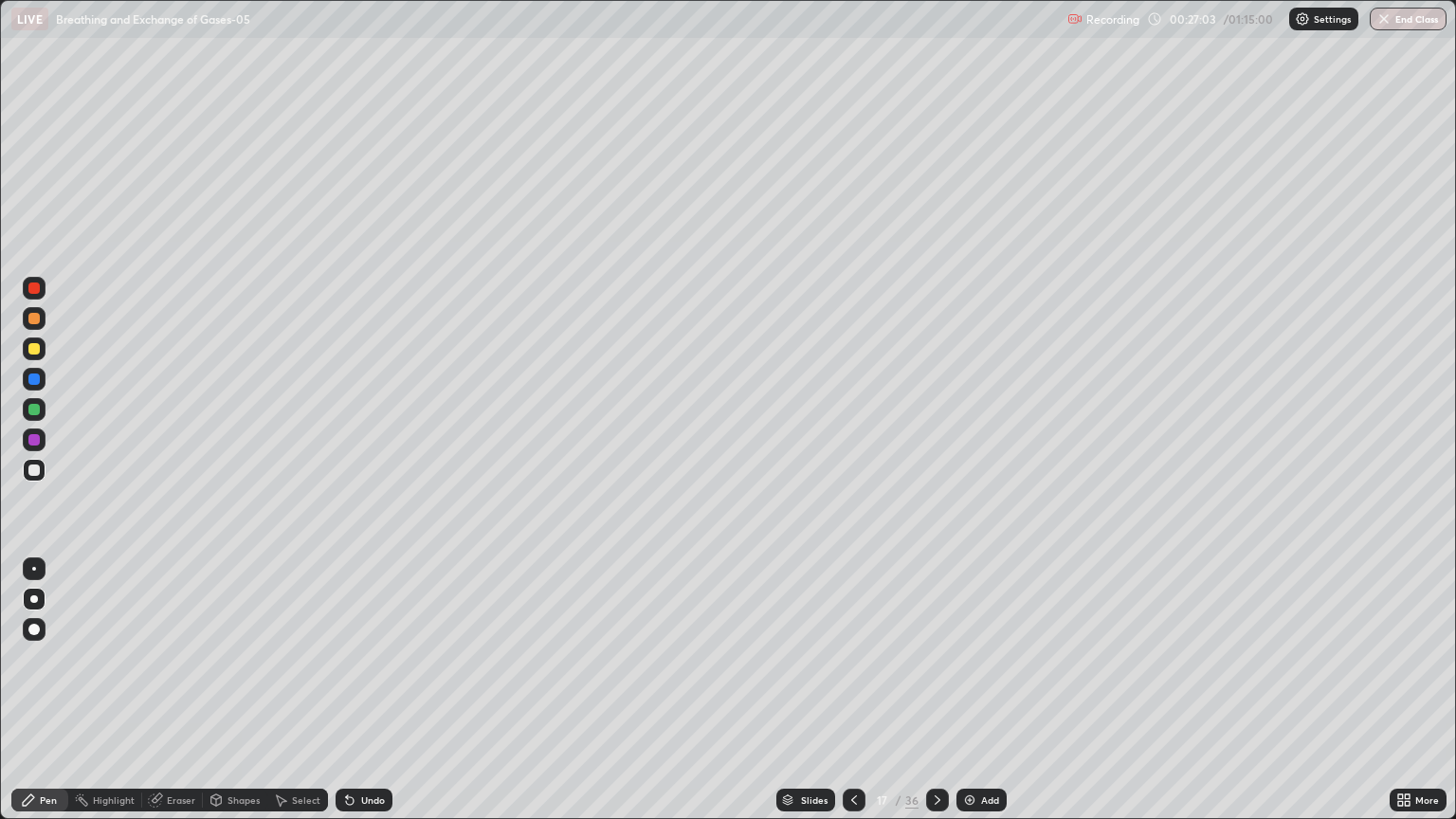 click 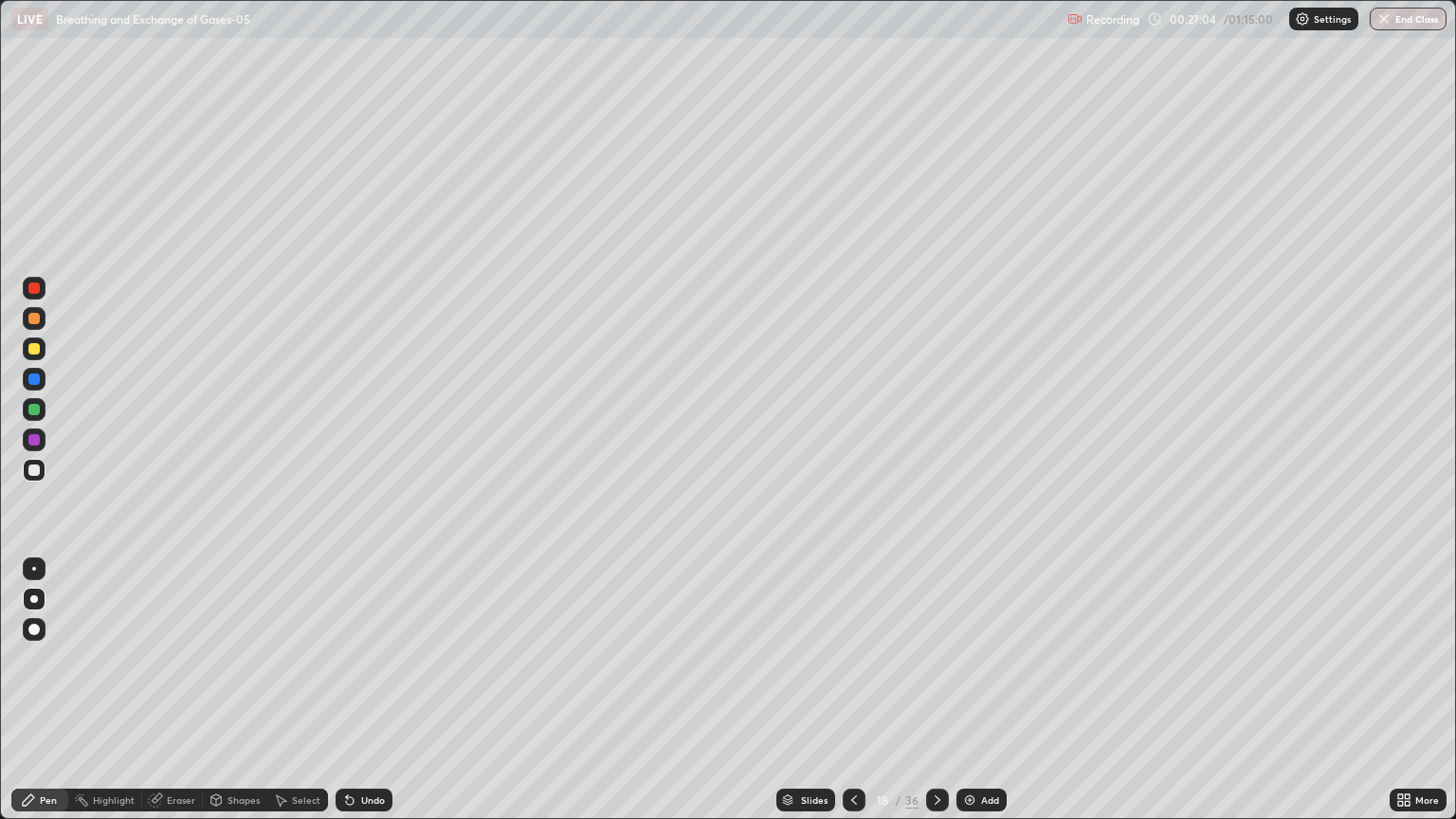 click at bounding box center (937, 800) 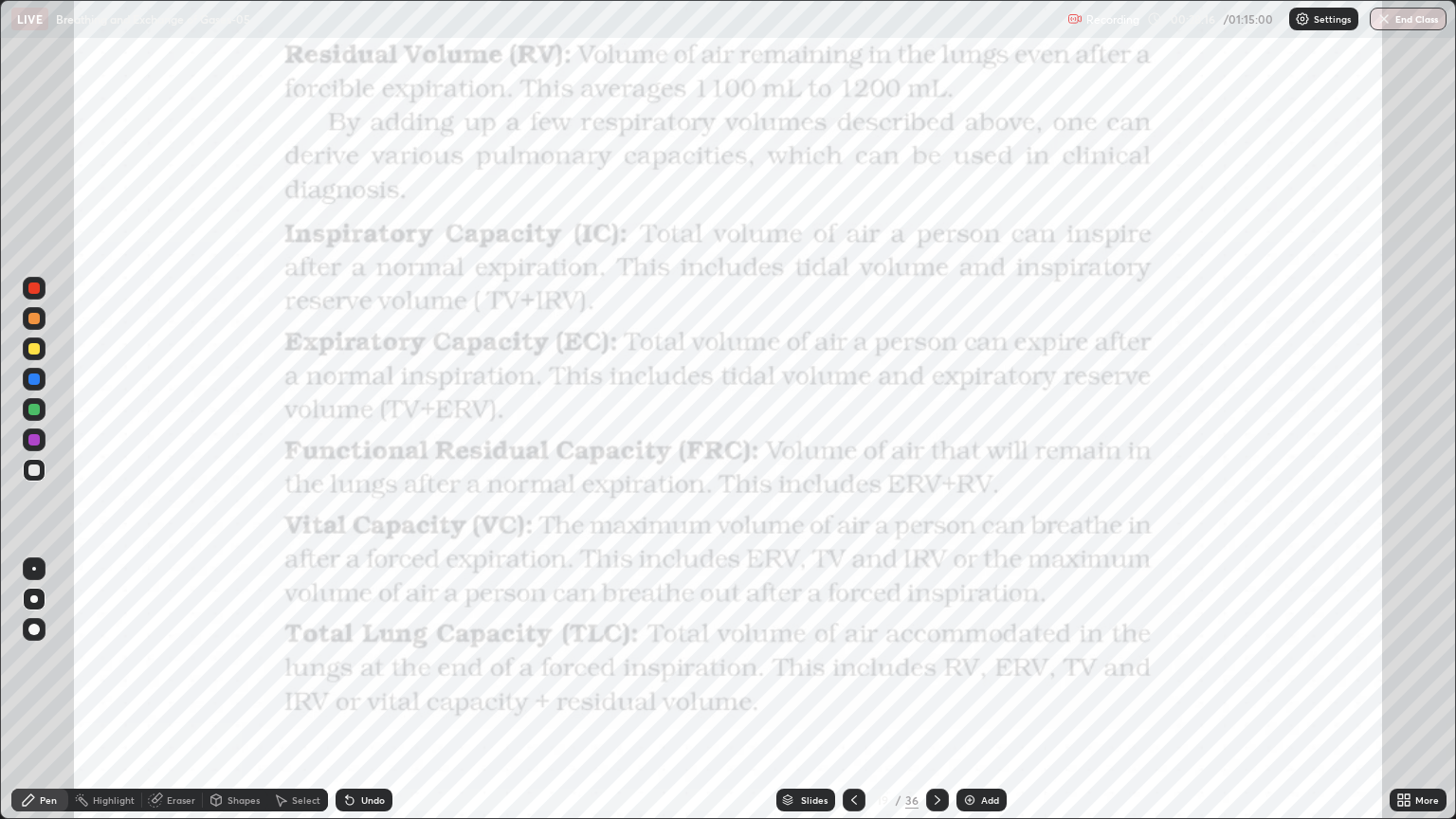 click at bounding box center (34, 288) 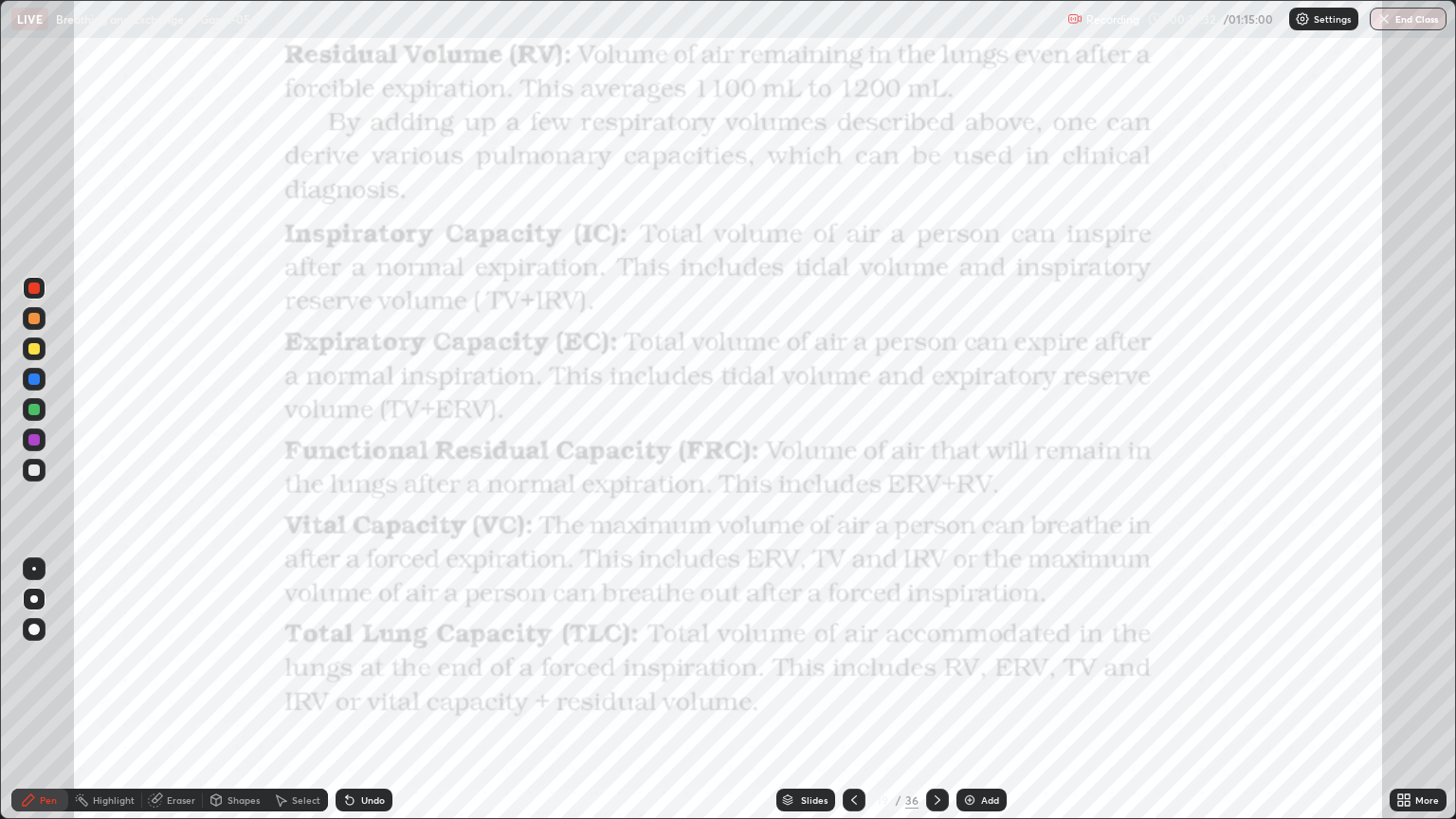 click 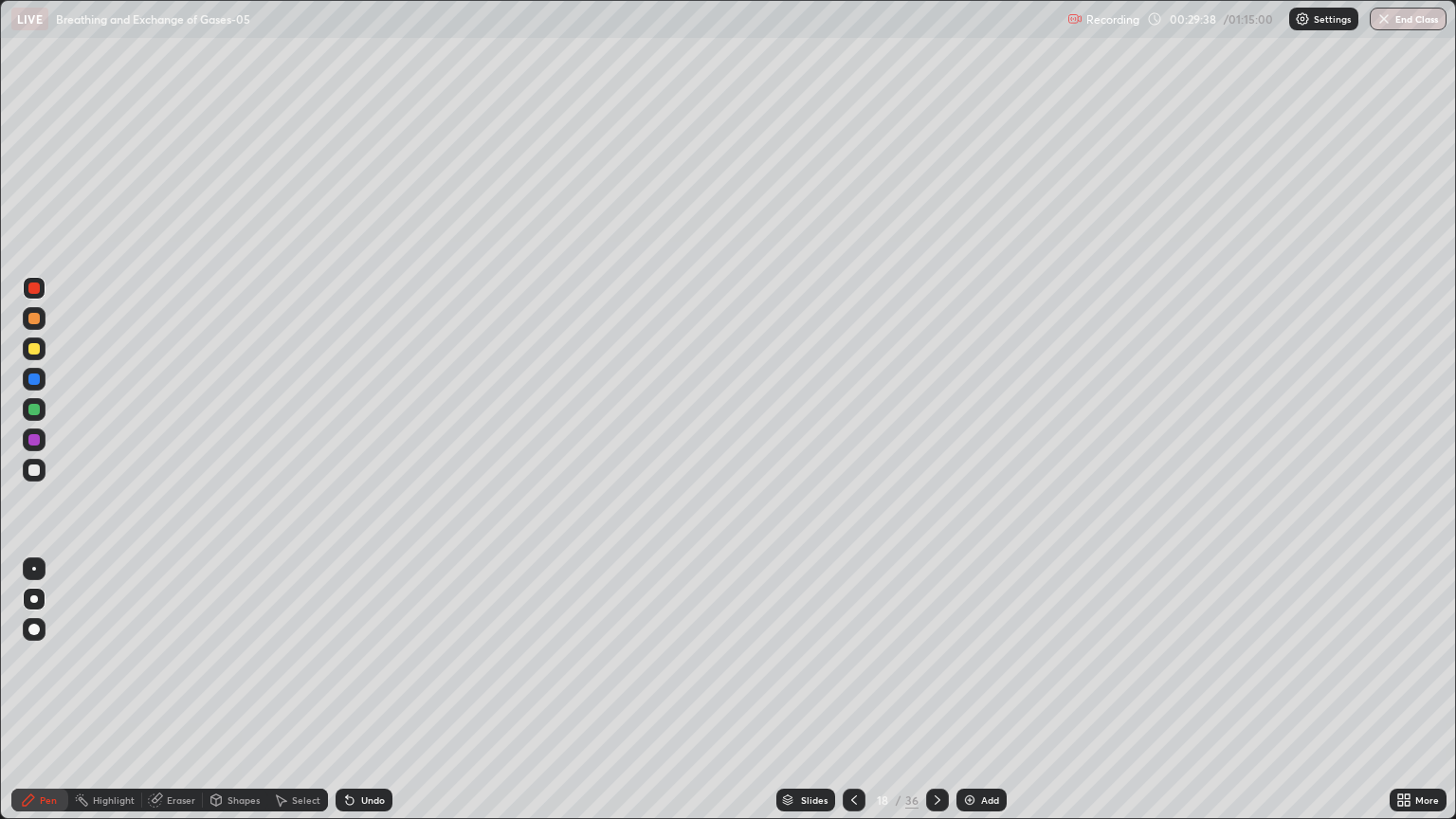 click at bounding box center [34, 440] 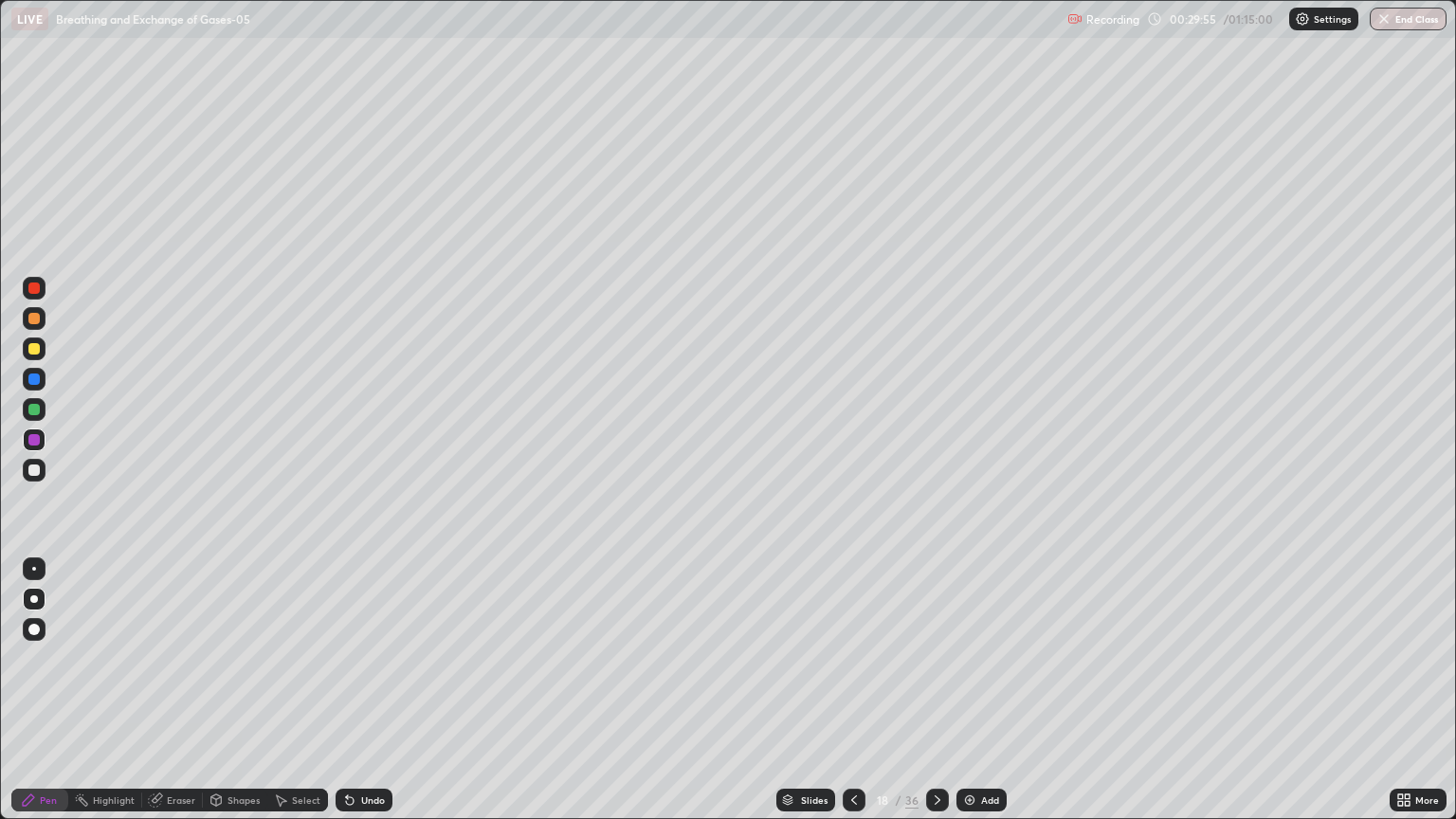 click at bounding box center [34, 379] 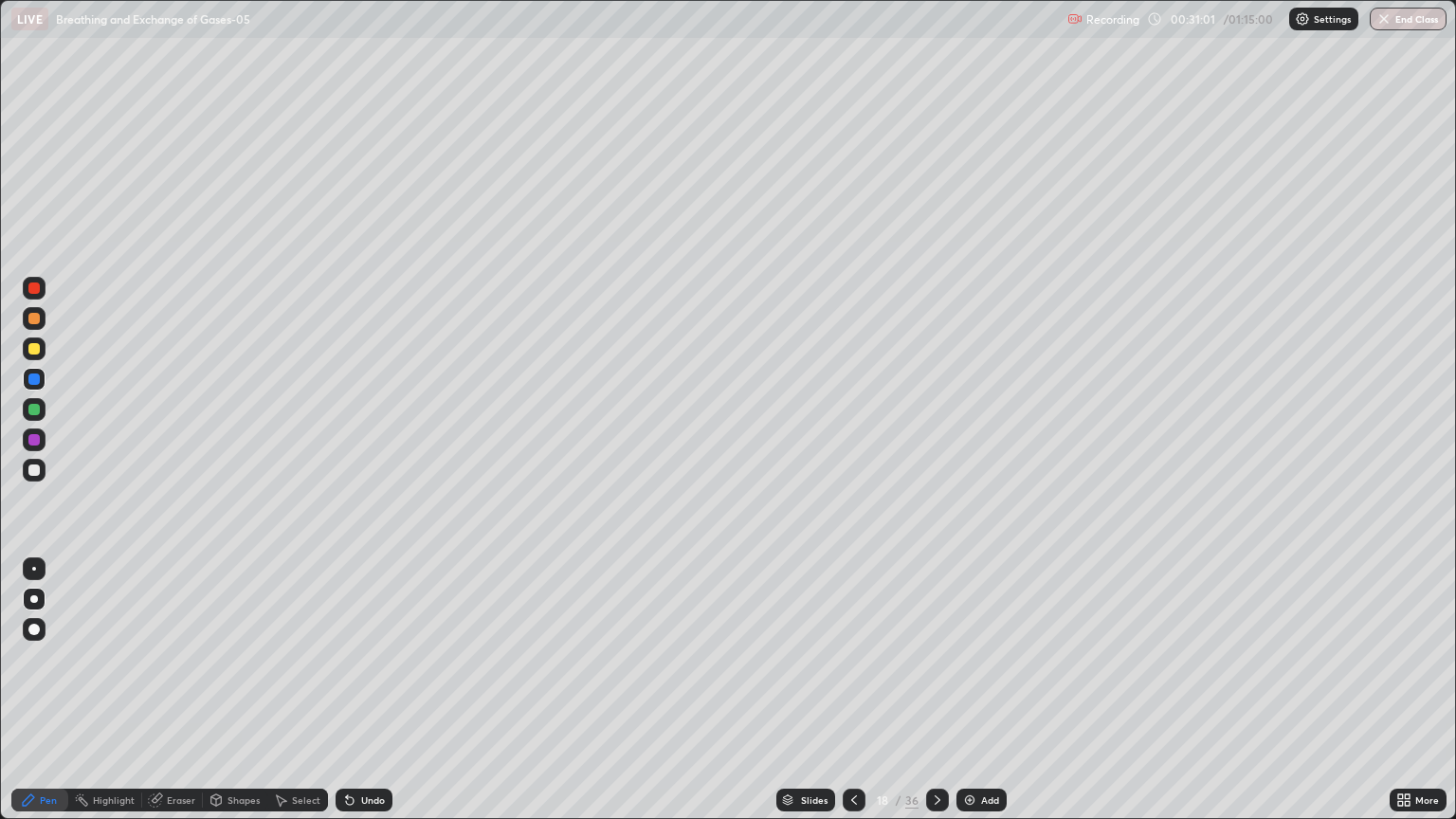 click 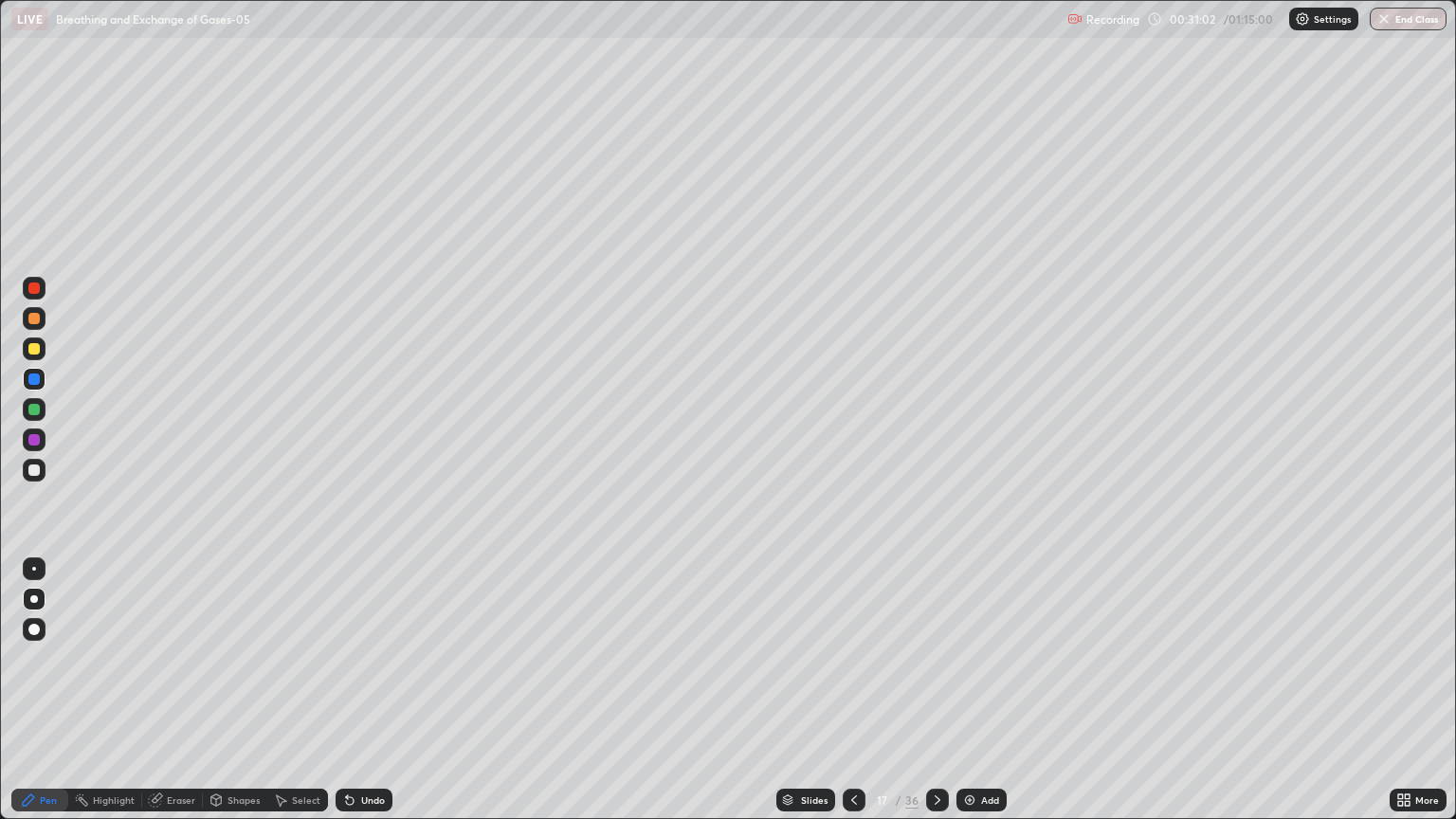 click 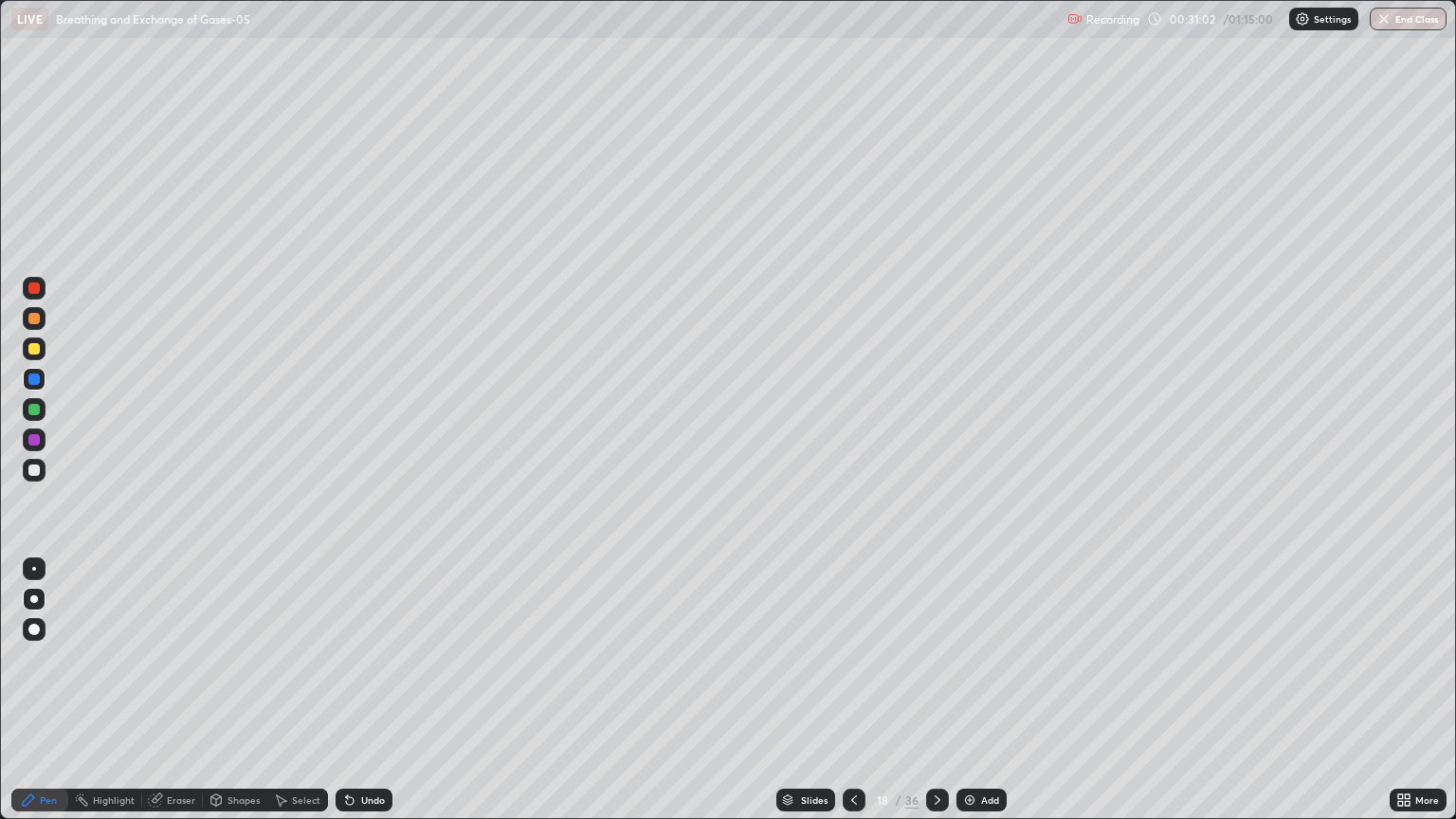click 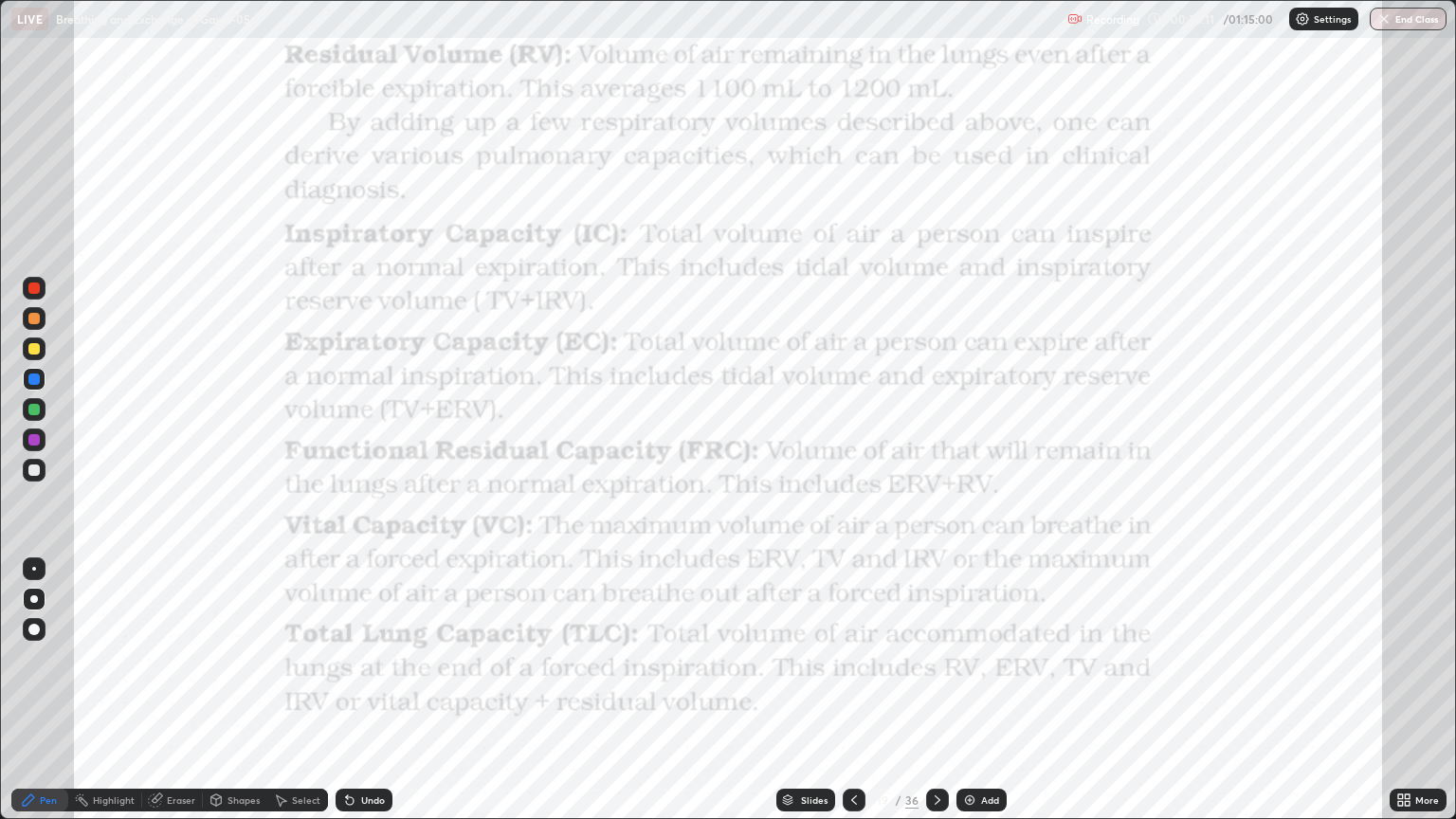 click 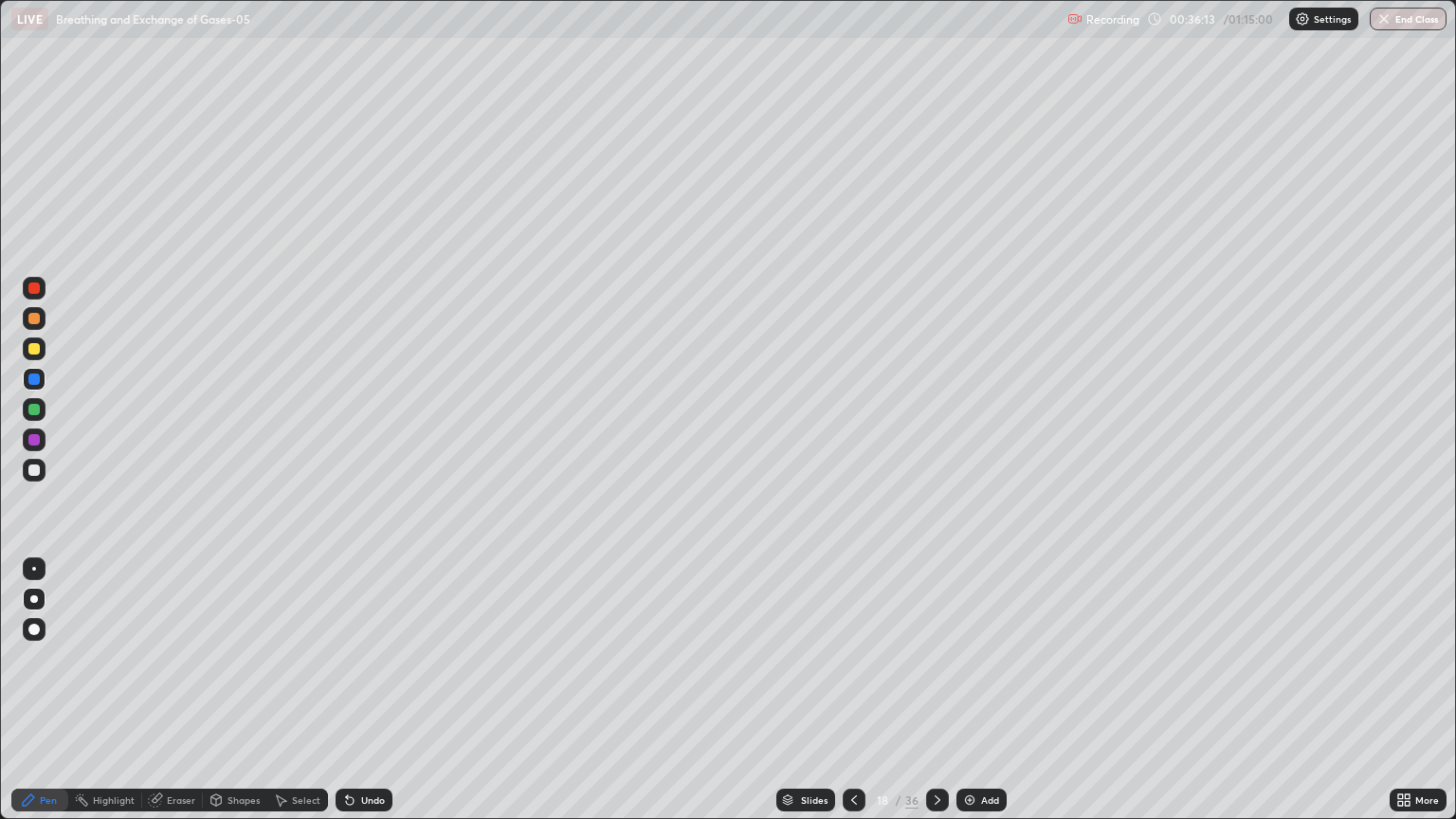 click at bounding box center (34, 440) 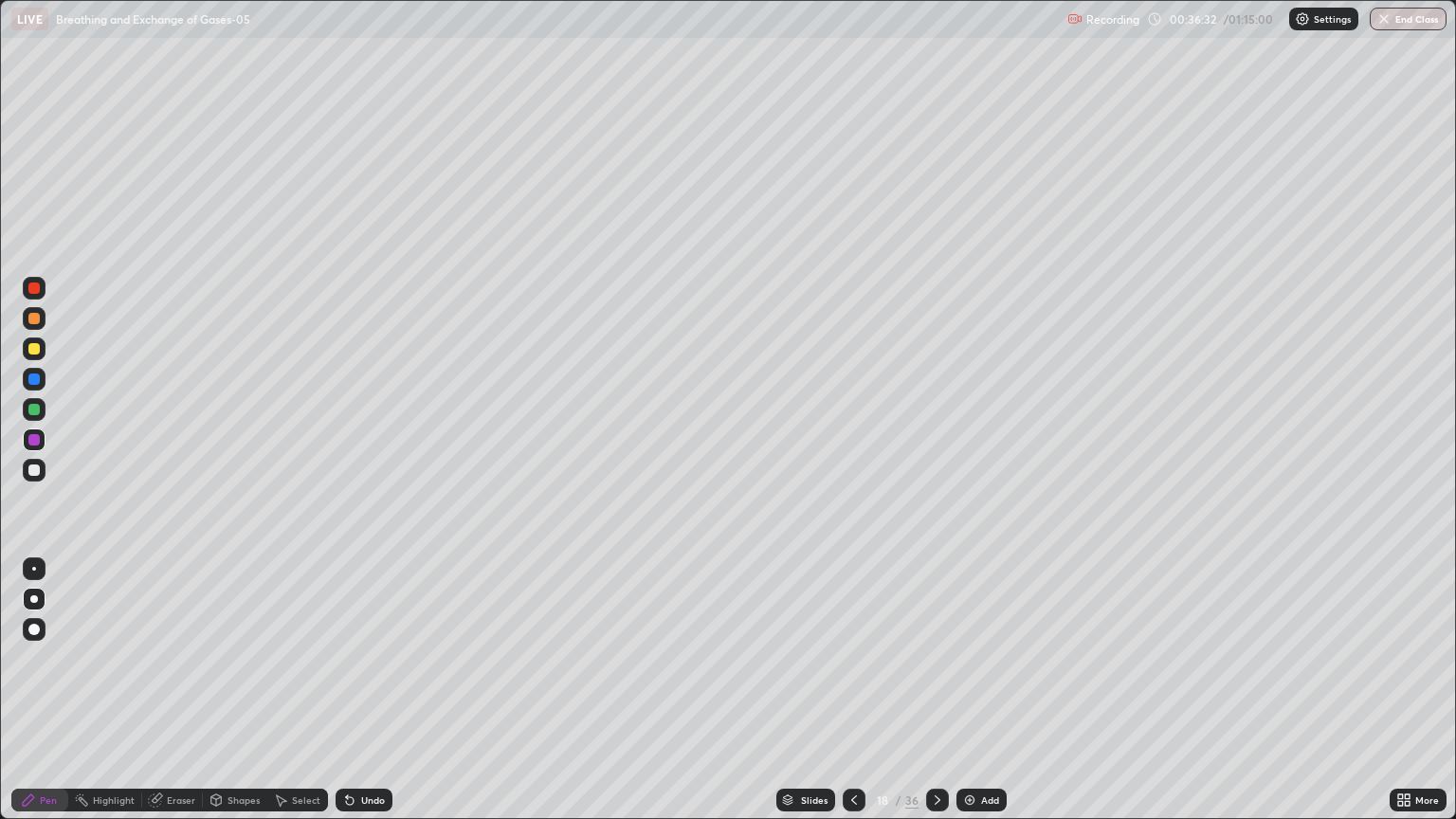 click 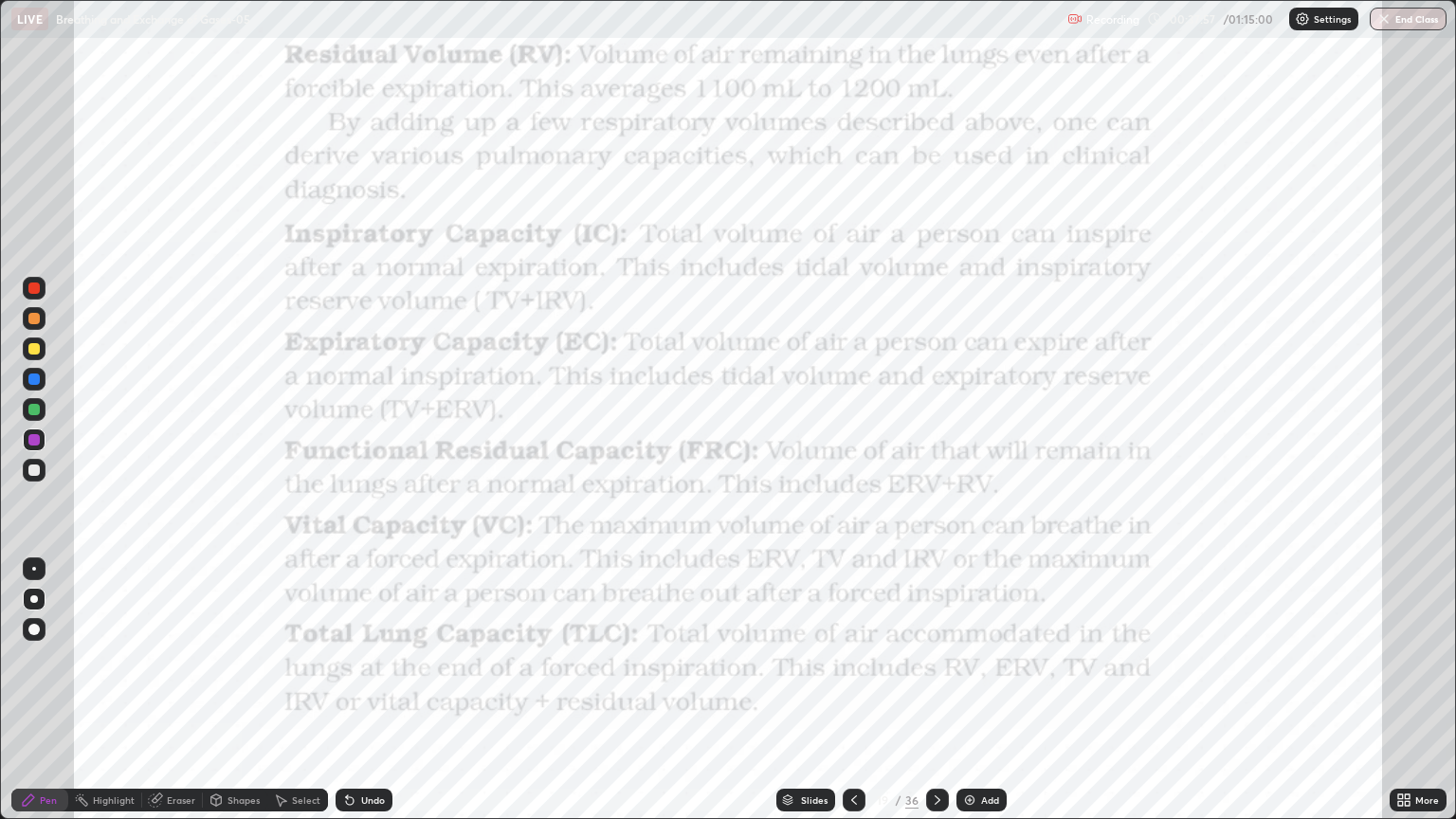 click 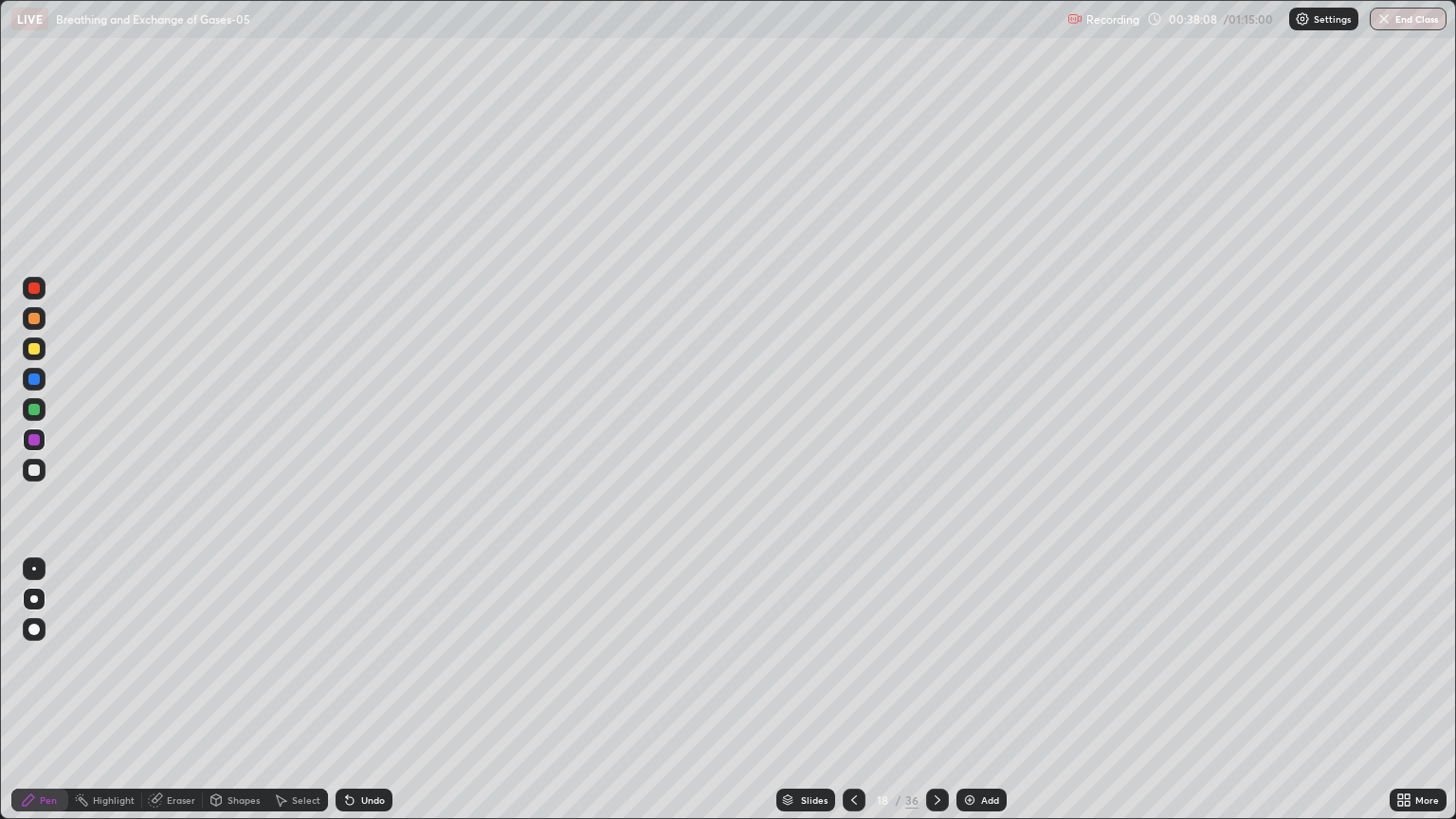 click on "Undo" at bounding box center (364, 800) 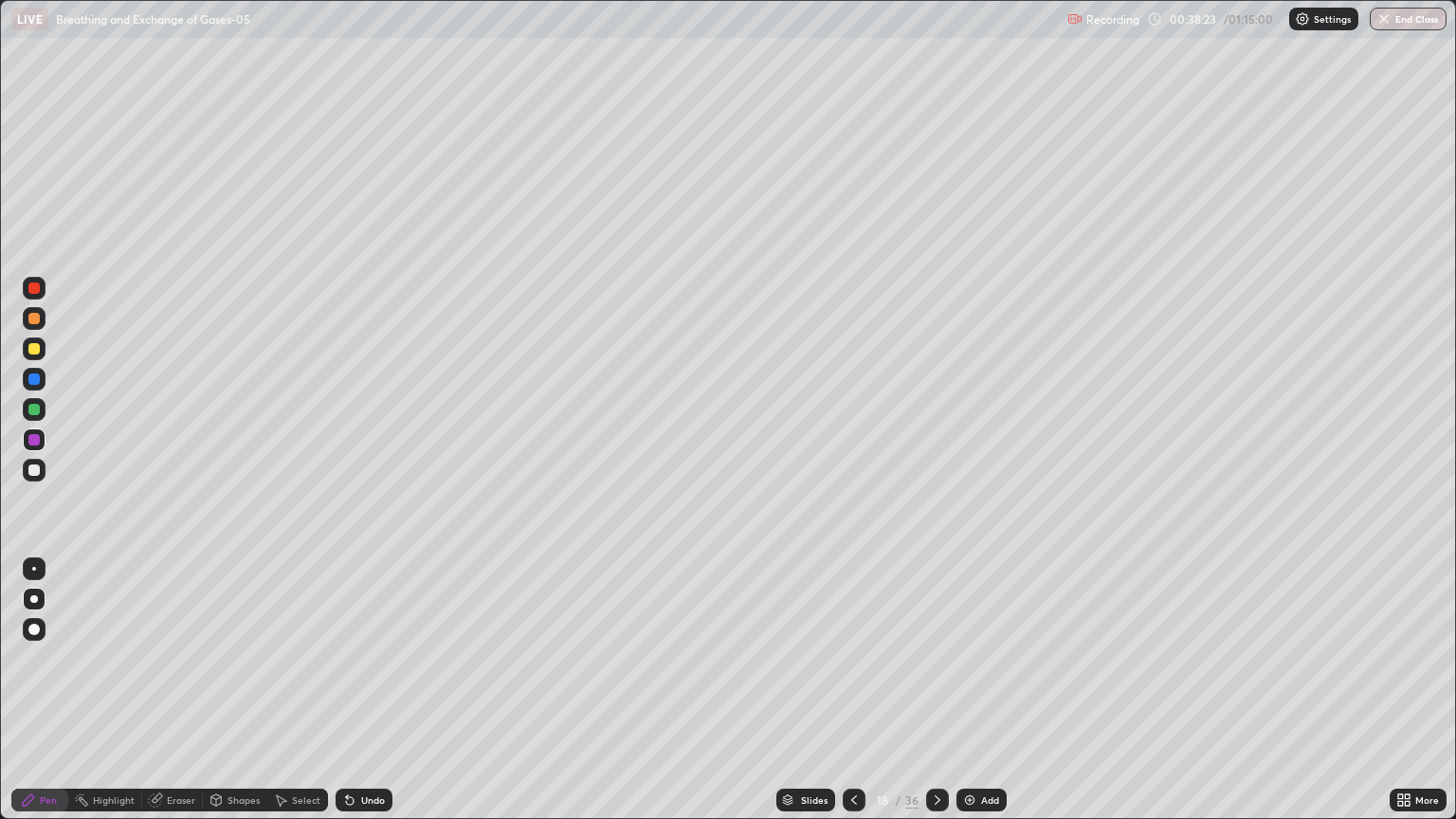 click on "Eraser" at bounding box center (173, 800) 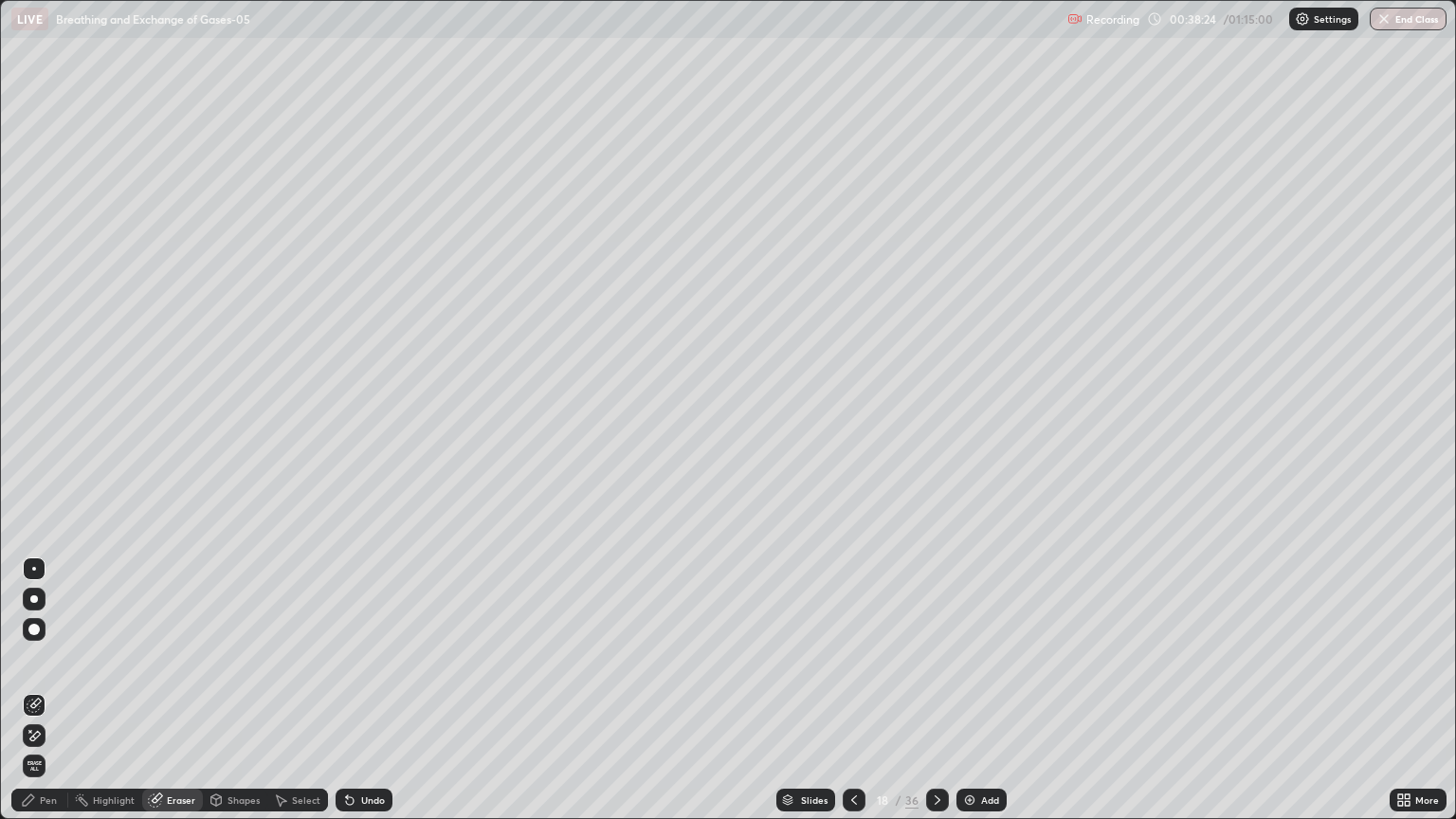 click 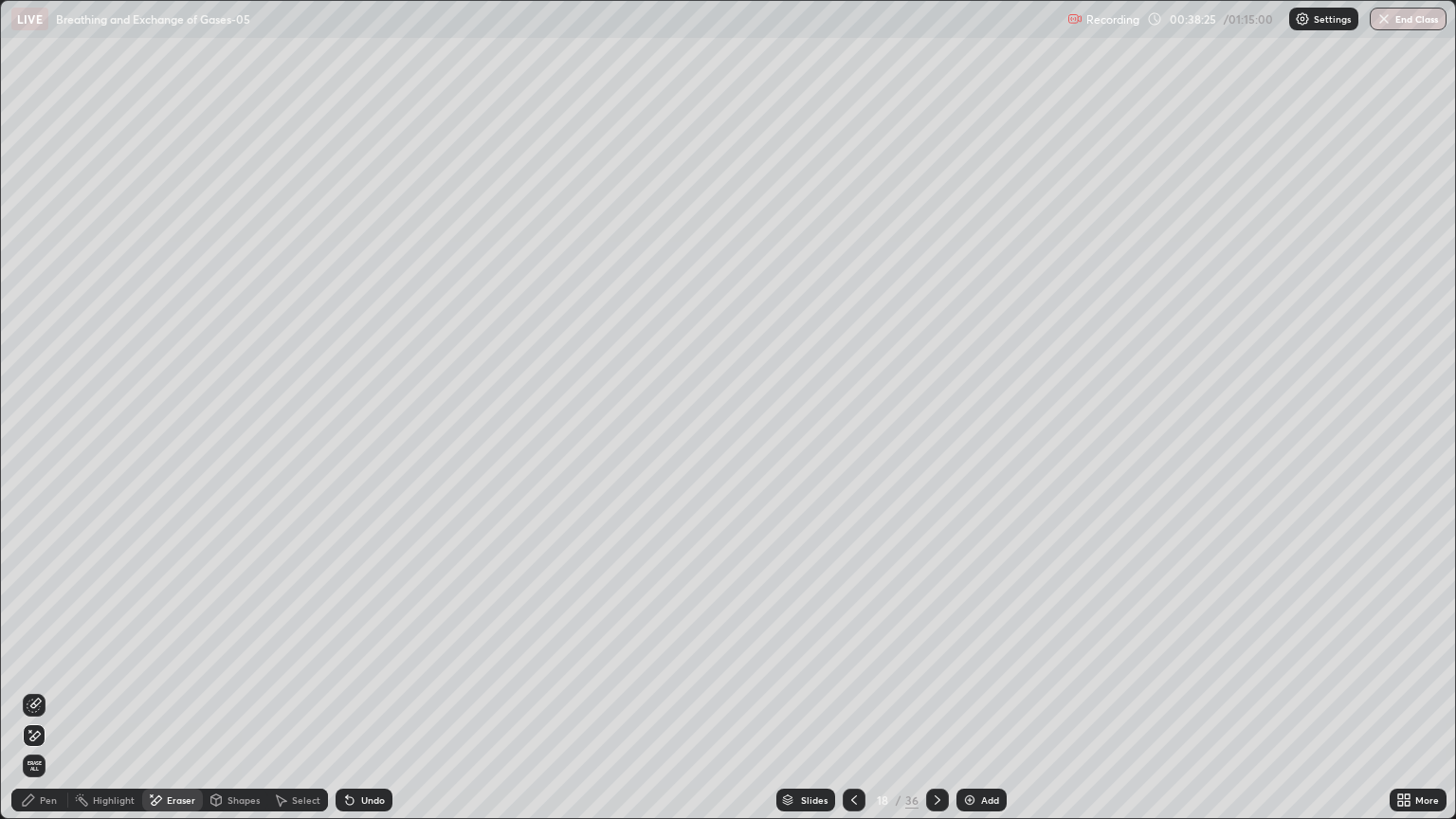 click on "Pen" at bounding box center (48, 800) 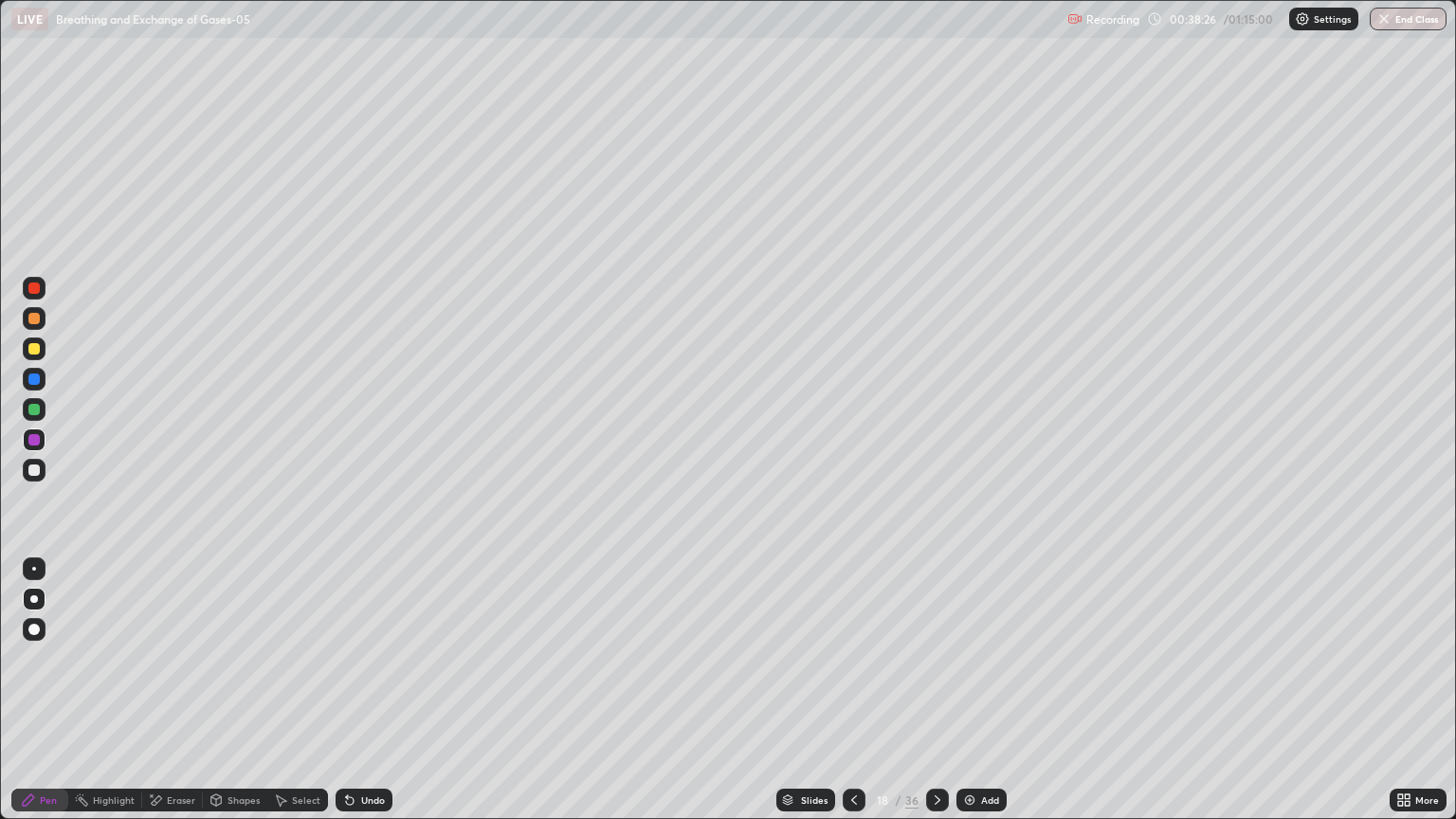 click on "Pen" at bounding box center [48, 800] 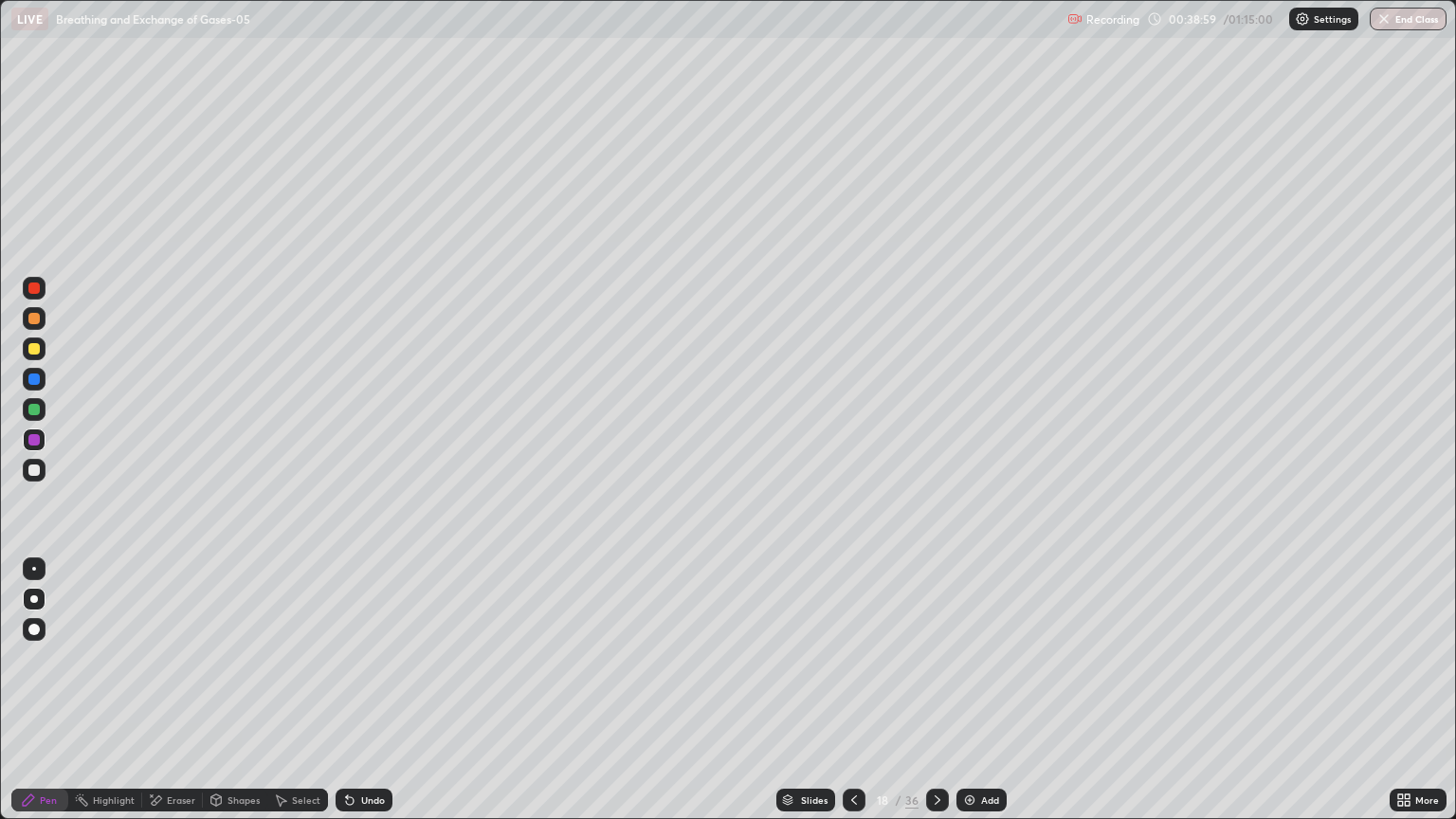 click on "Undo" at bounding box center [373, 800] 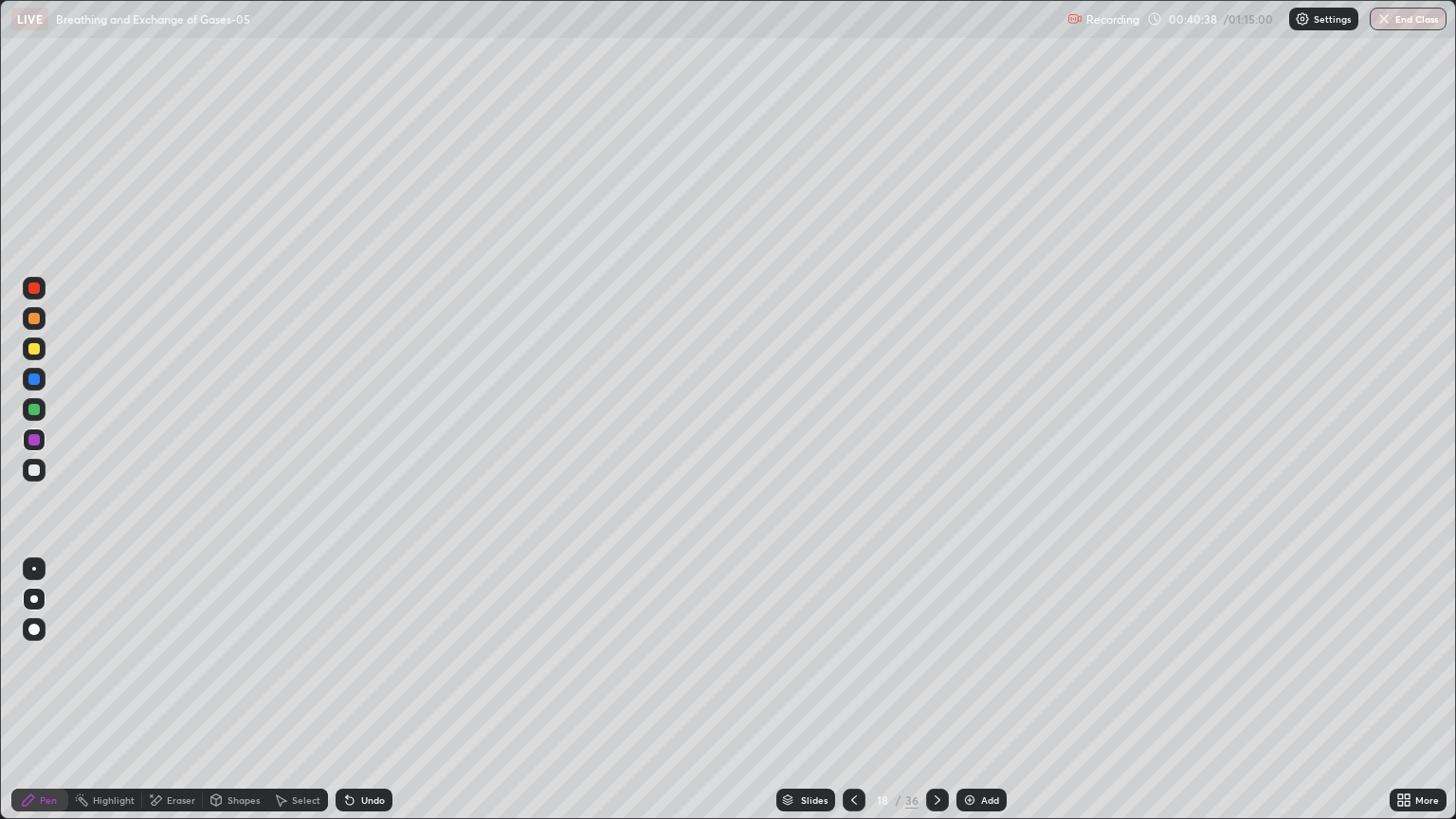 click 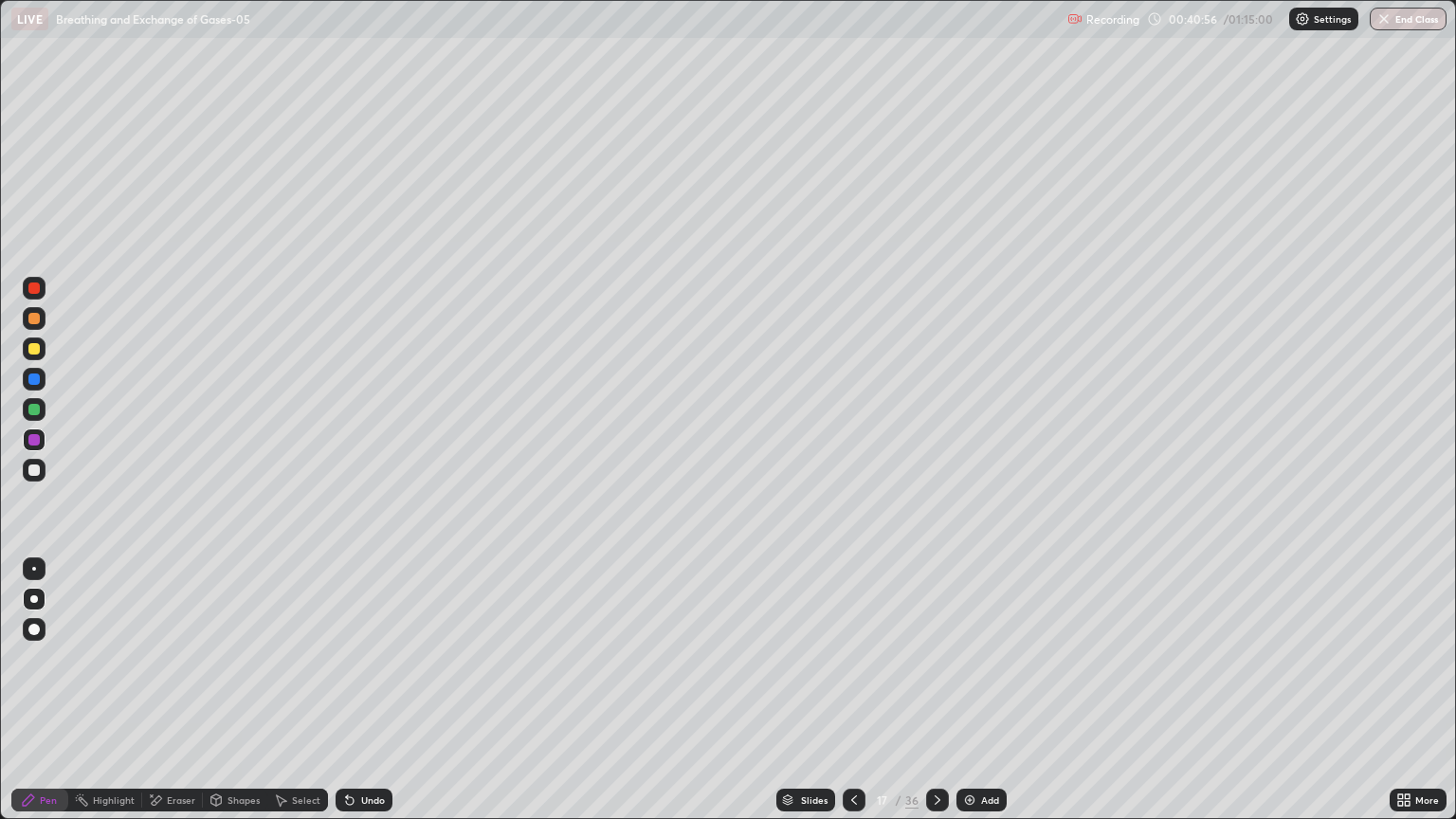 click on "Eraser" at bounding box center (173, 800) 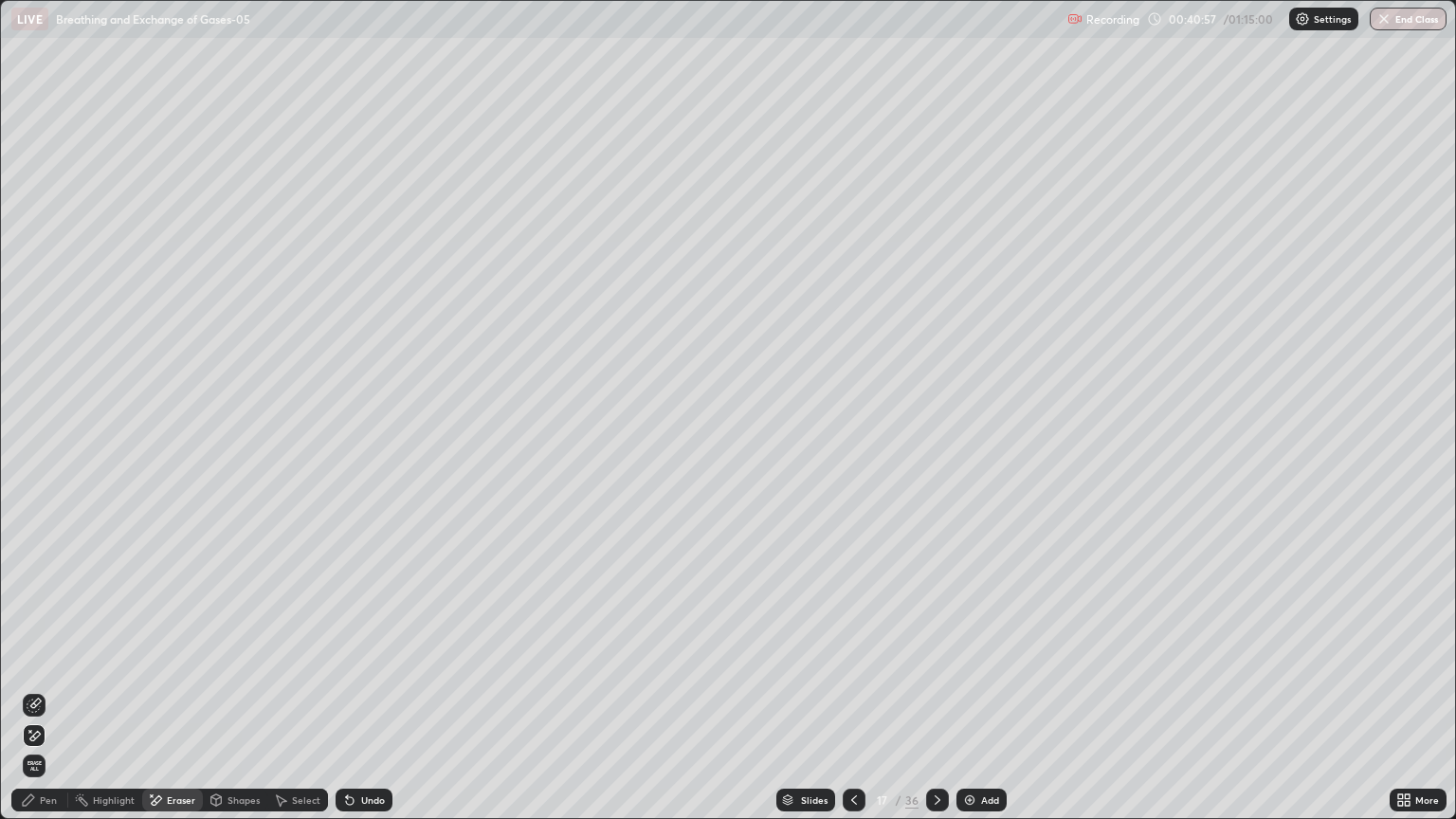 click 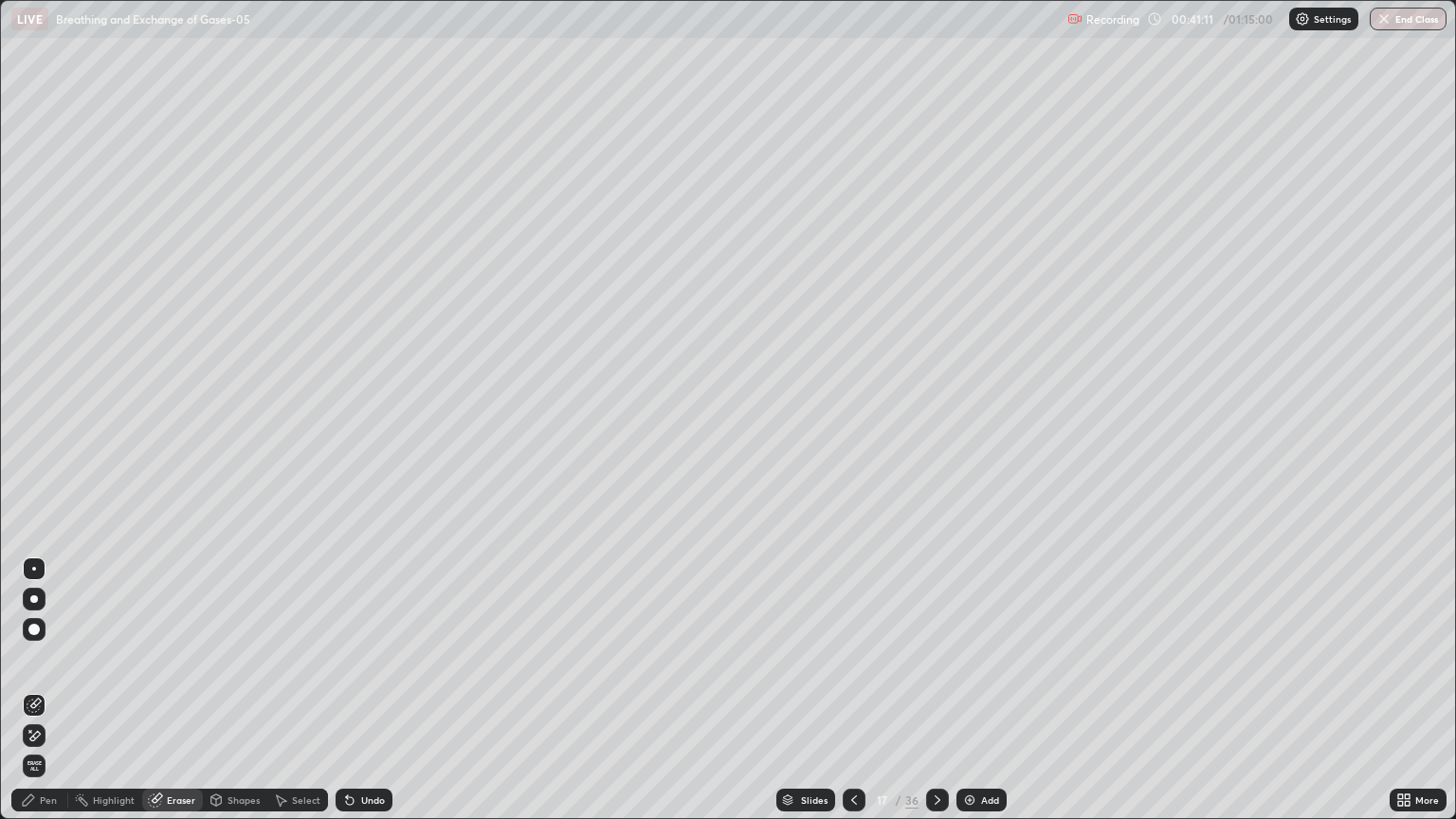 click 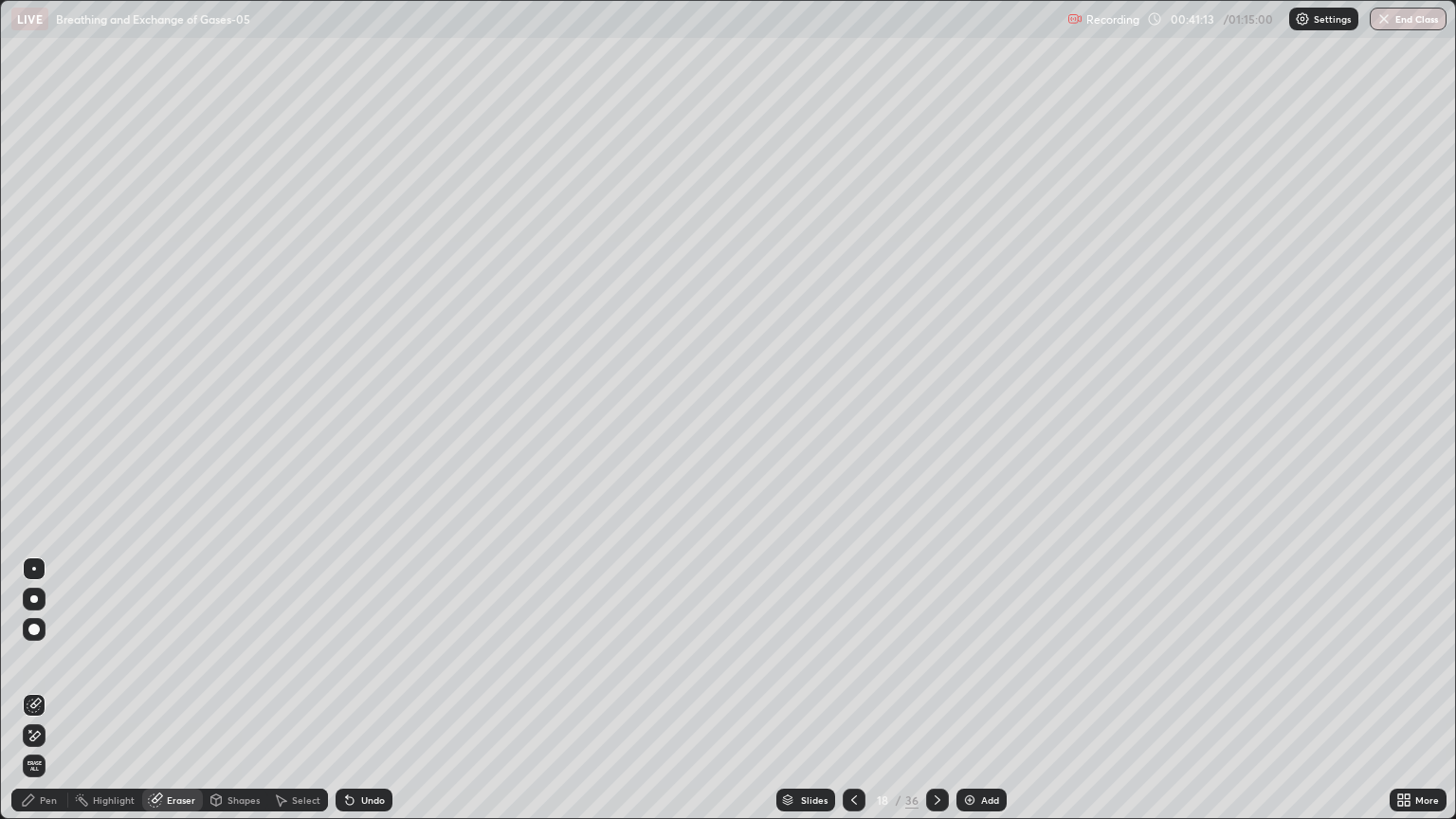 click 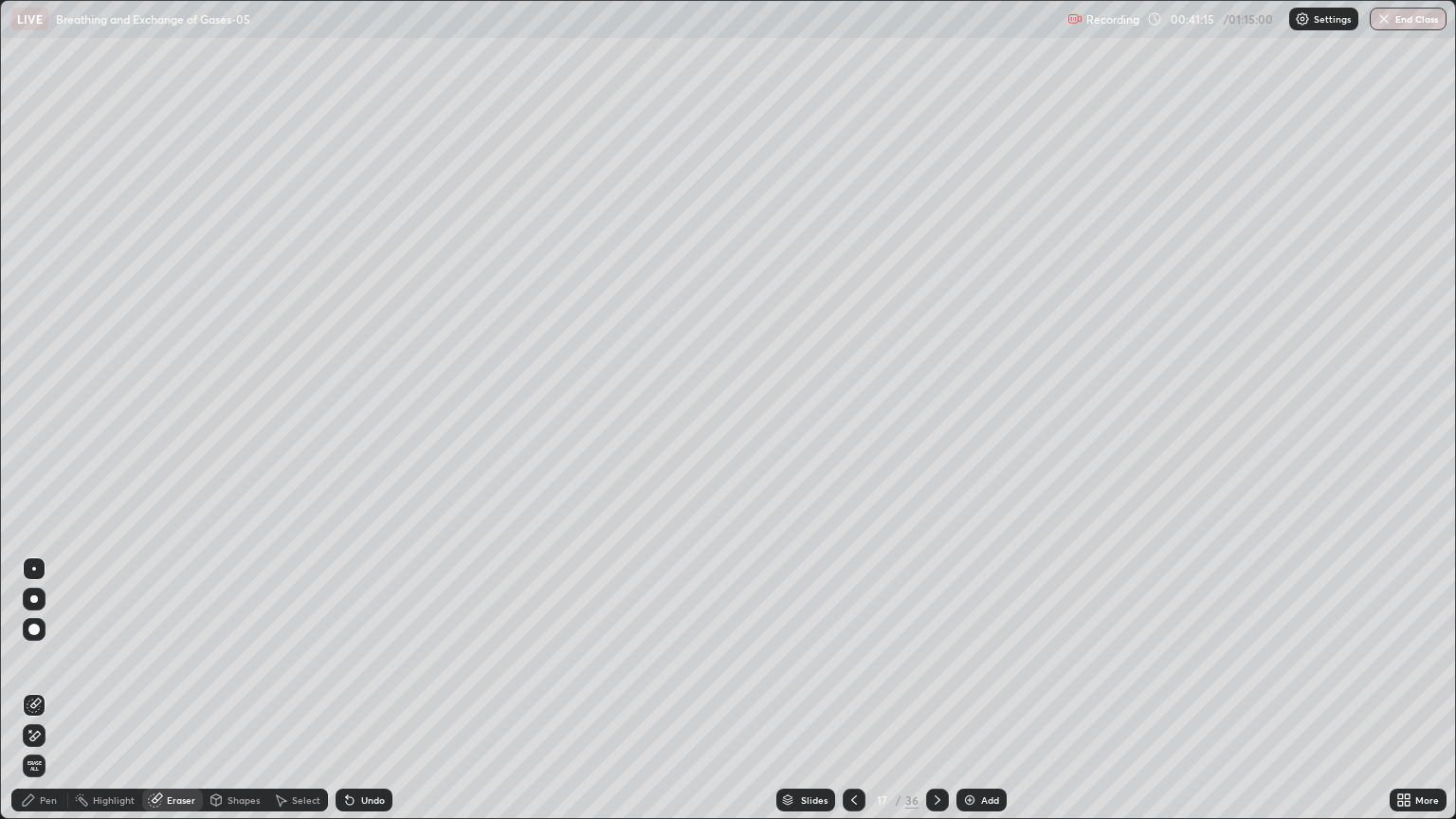 click at bounding box center (34, 599) 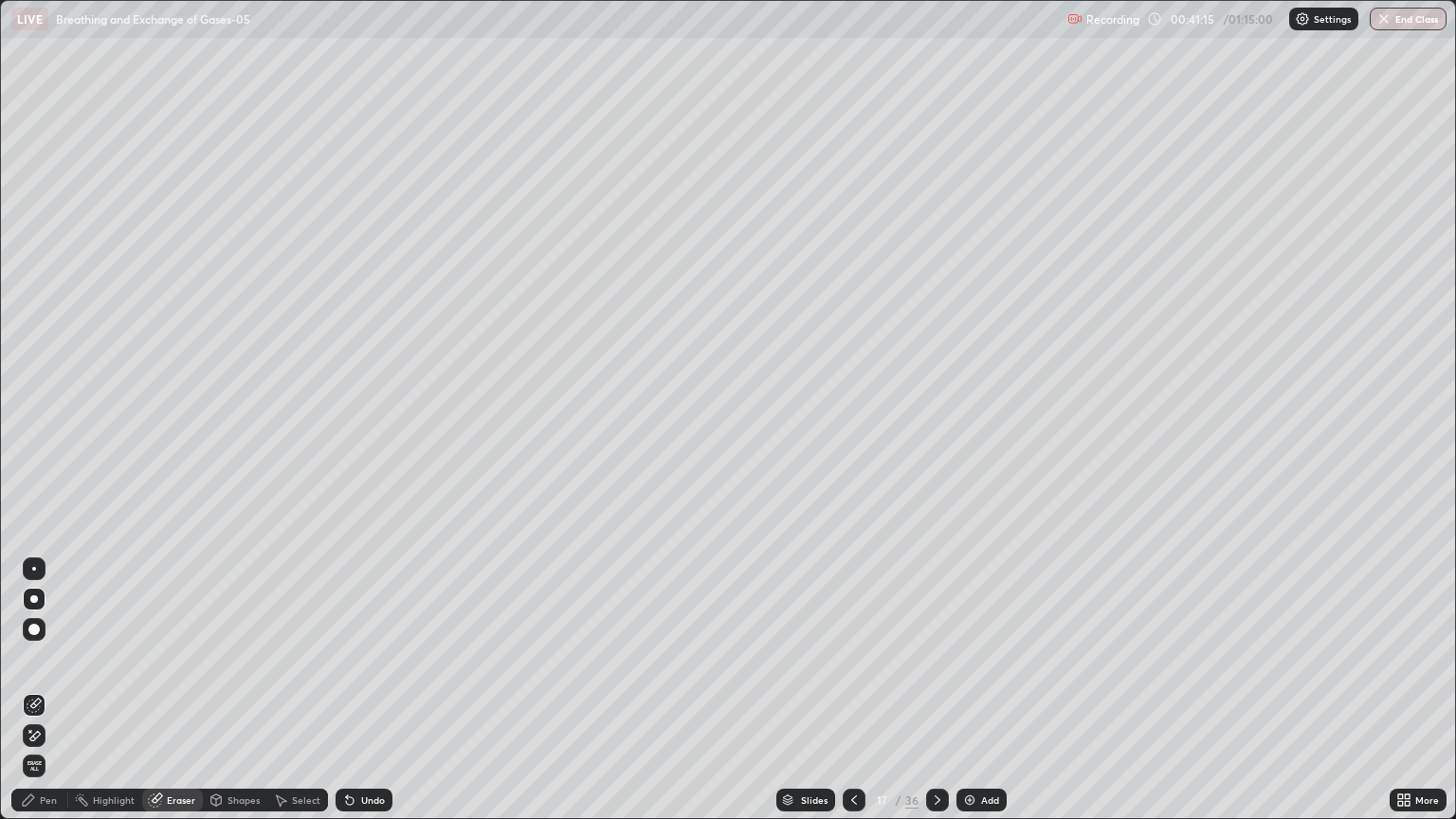 click on "Pen" at bounding box center (40, 800) 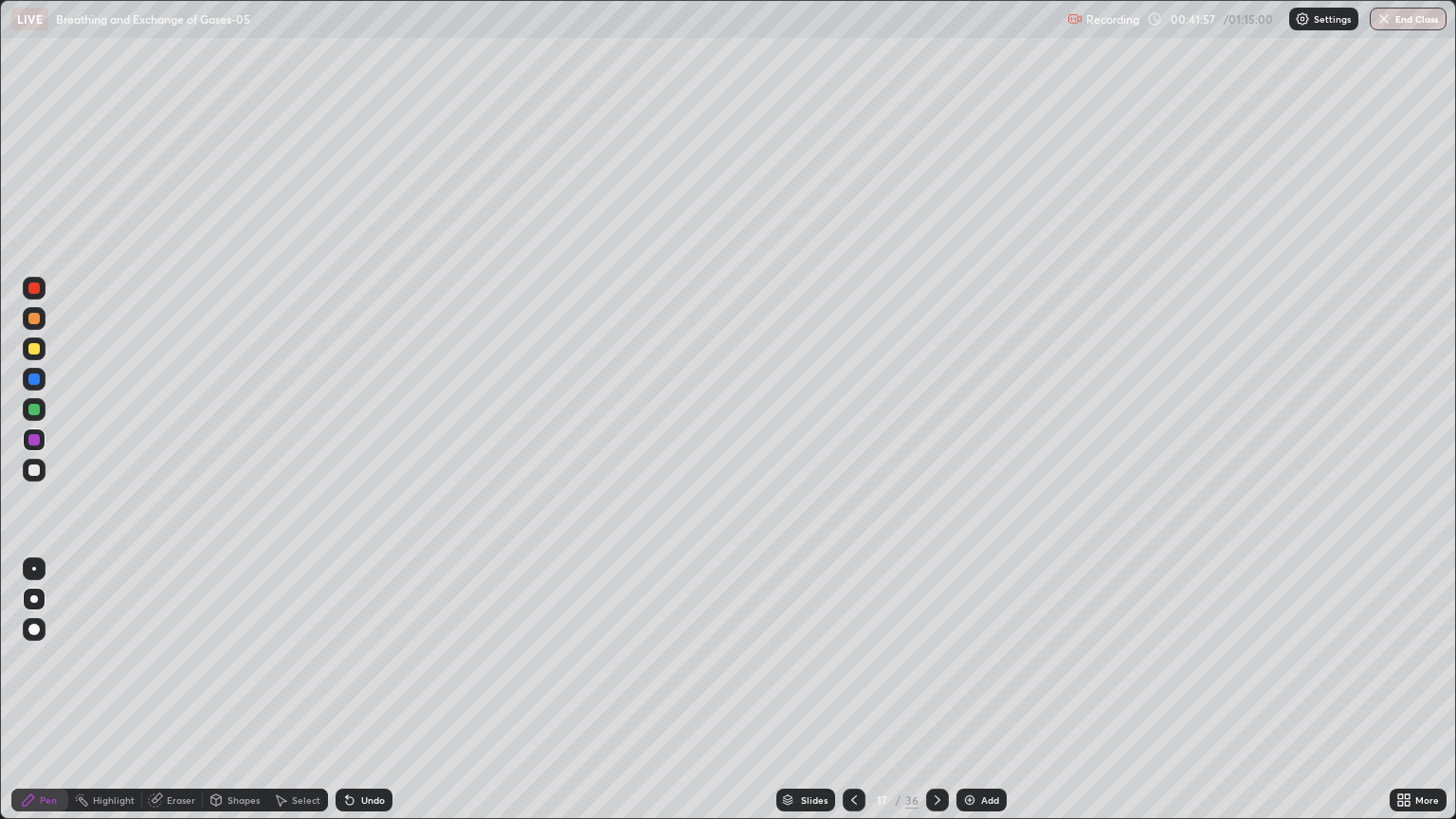 click at bounding box center (34, 349) 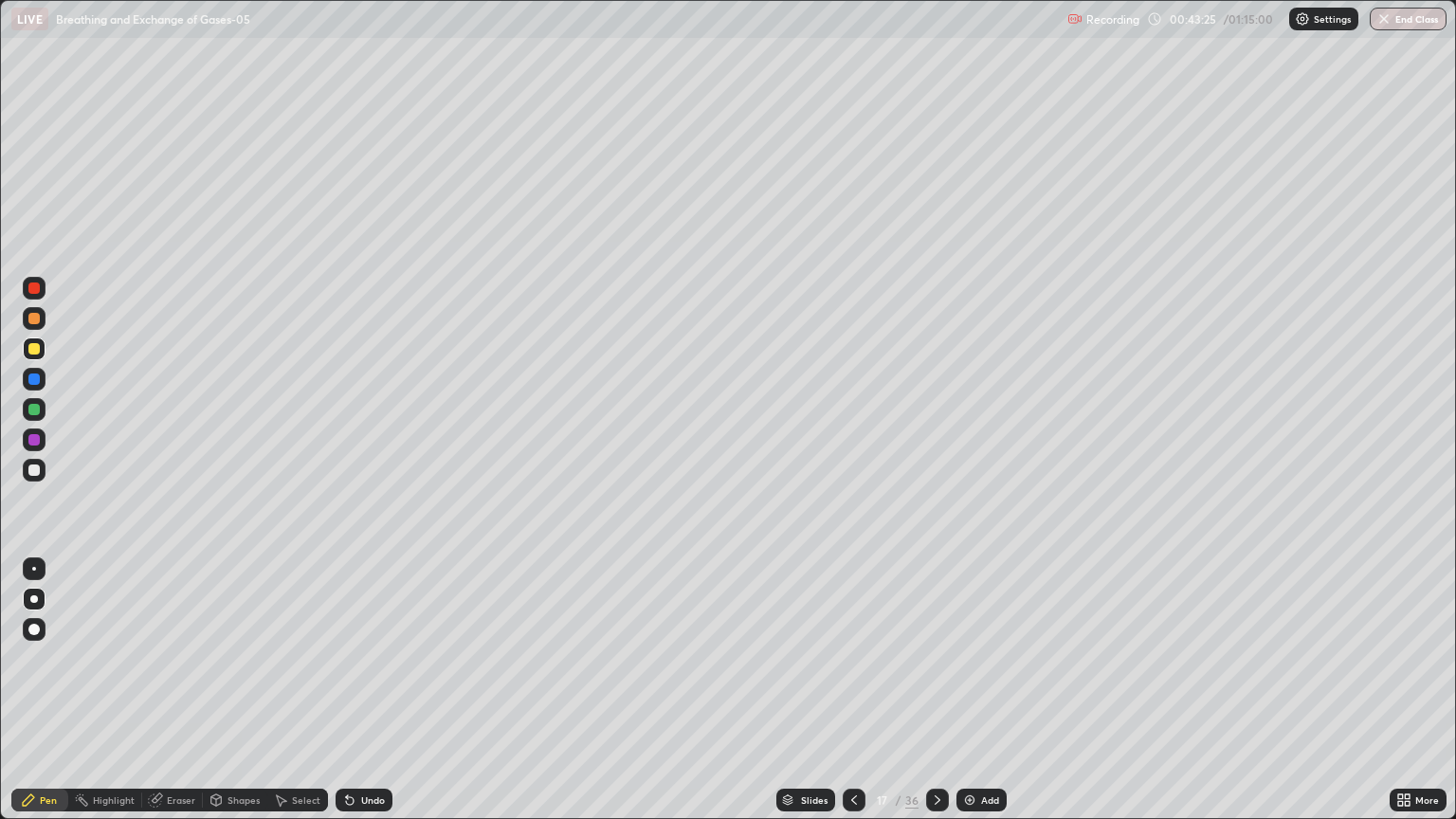 click at bounding box center [34, 470] 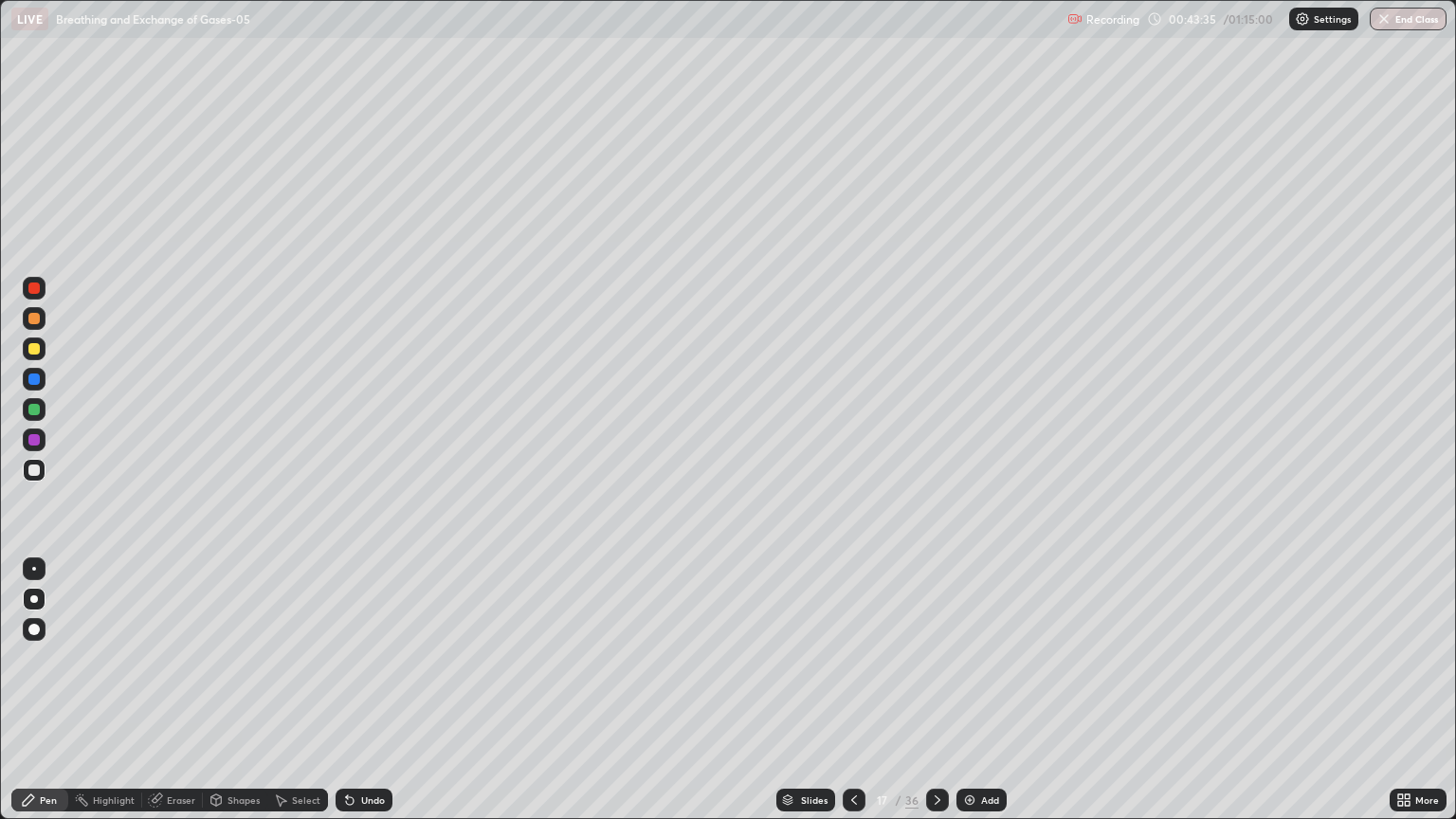 click on "Undo" at bounding box center (373, 800) 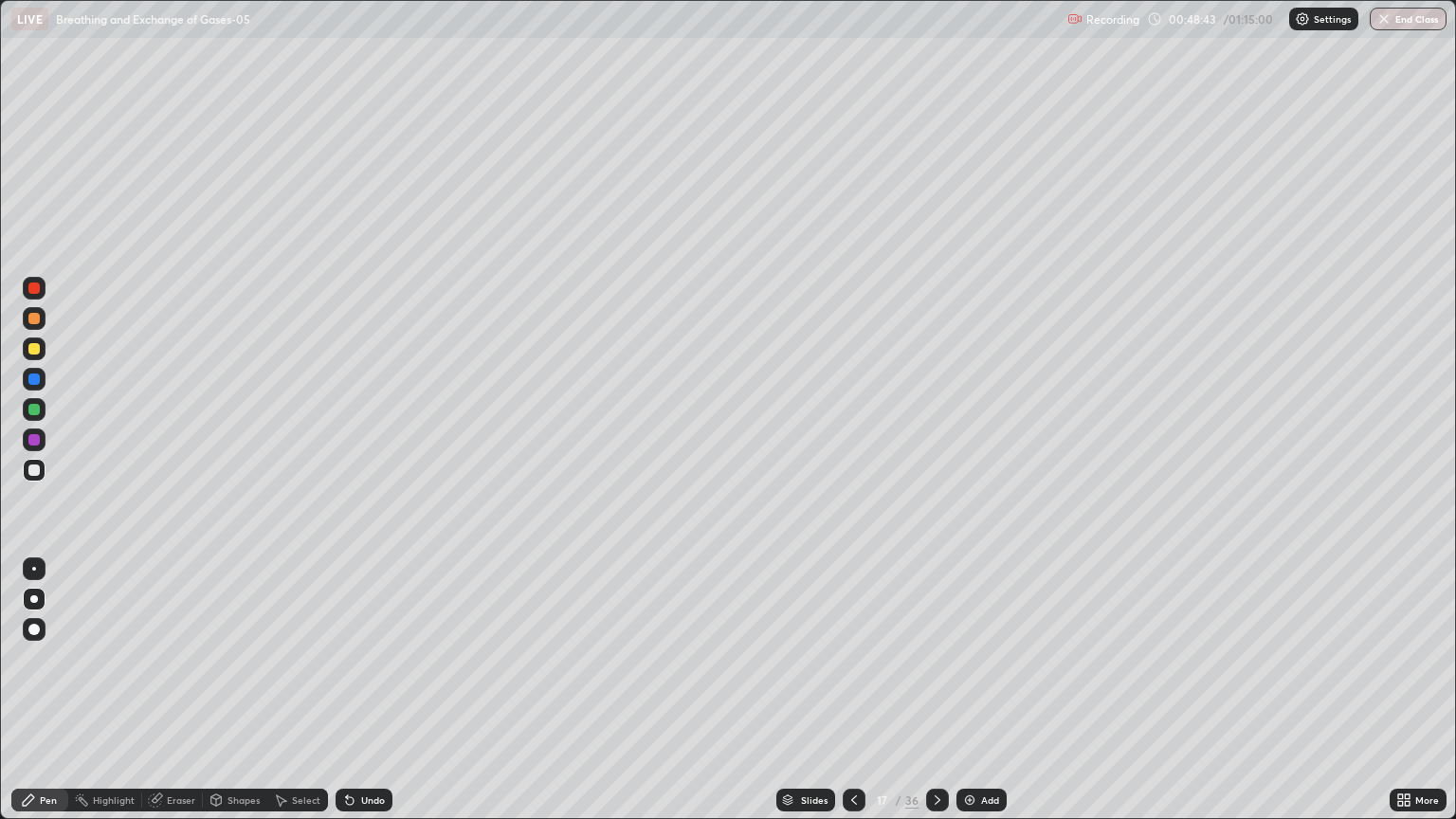 click on "Undo" at bounding box center (364, 800) 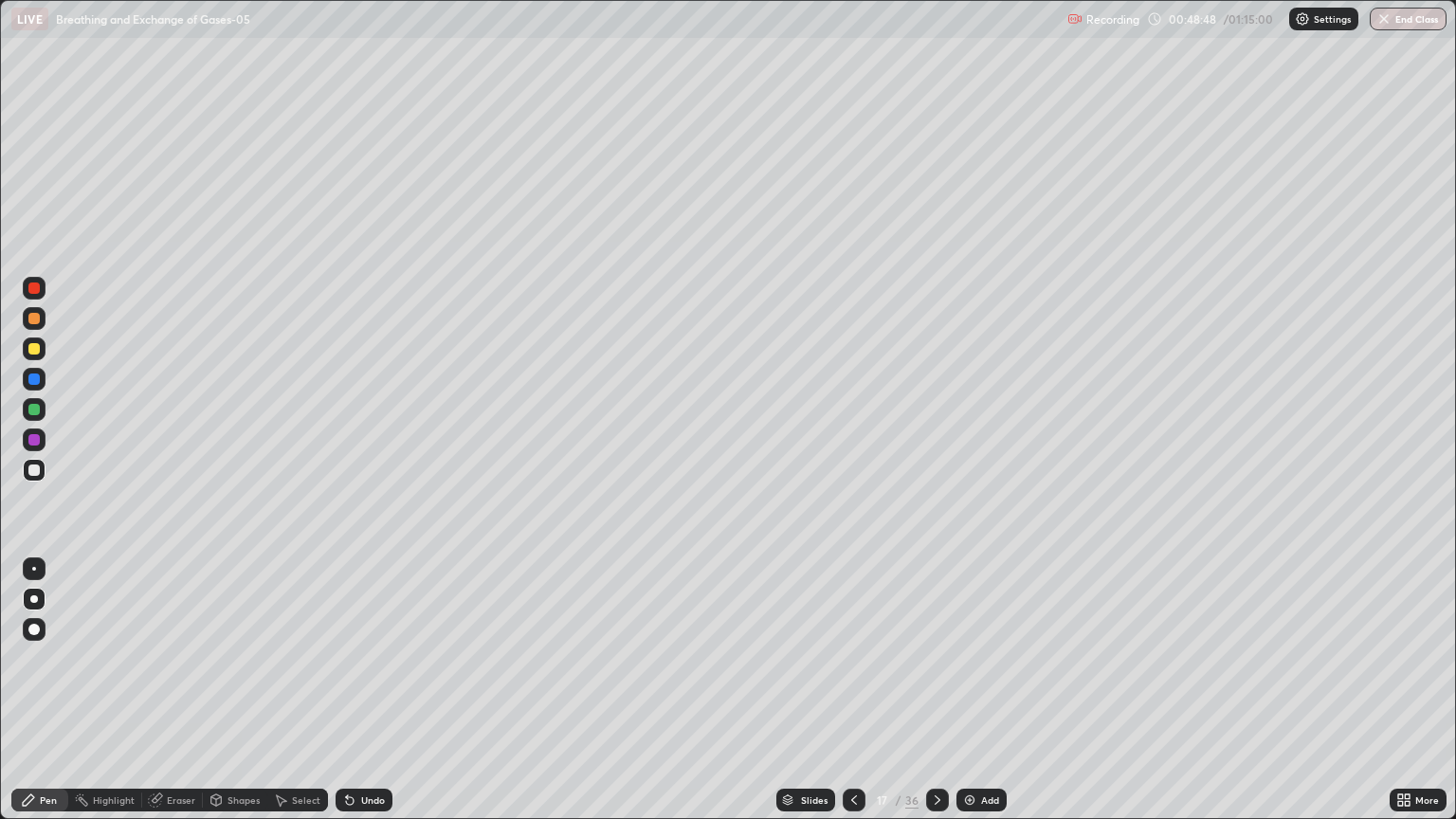 click on "Undo" at bounding box center (373, 800) 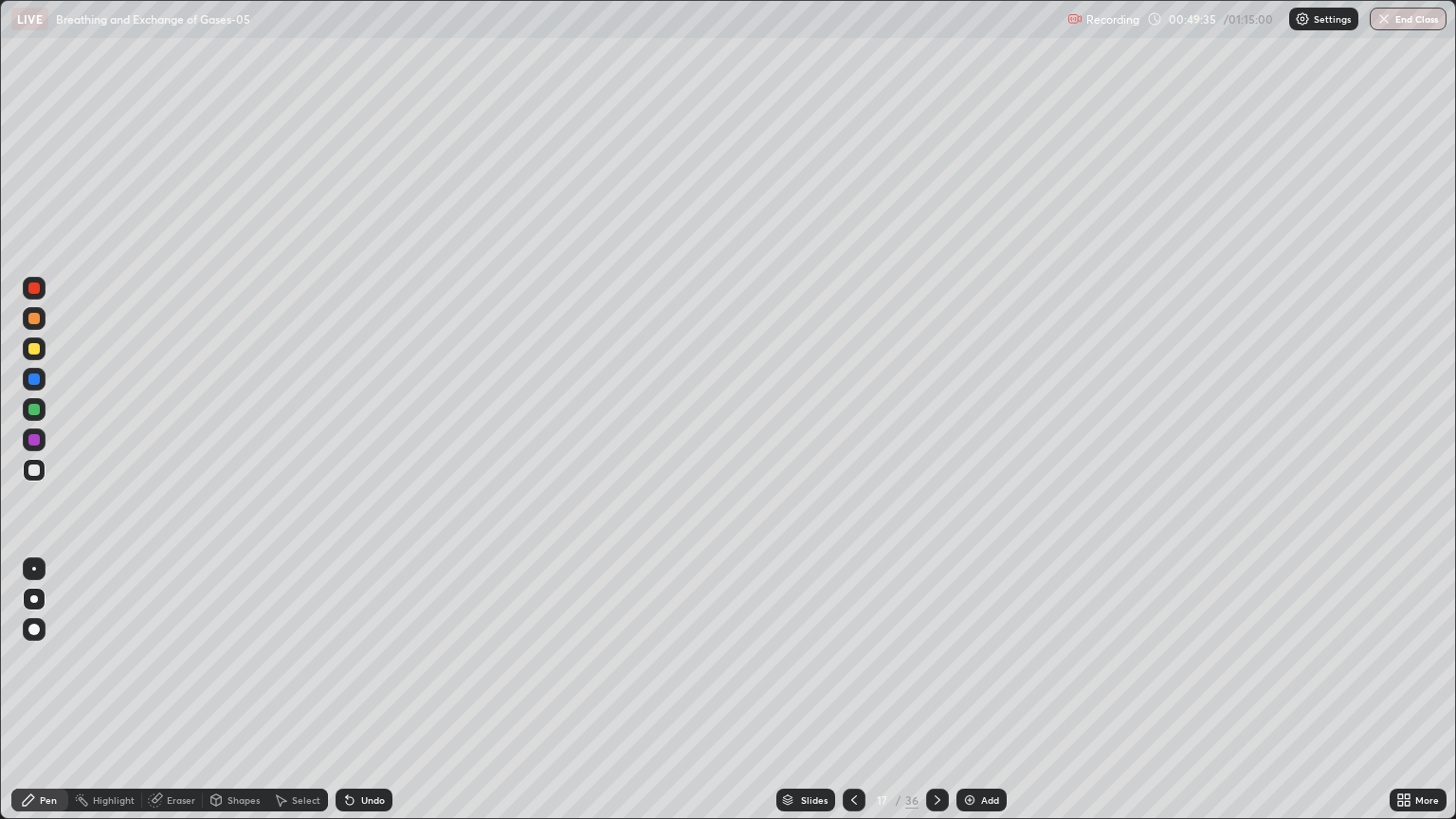click on "Undo" at bounding box center (373, 800) 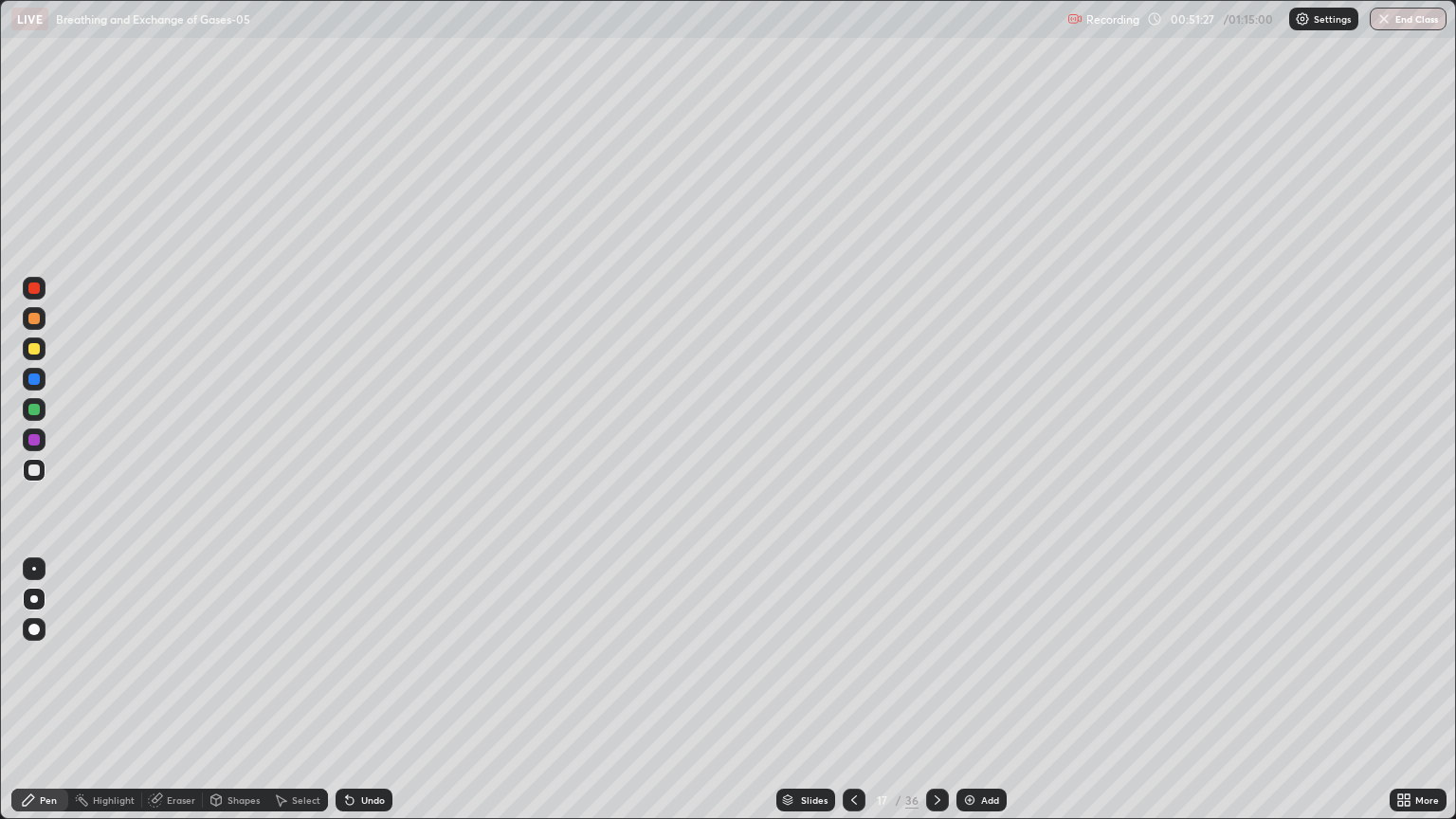 click at bounding box center (34, 288) 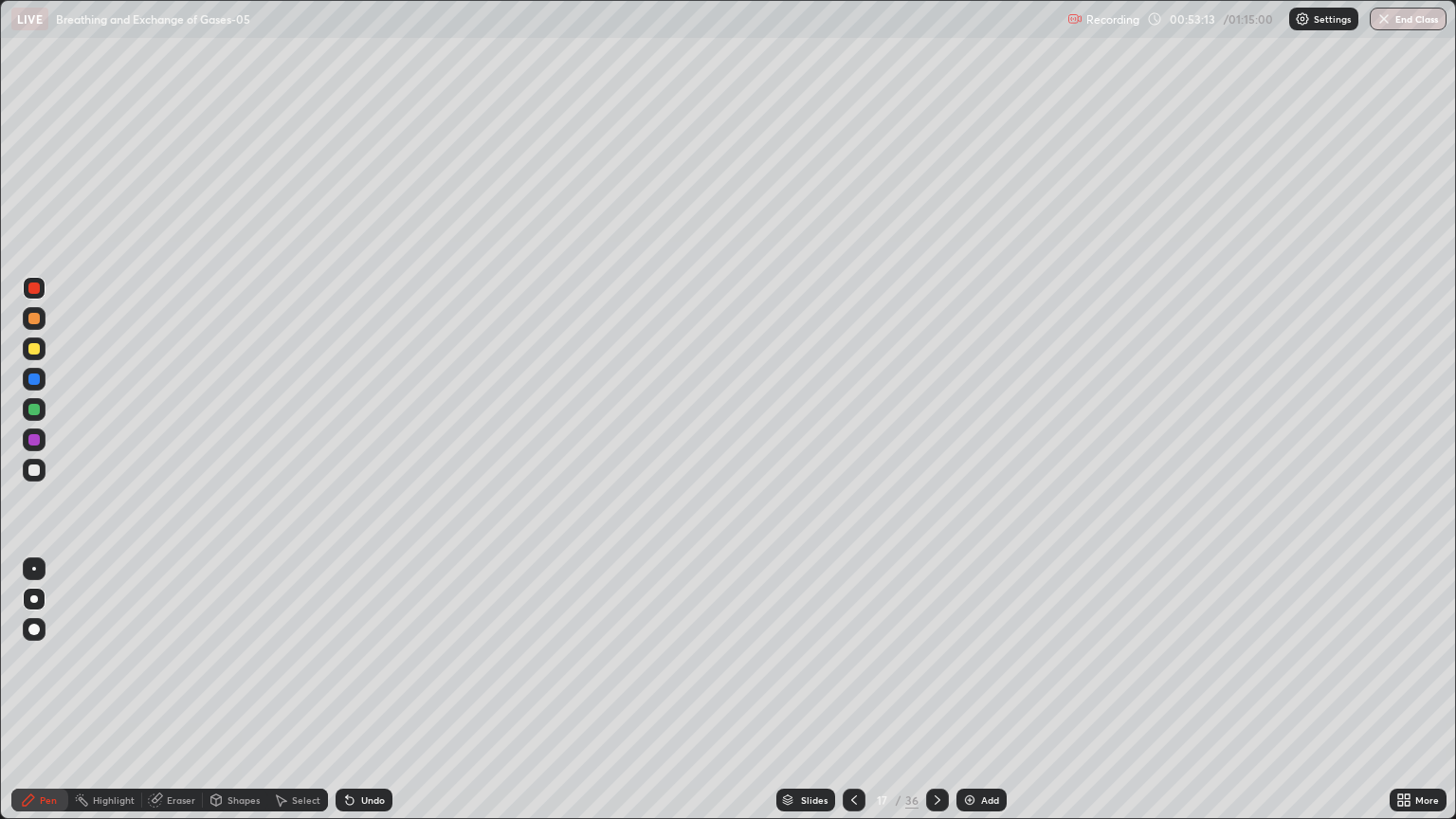 click at bounding box center (34, 318) 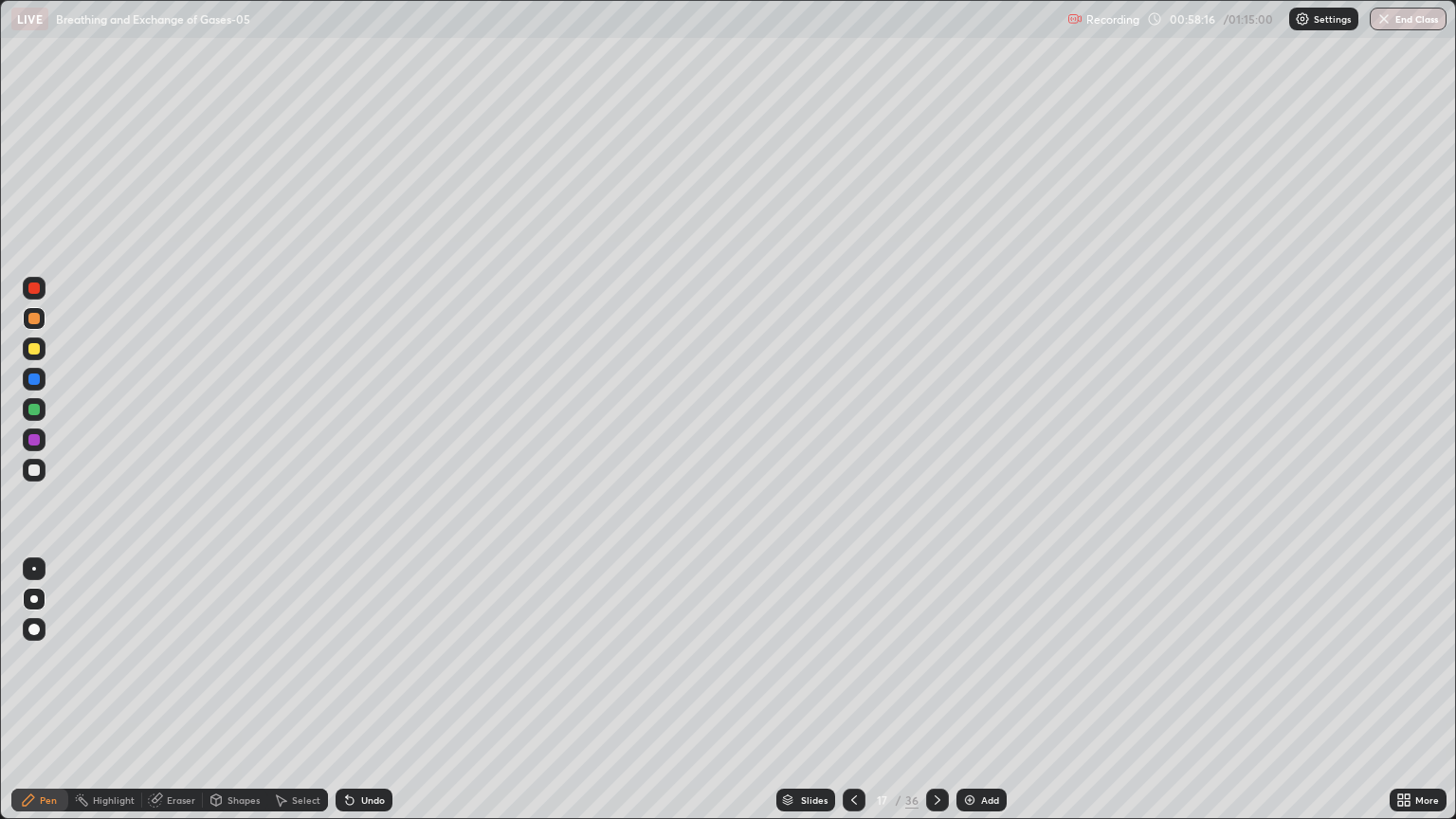 click at bounding box center (937, 800) 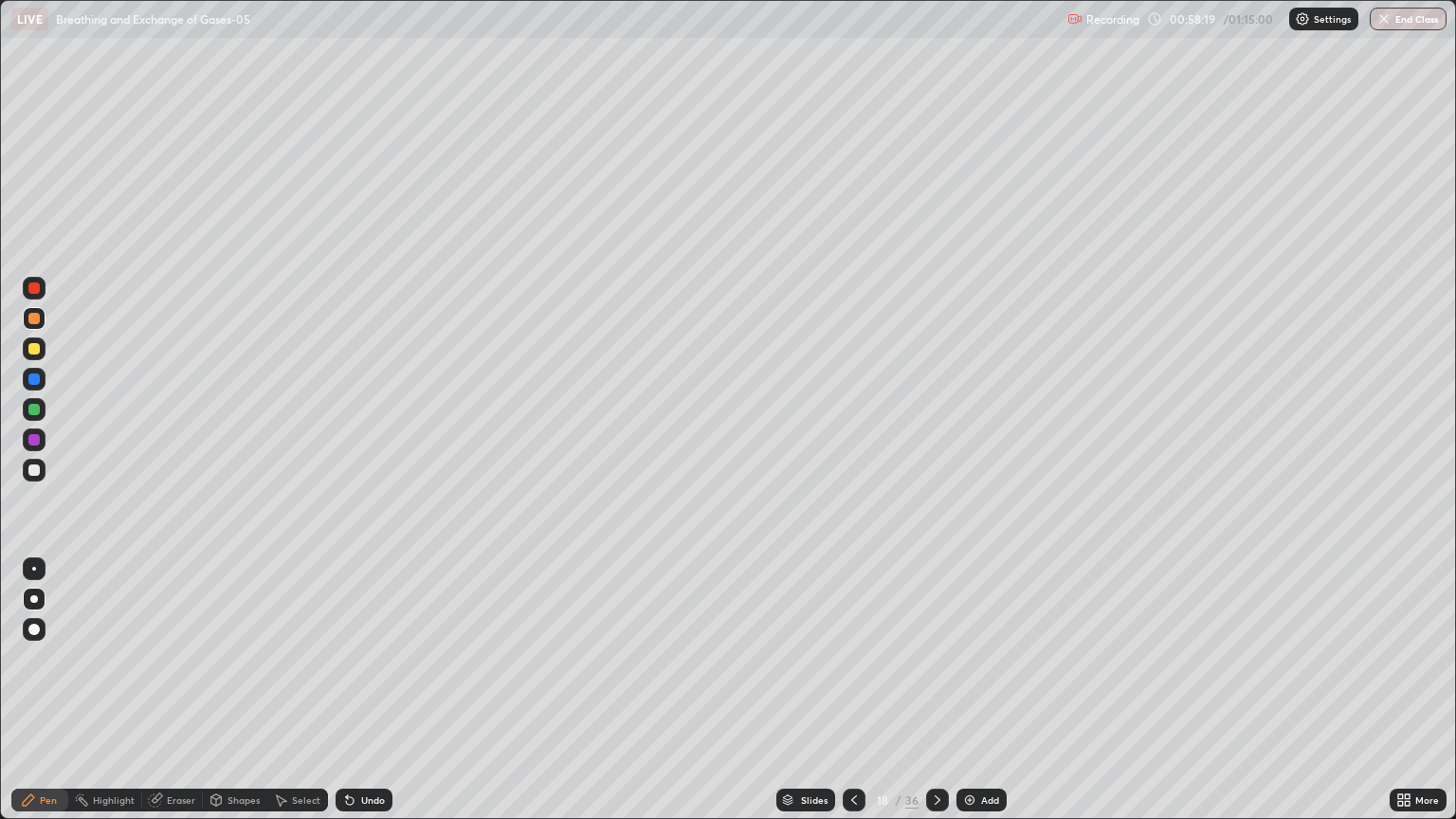 click on "Eraser" at bounding box center [181, 800] 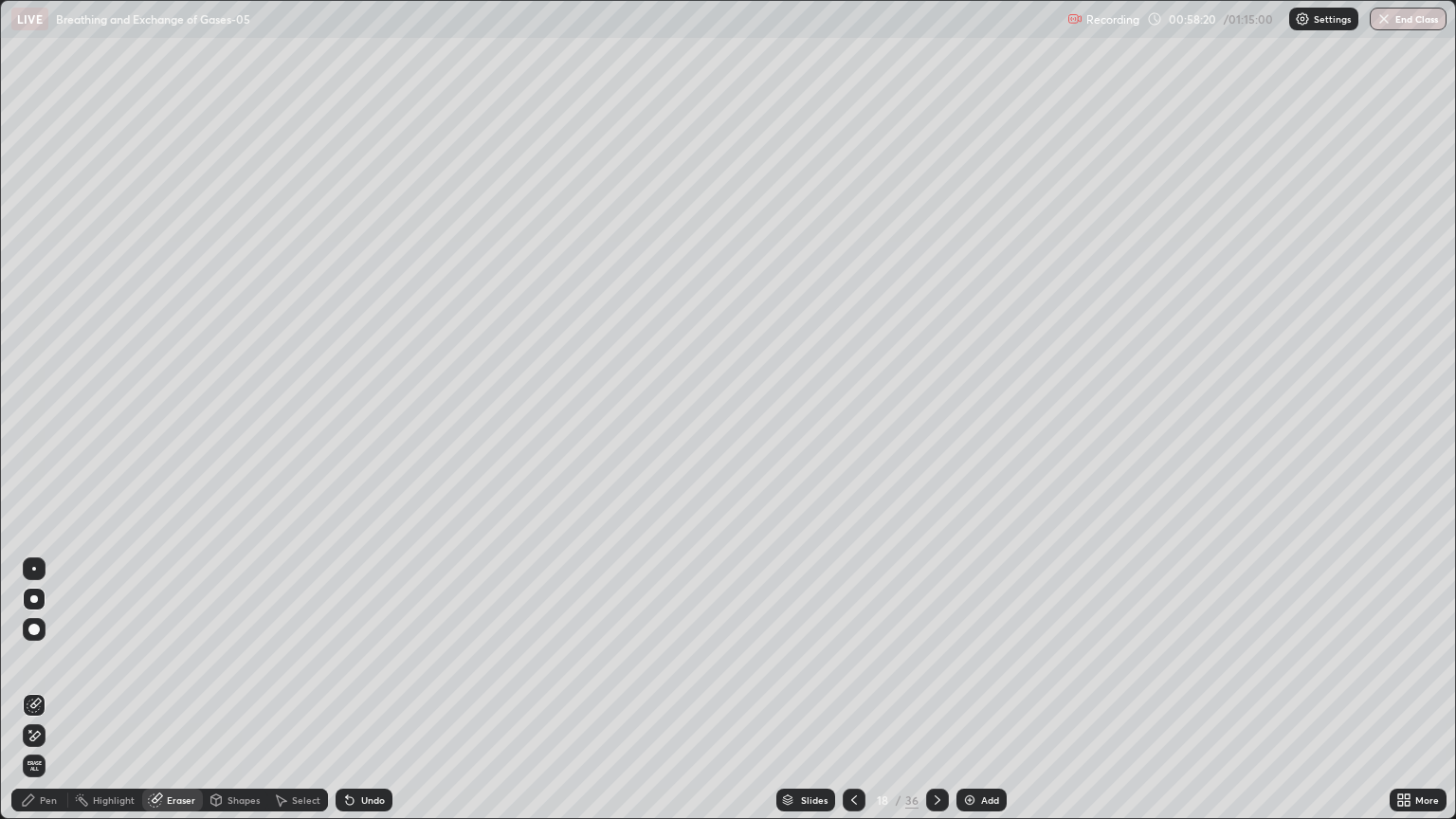 click 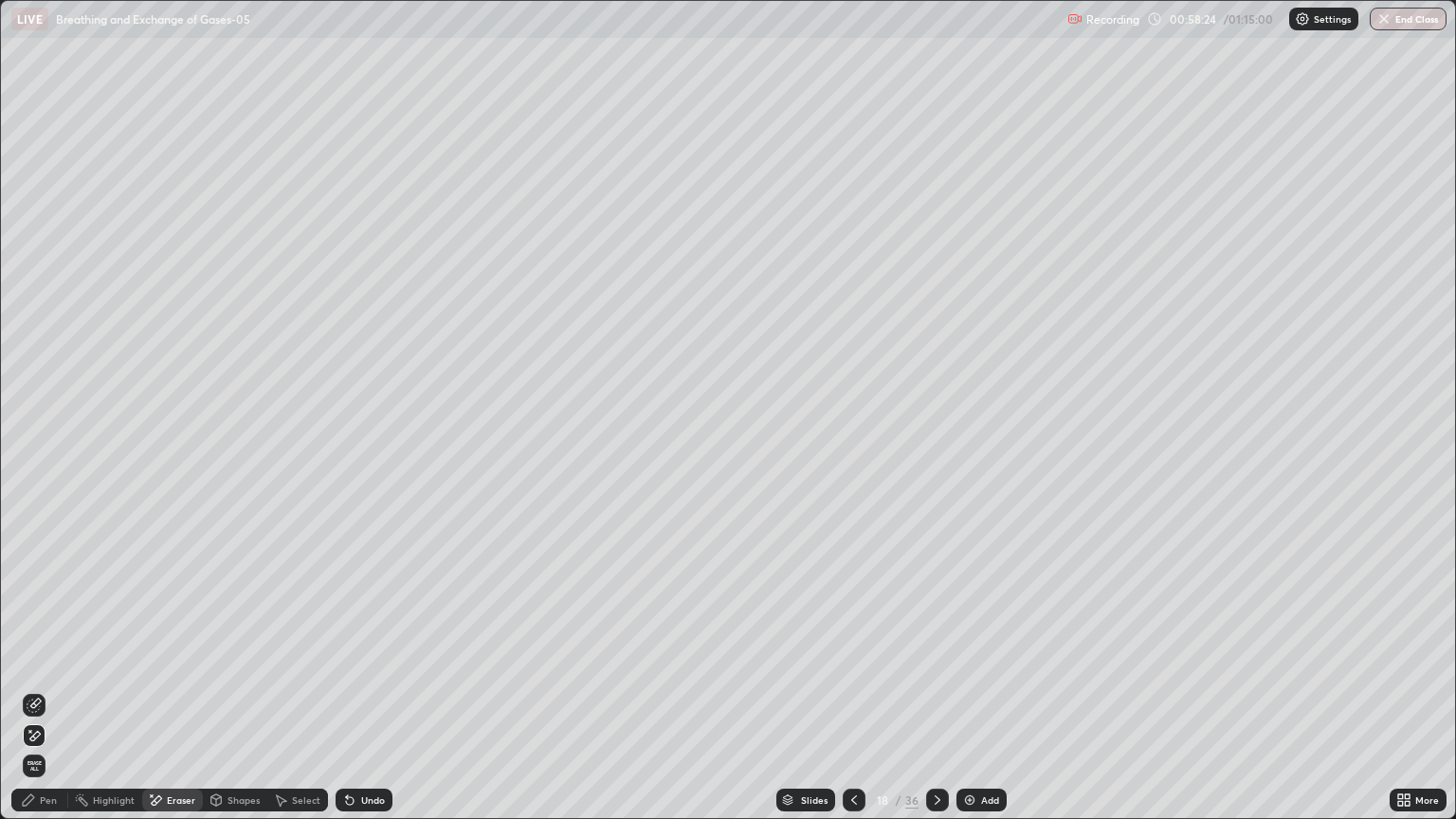 click on "Undo" at bounding box center [373, 800] 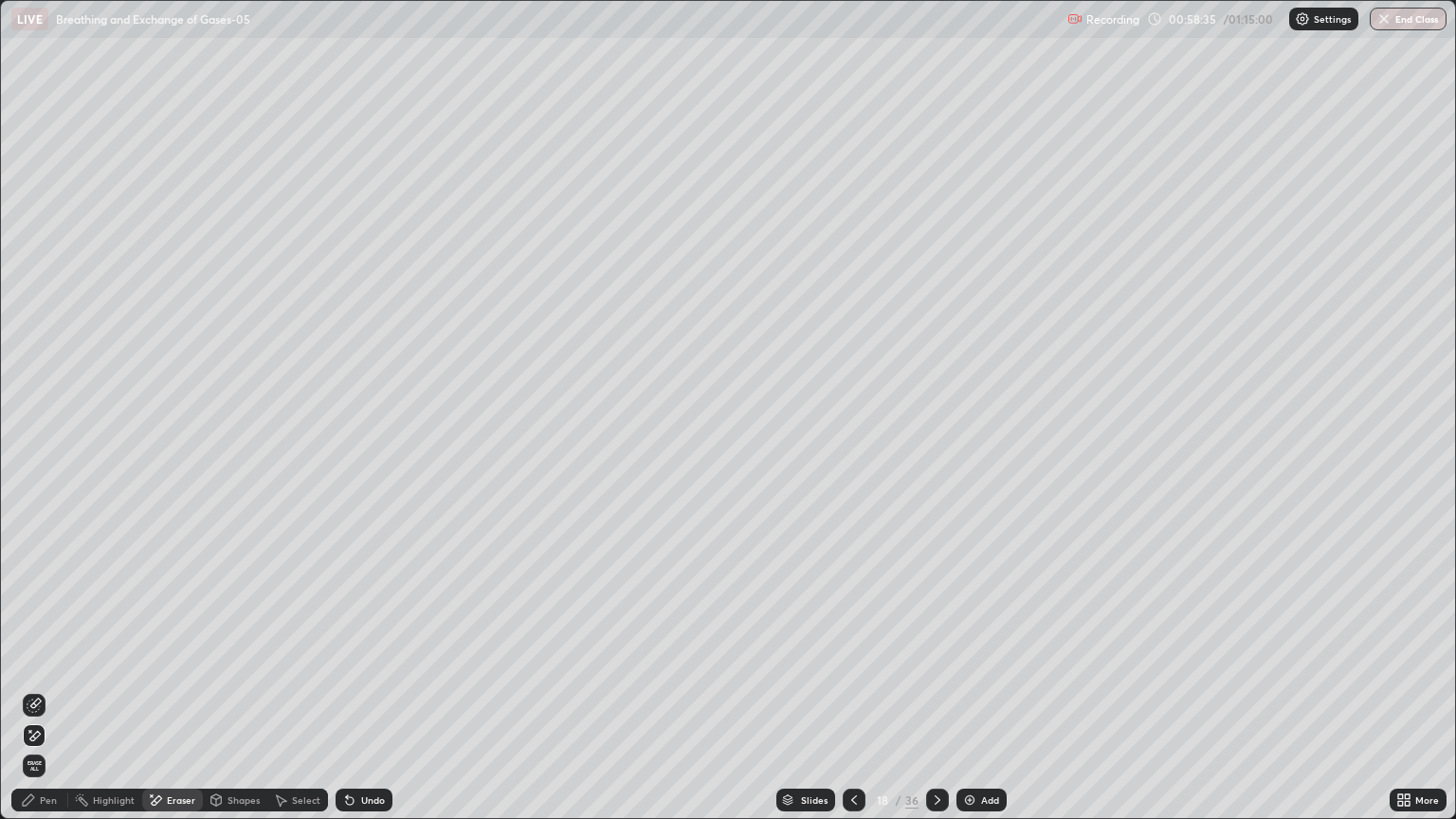 click on "Pen" at bounding box center (40, 800) 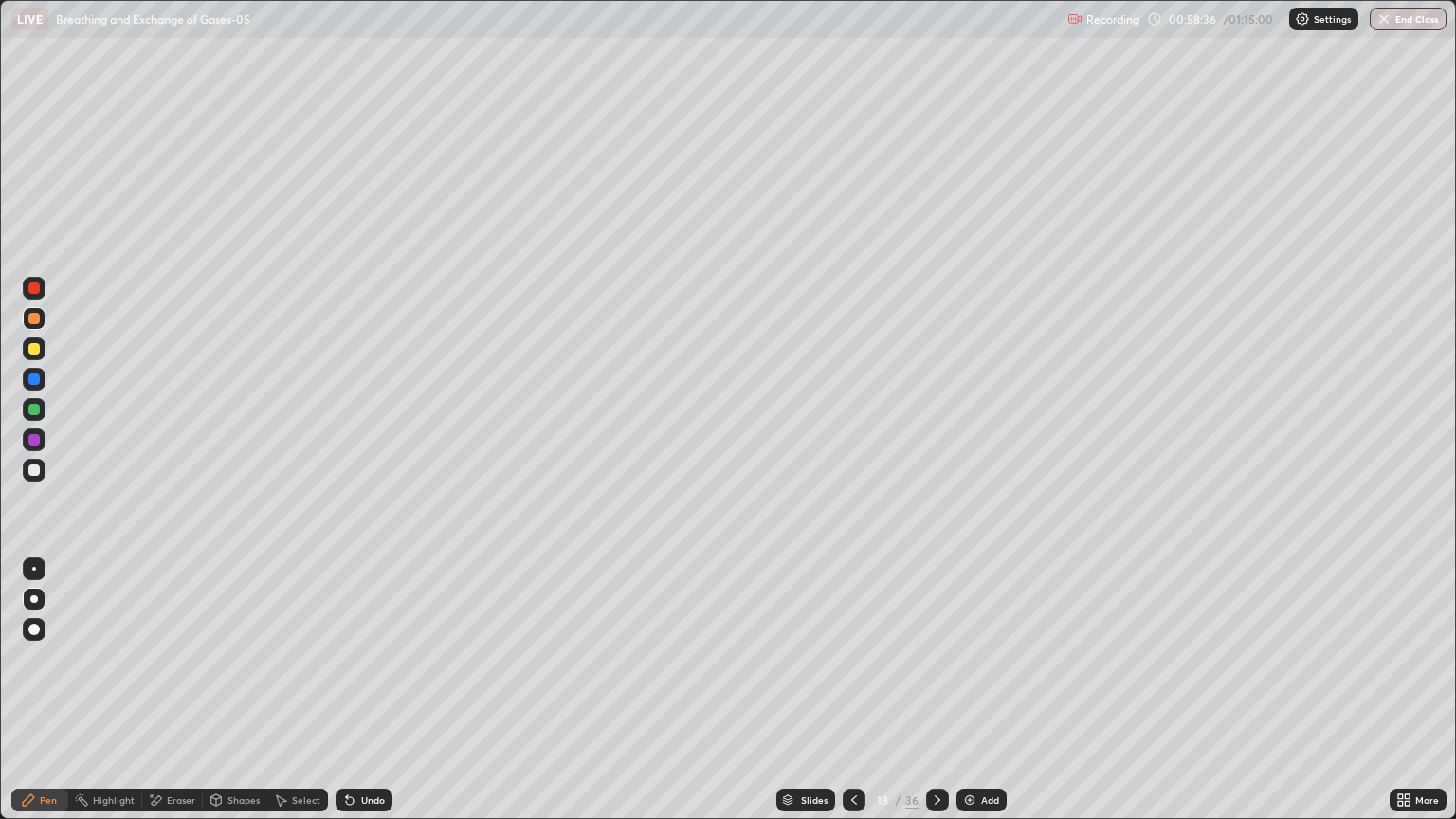 click on "Pen" at bounding box center [48, 800] 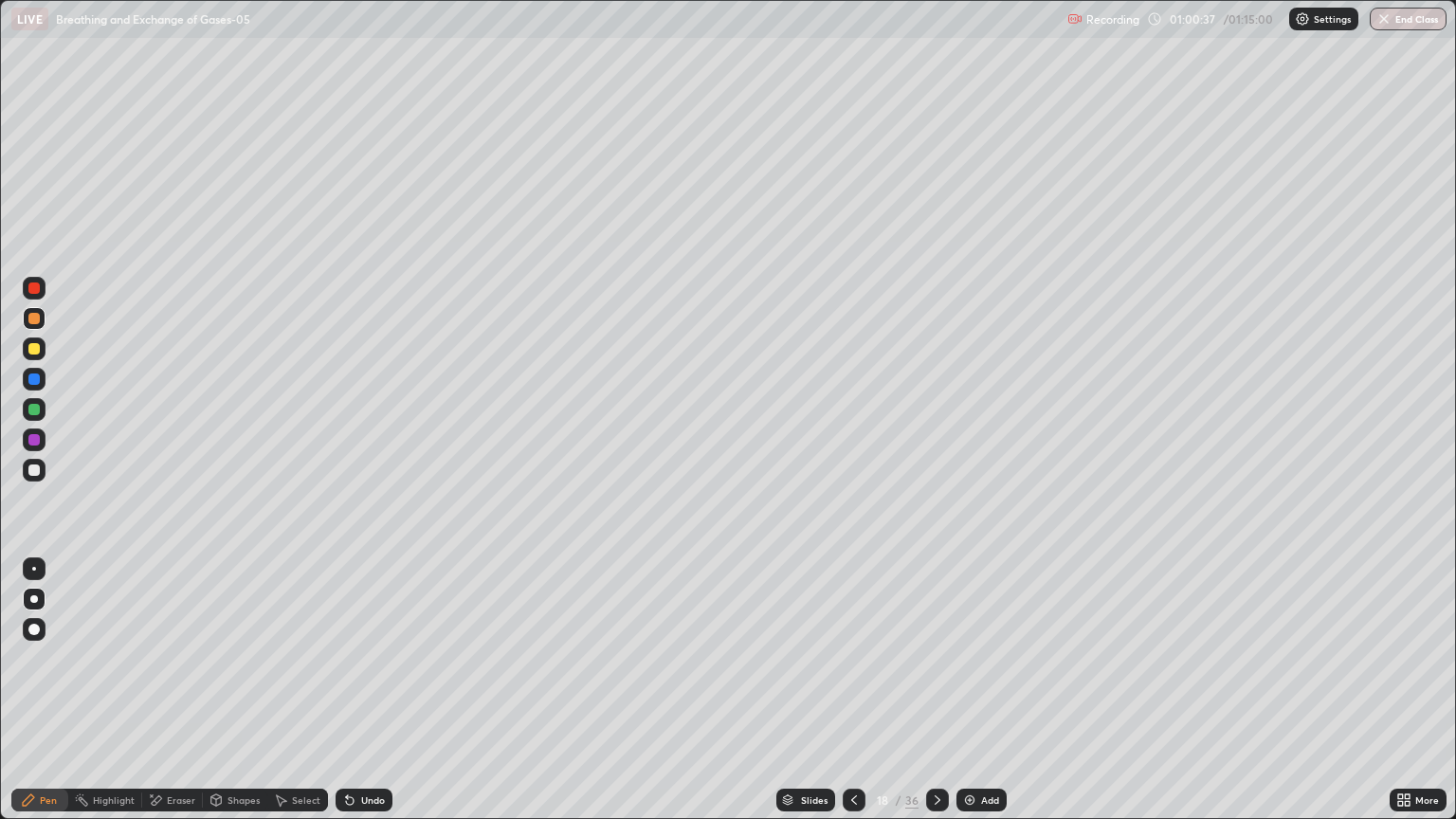 click at bounding box center (937, 800) 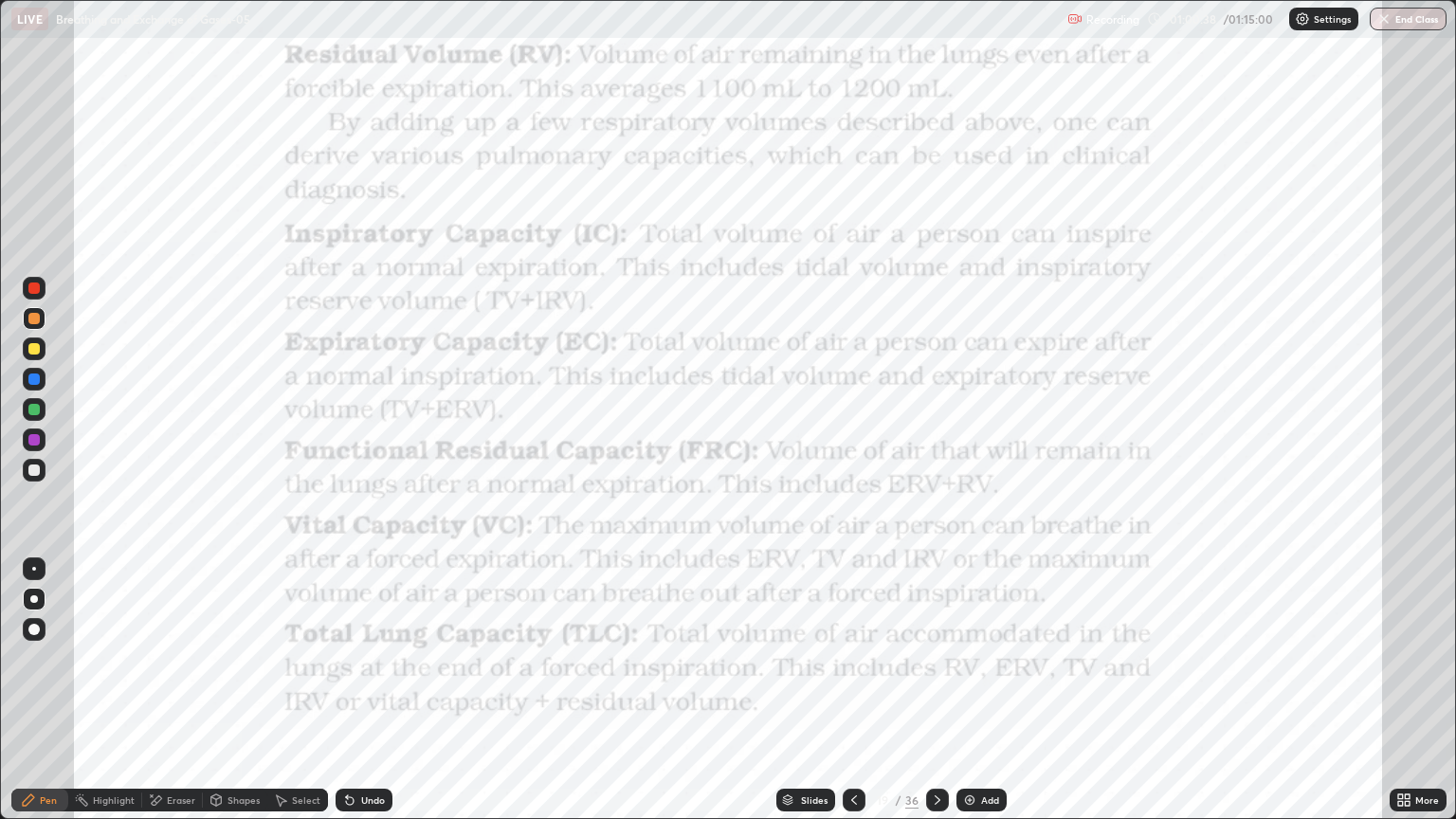 click 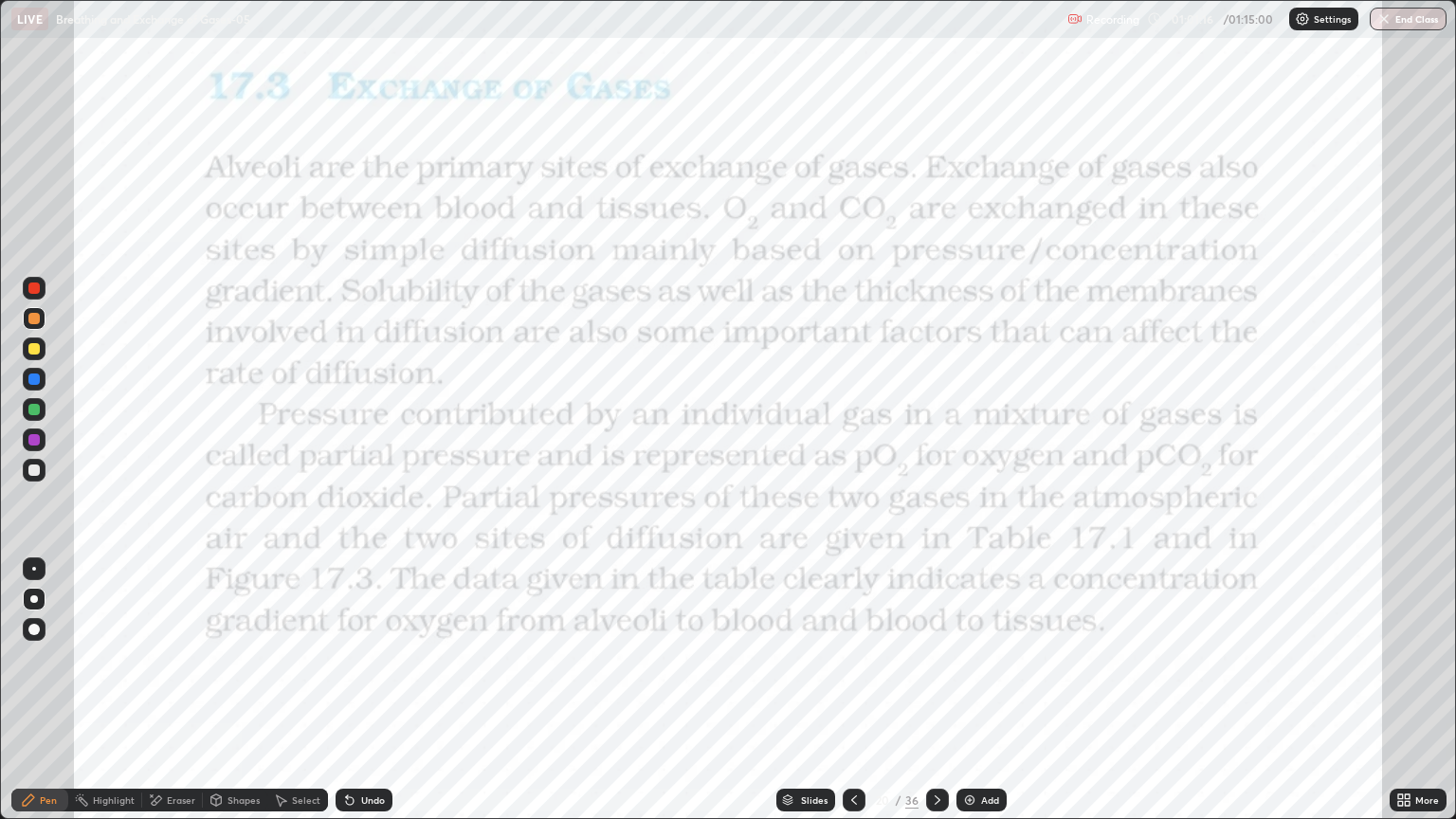 click on "Add" at bounding box center (990, 800) 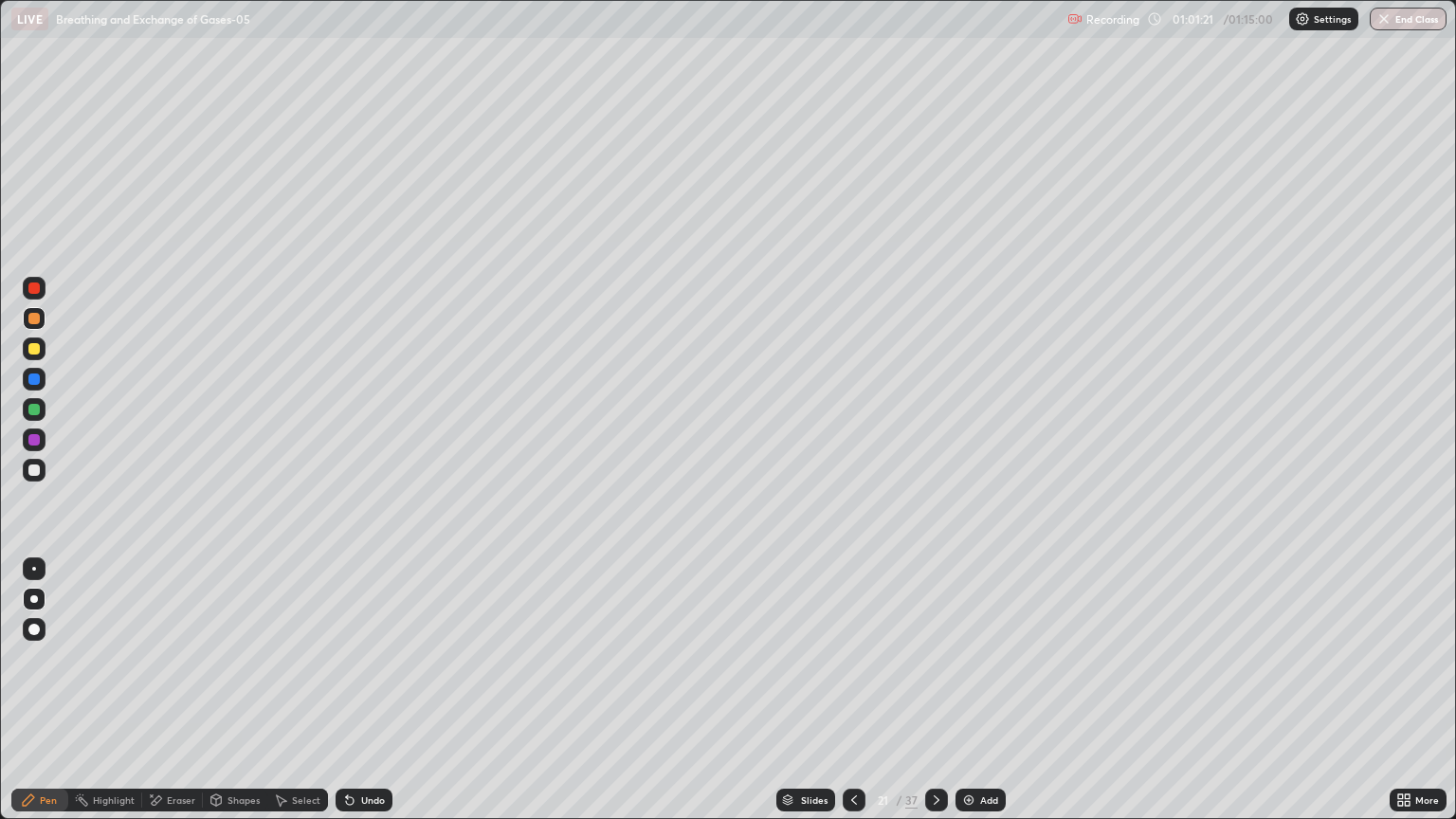 click at bounding box center (34, 349) 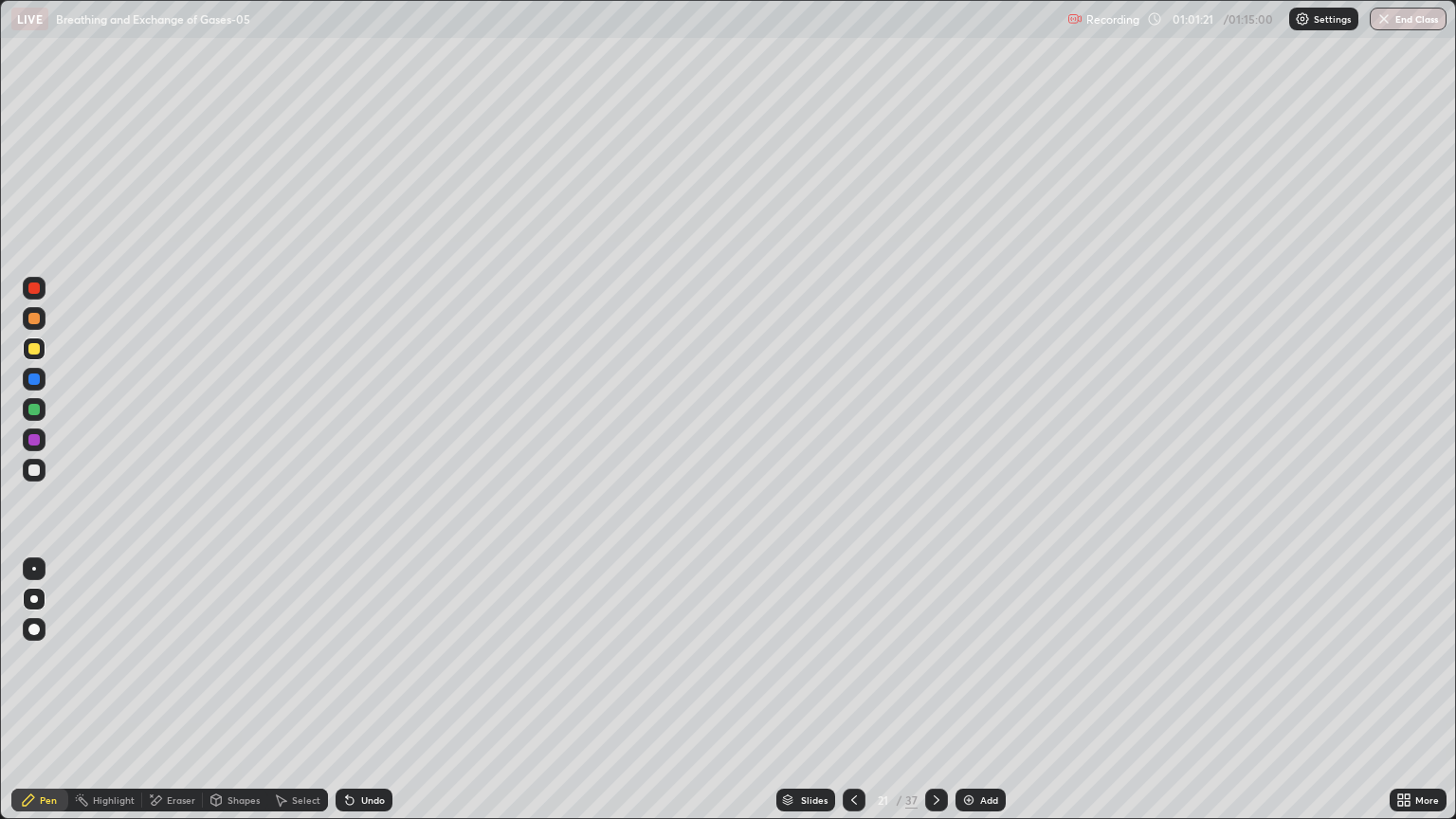 click at bounding box center [34, 349] 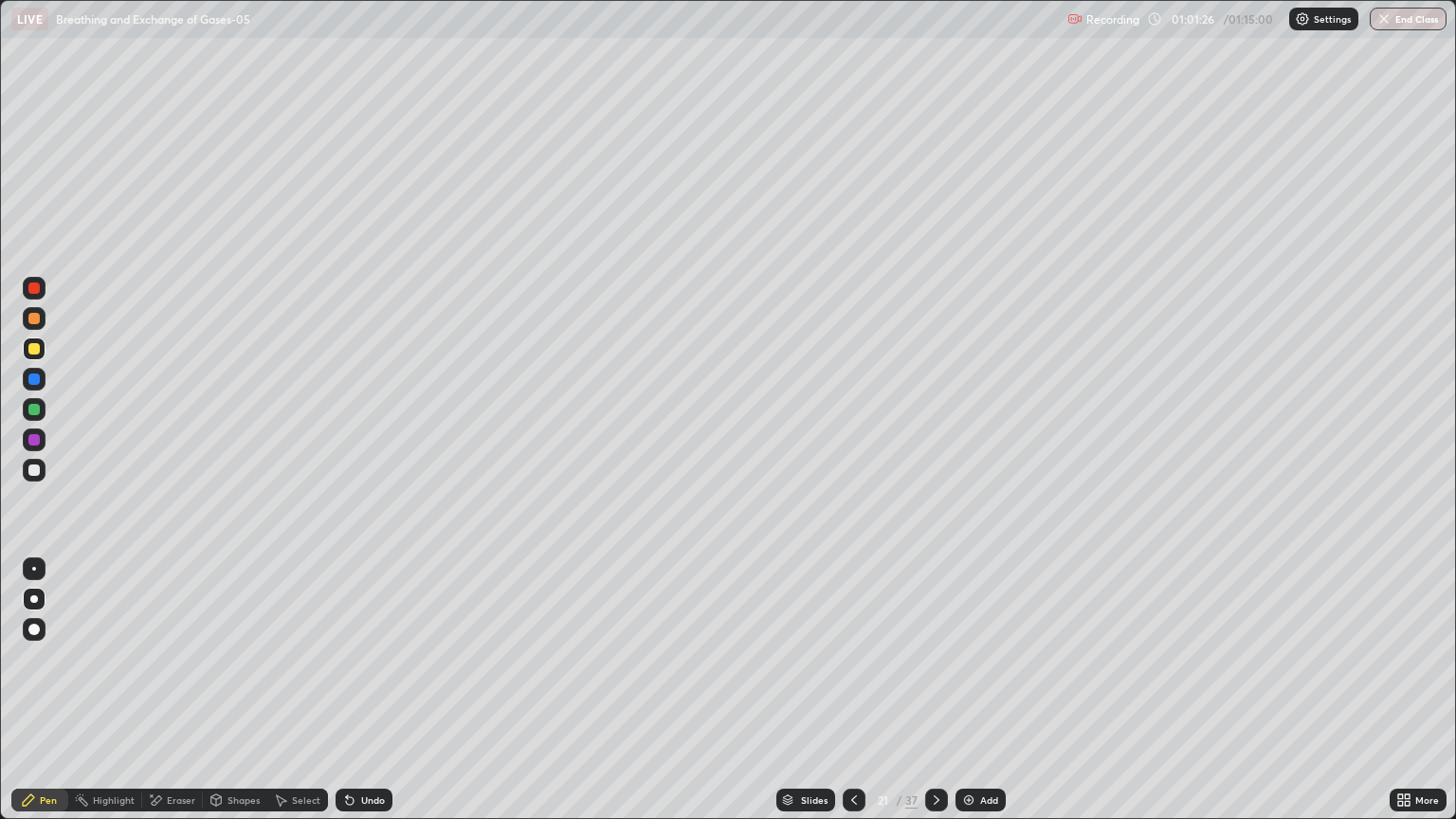 click at bounding box center [34, 318] 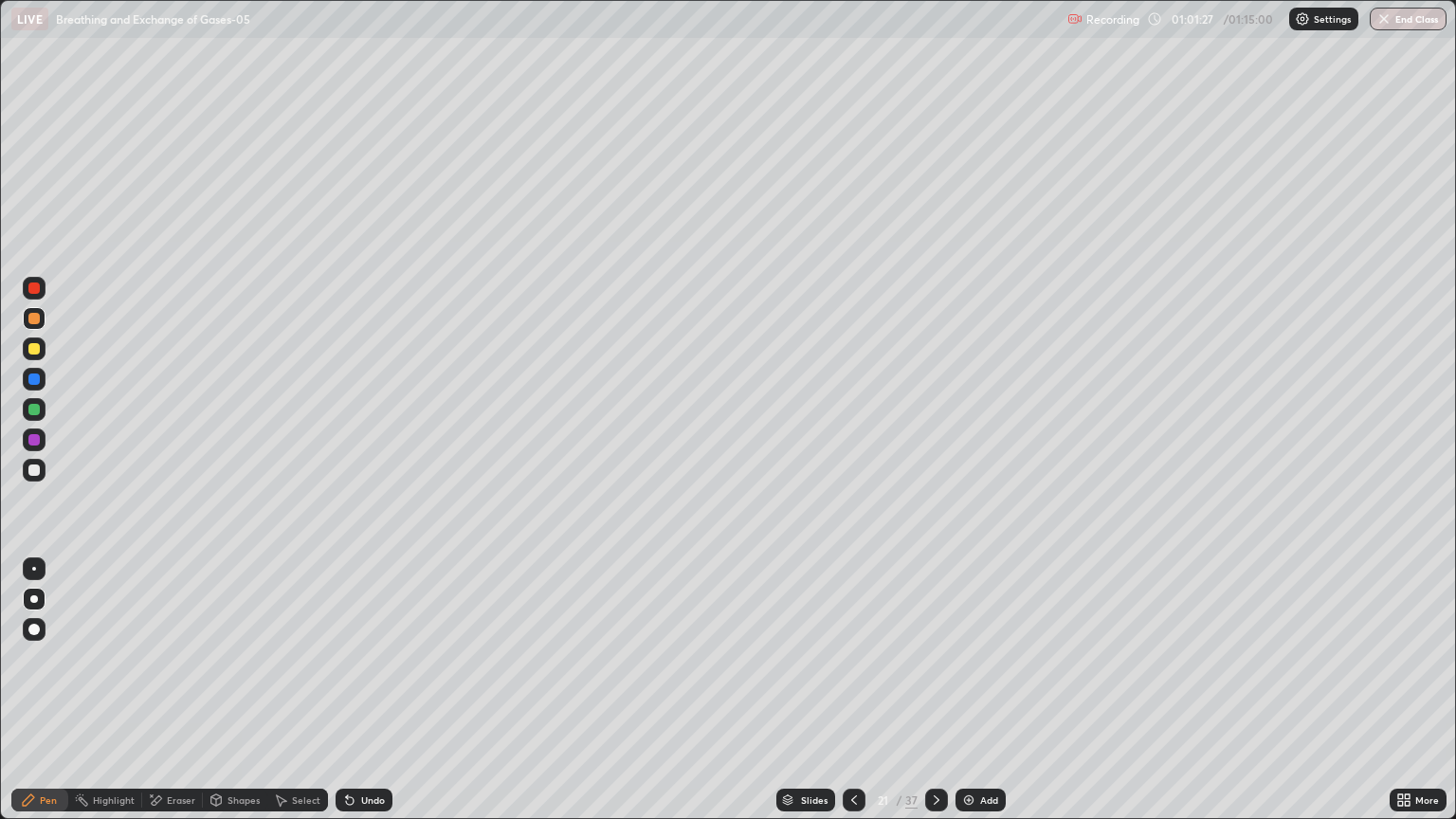click at bounding box center (34, 569) 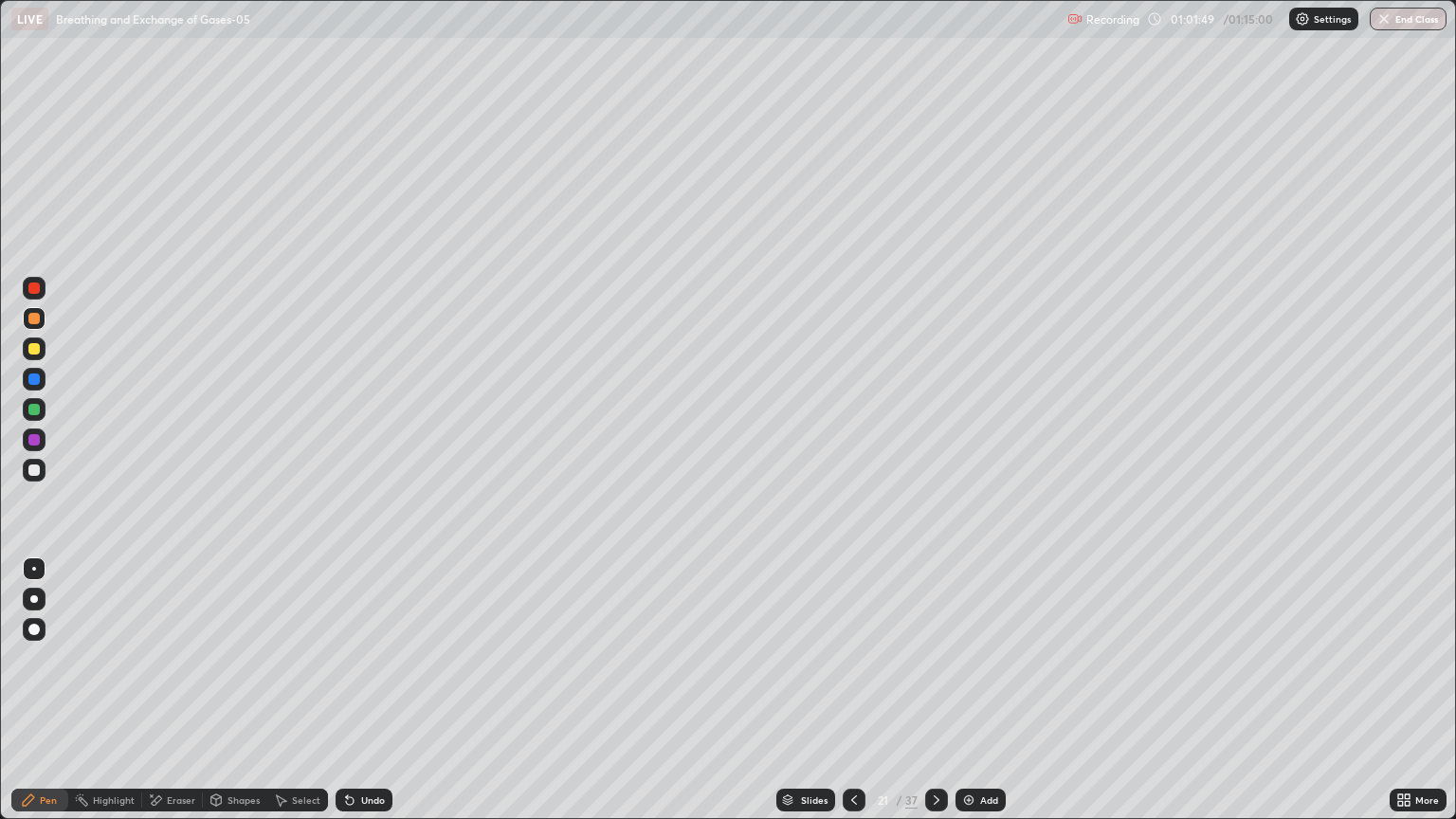 click on "Undo" at bounding box center (364, 800) 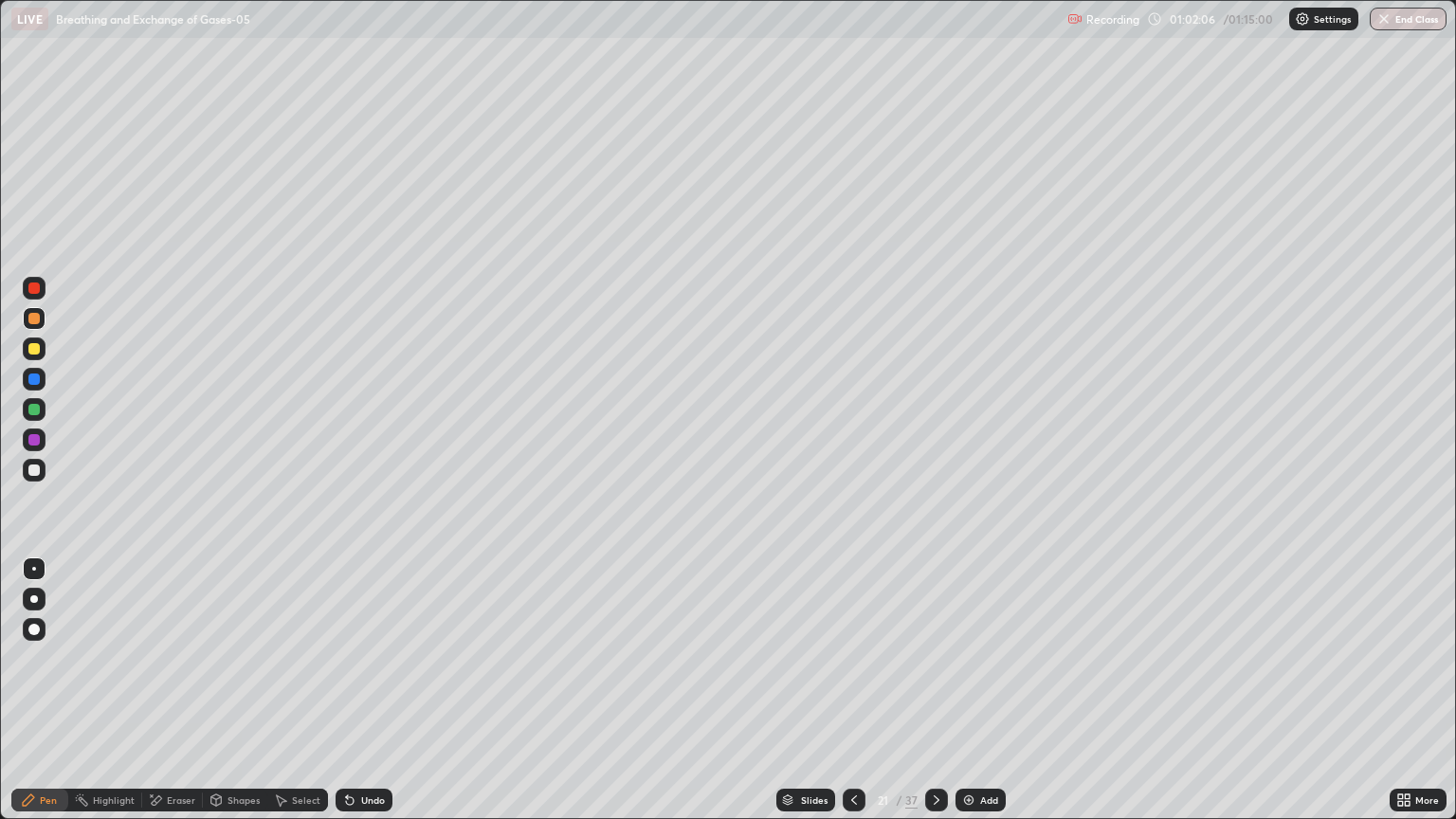click at bounding box center (34, 318) 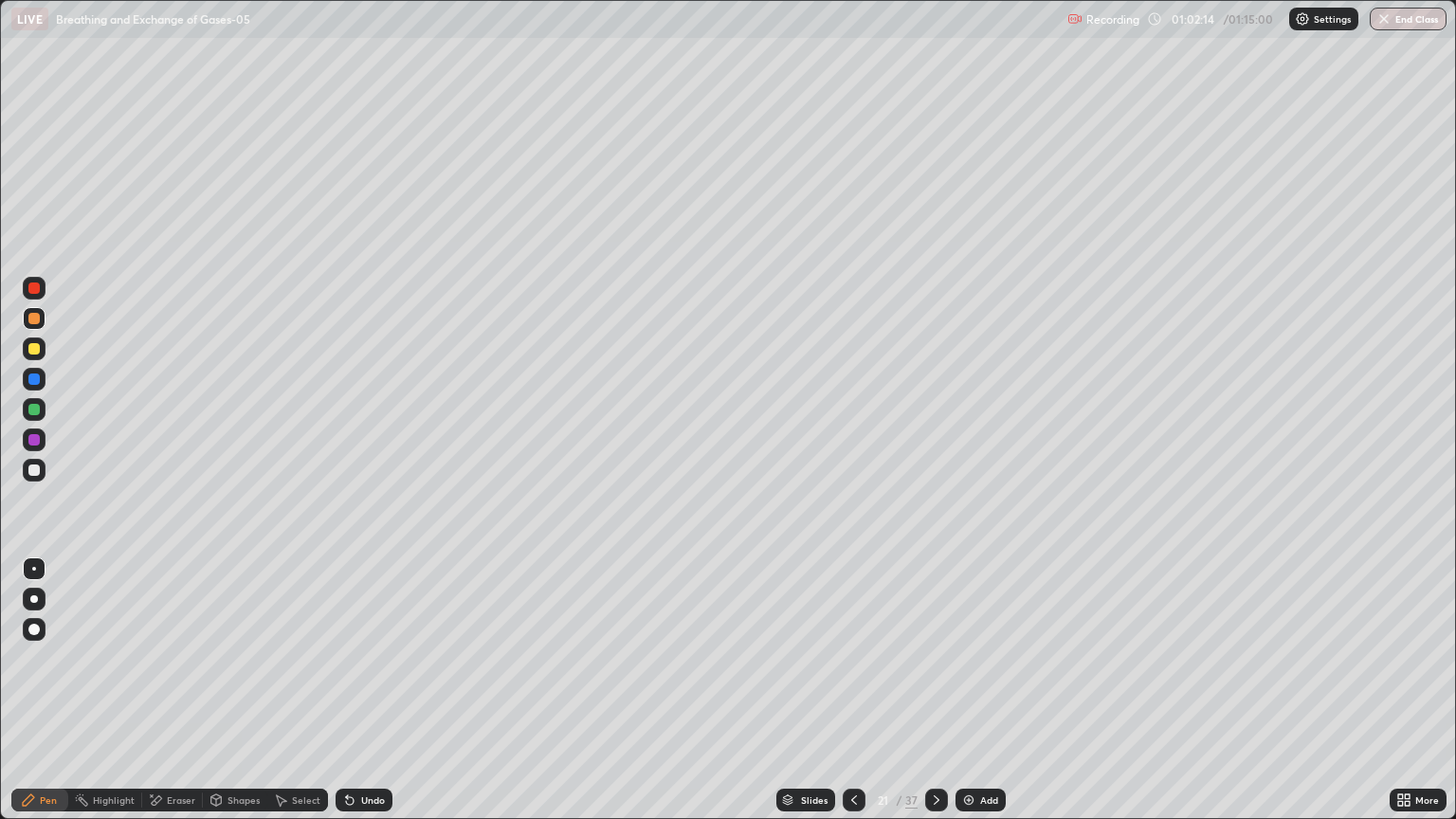 click at bounding box center [34, 288] 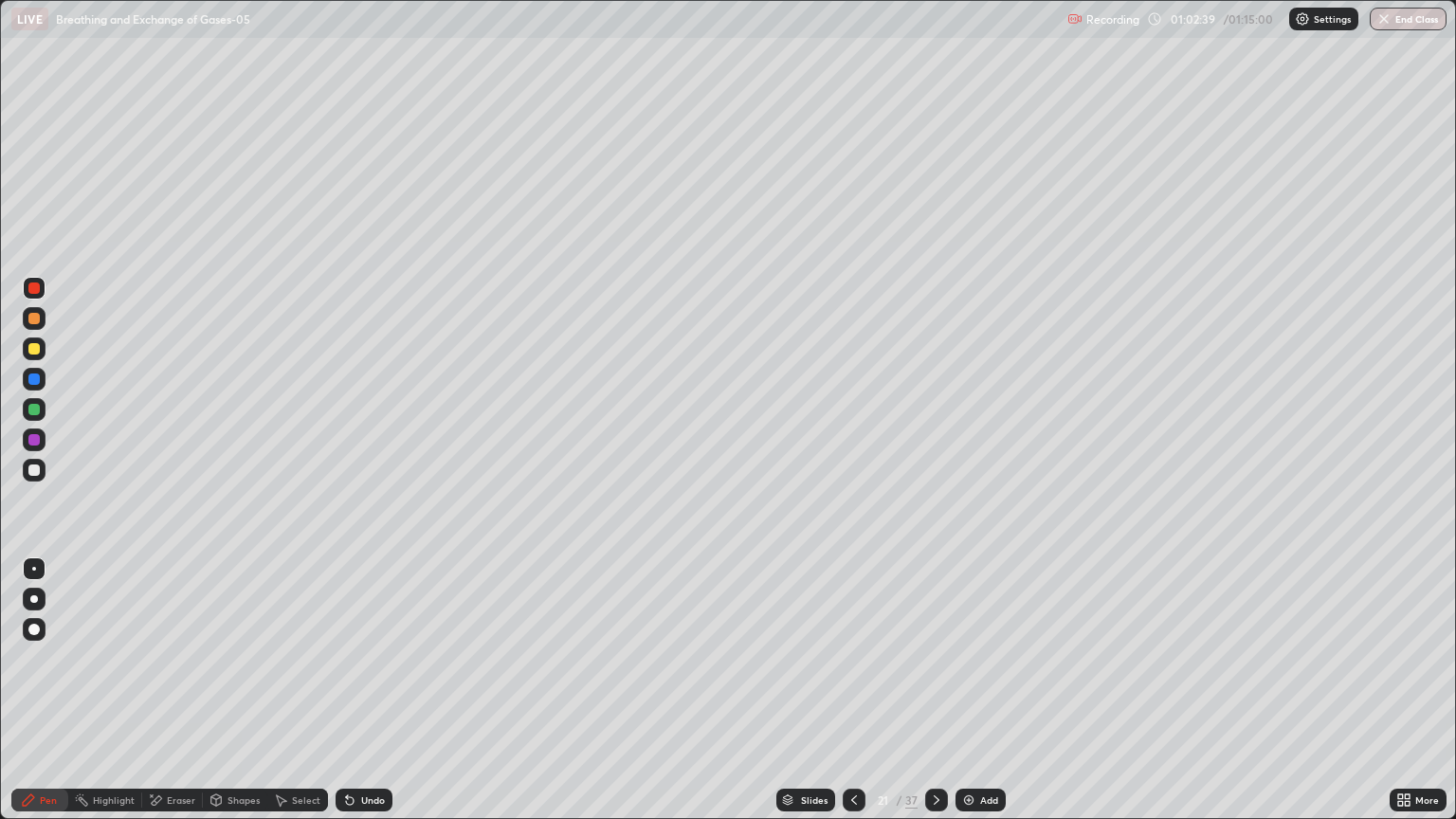 click at bounding box center [34, 379] 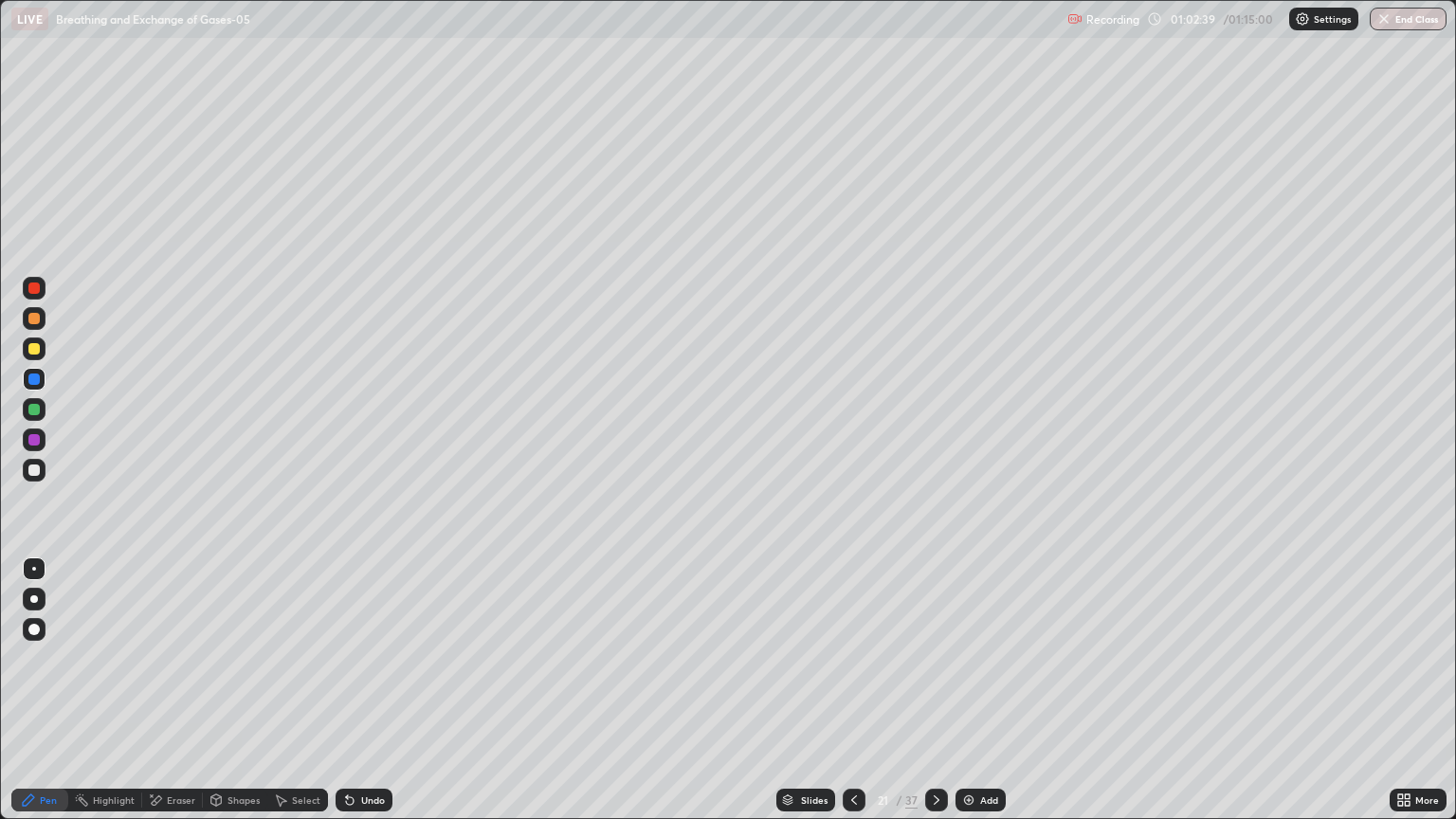 click at bounding box center [34, 629] 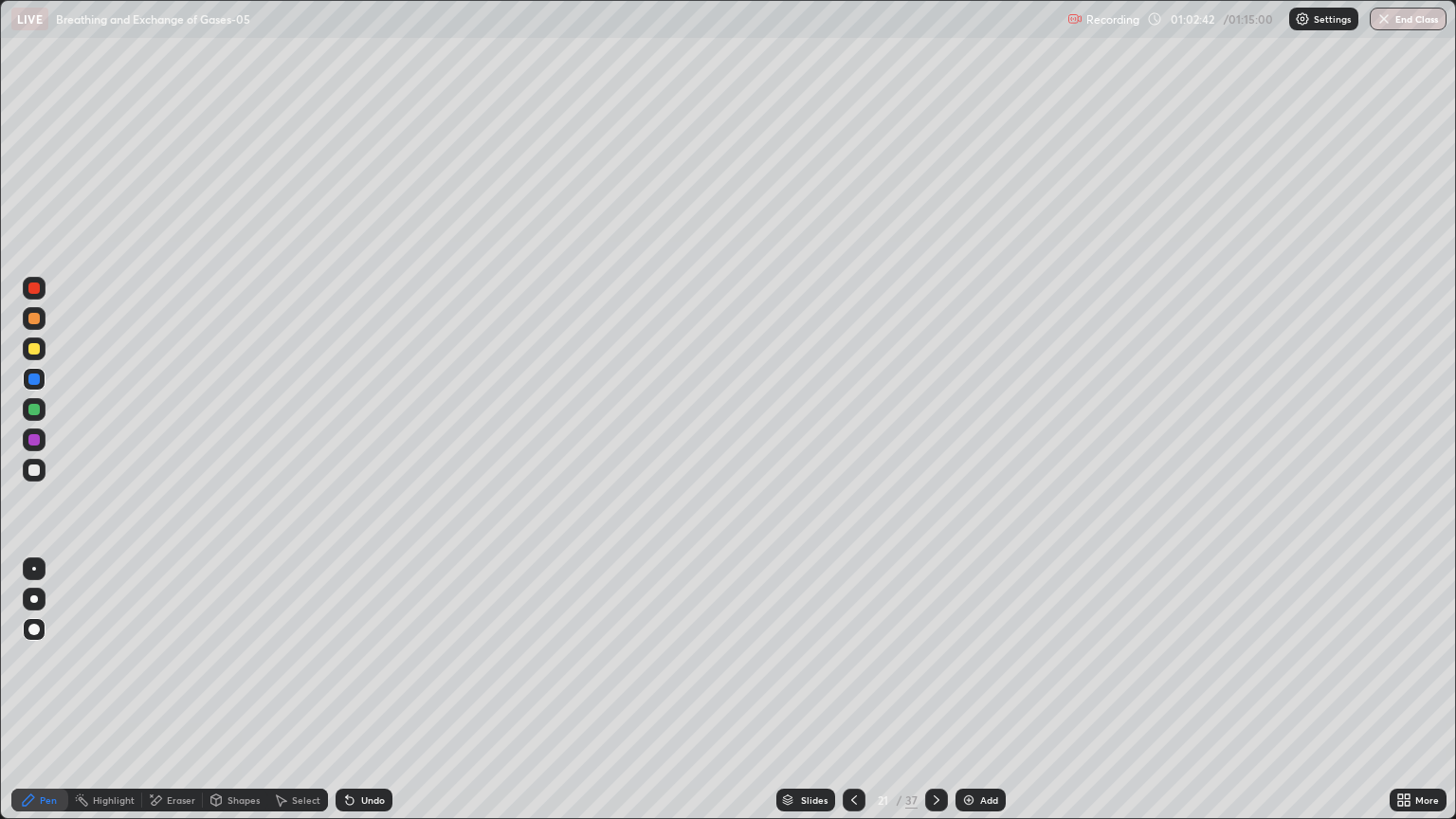 click on "Highlight" at bounding box center [114, 800] 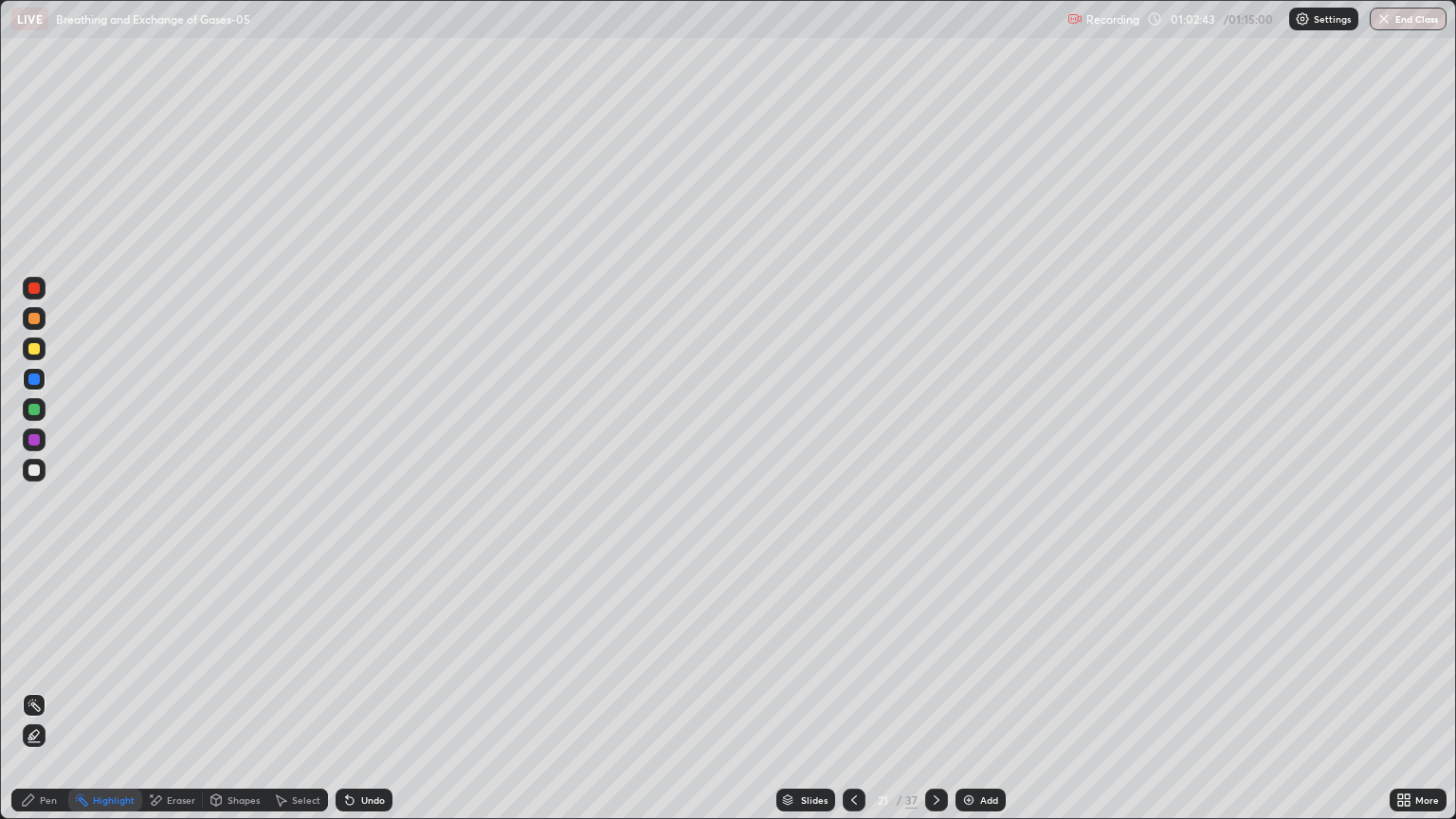 click 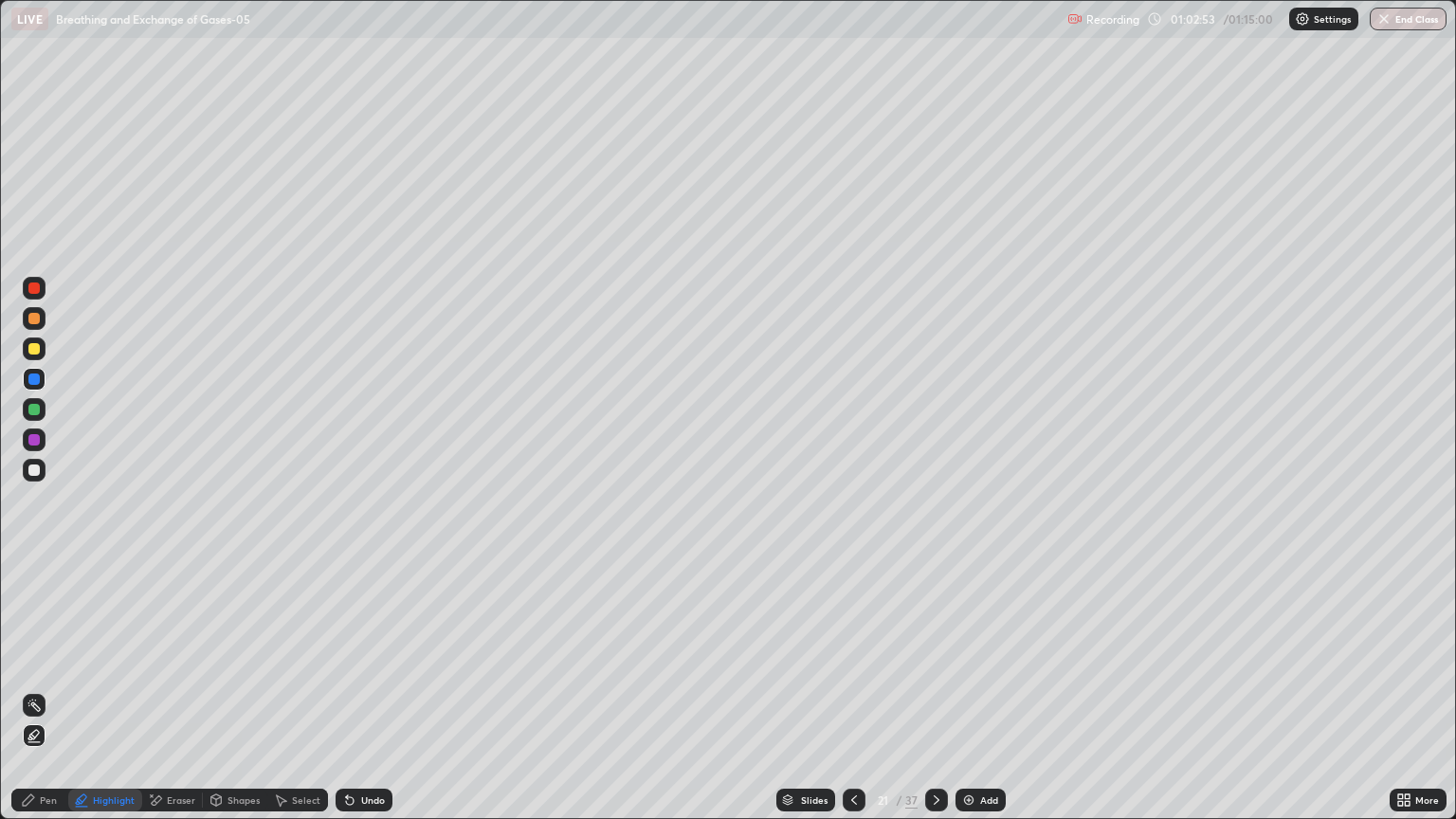 click at bounding box center [34, 379] 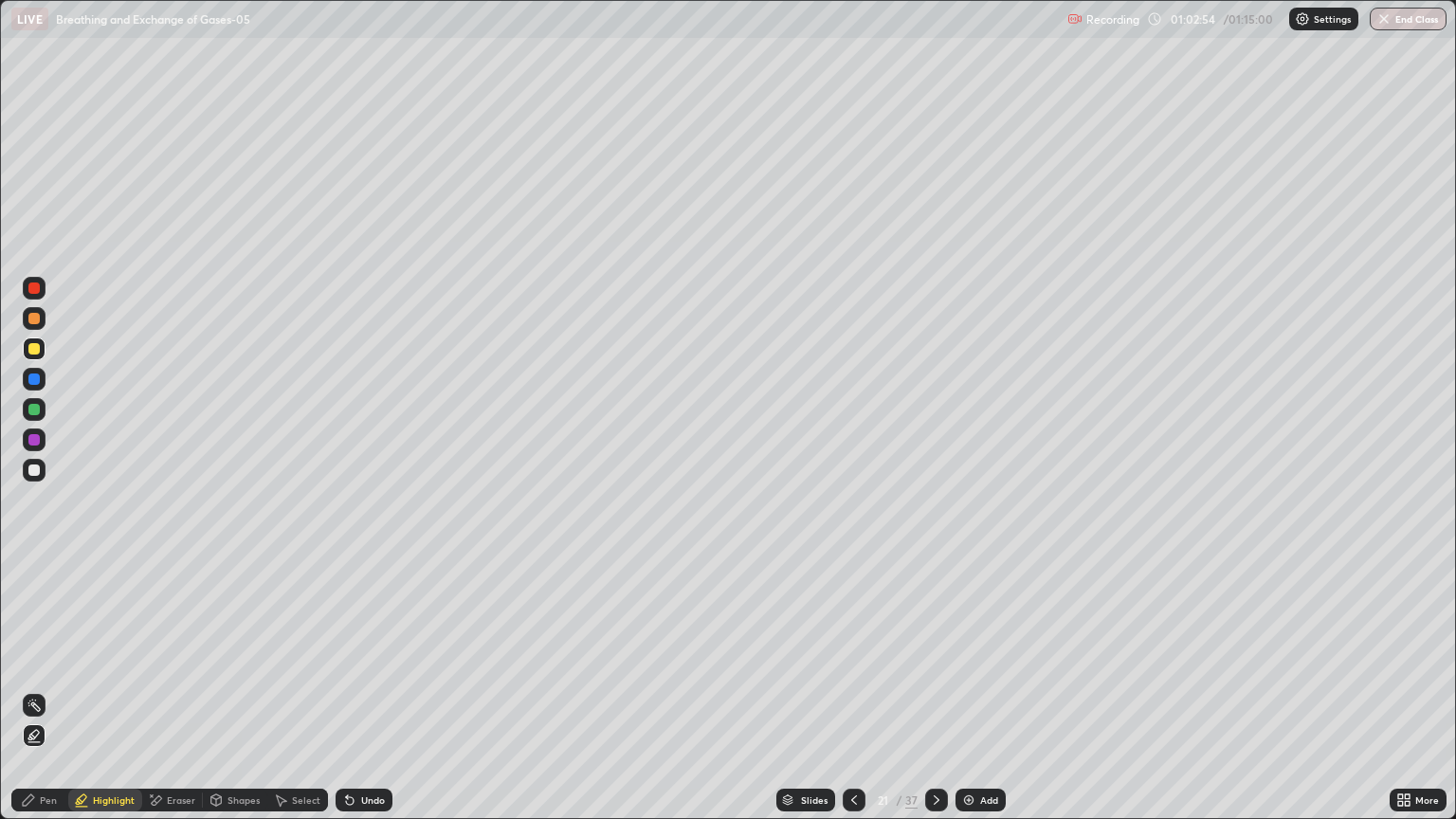 click 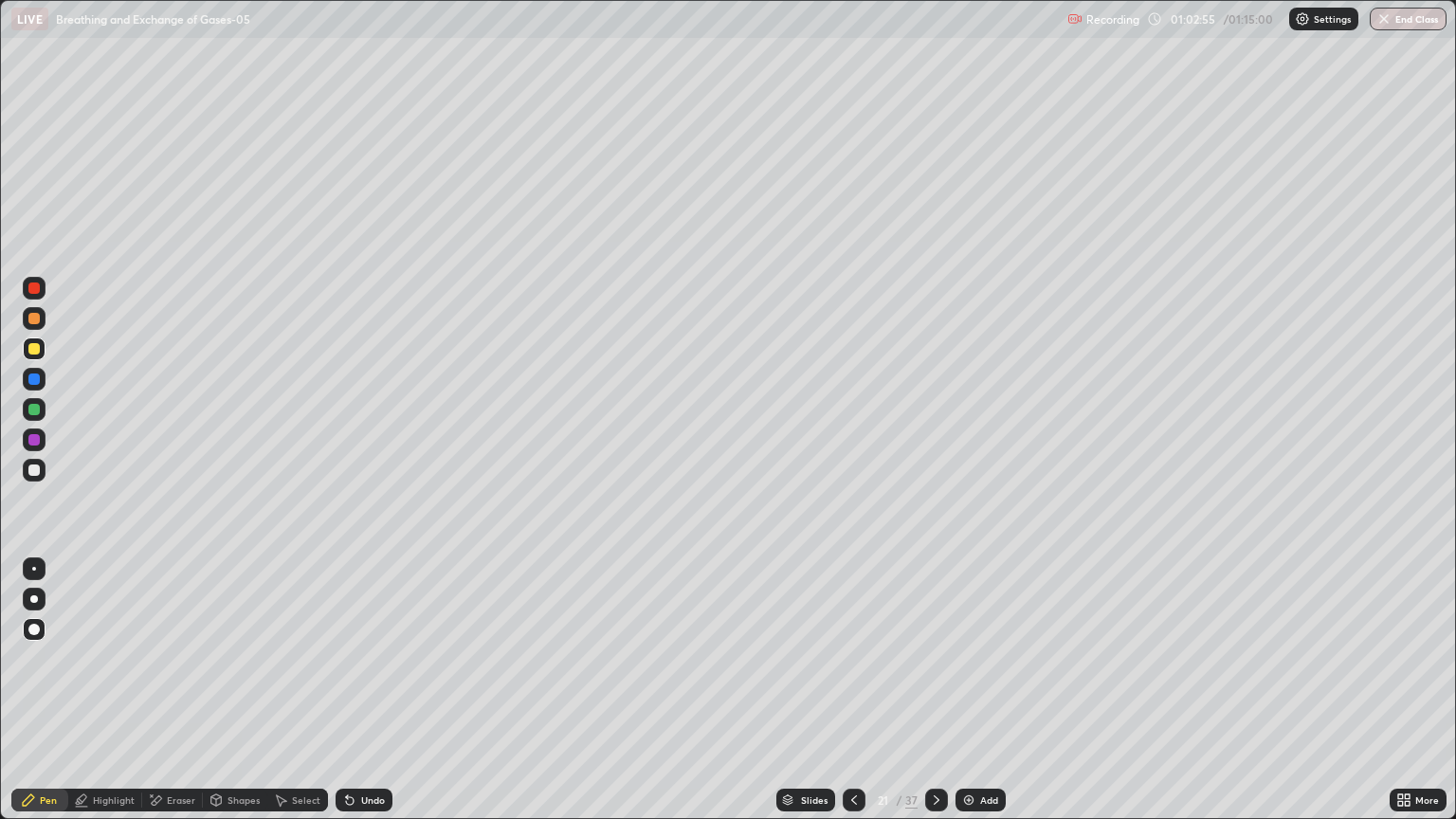 click at bounding box center [34, 410] 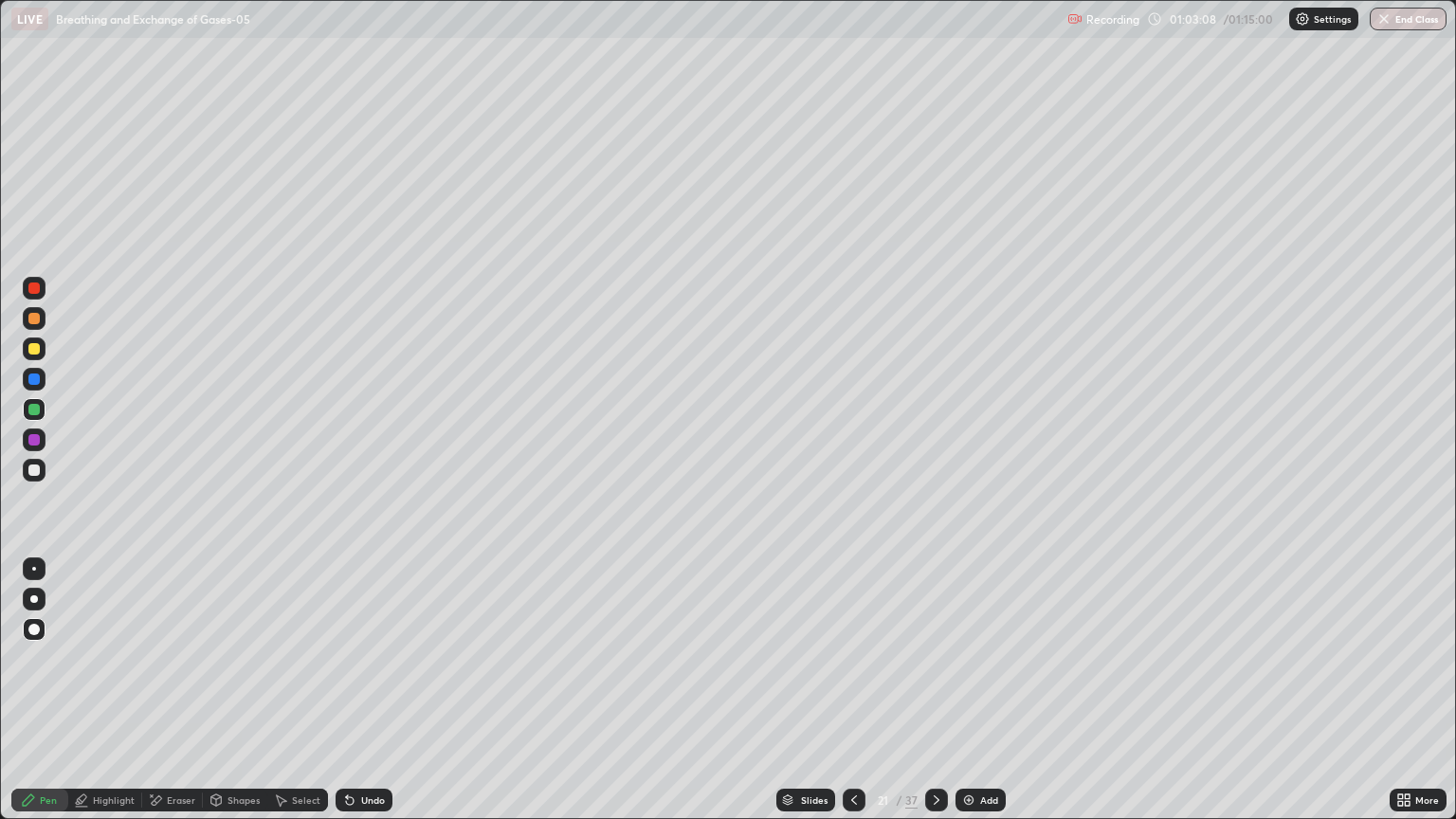 click 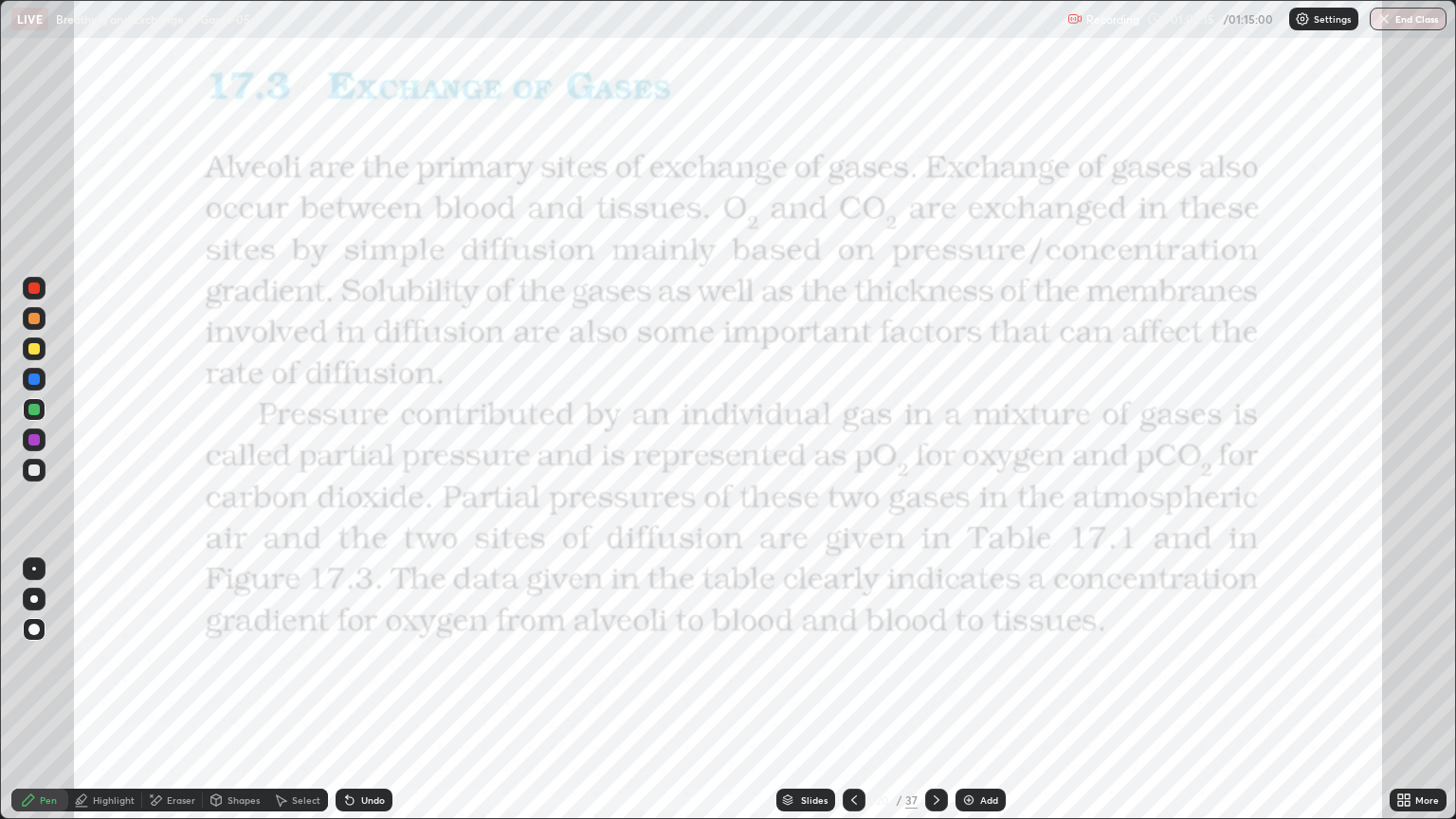 click 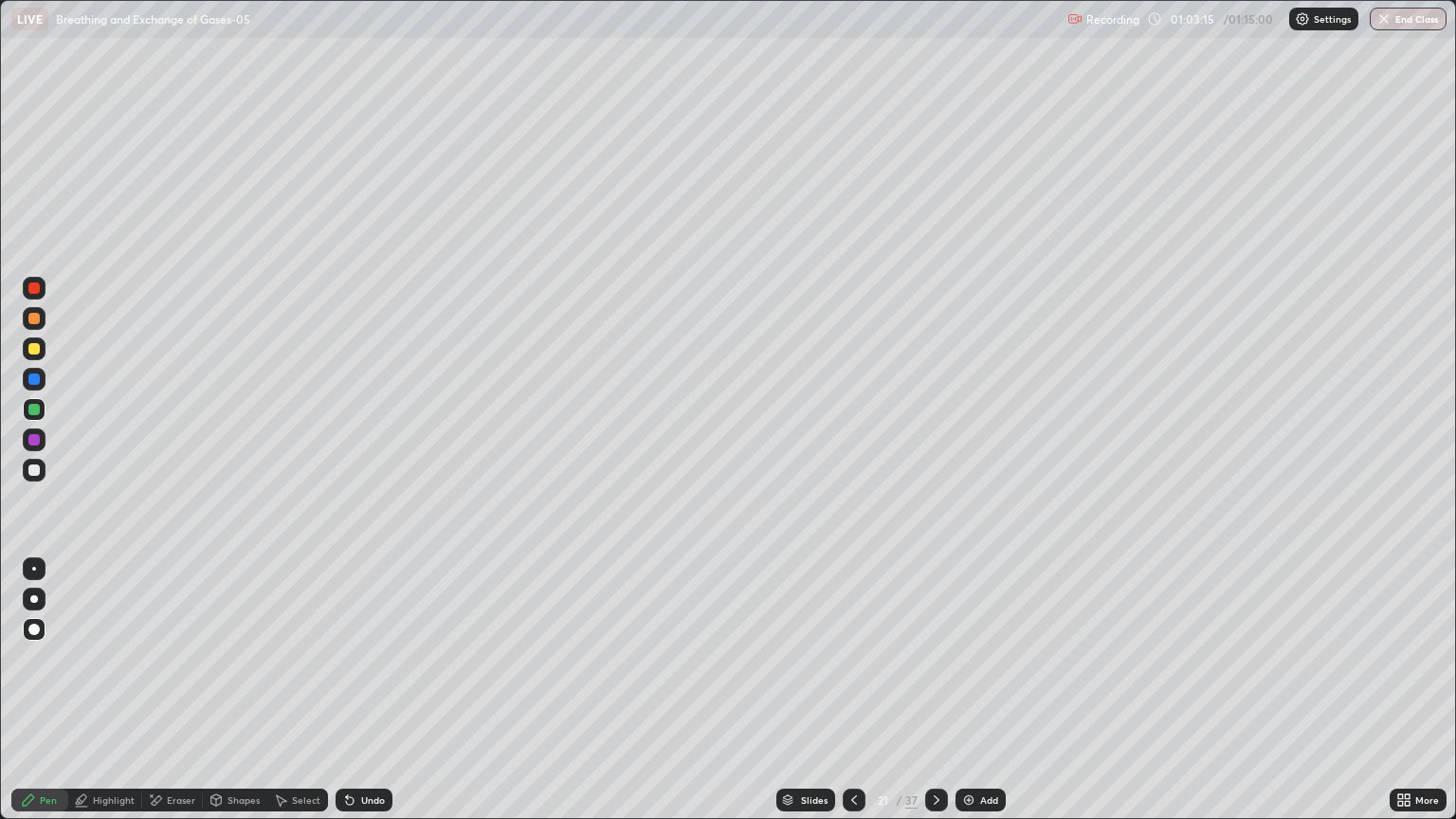 click 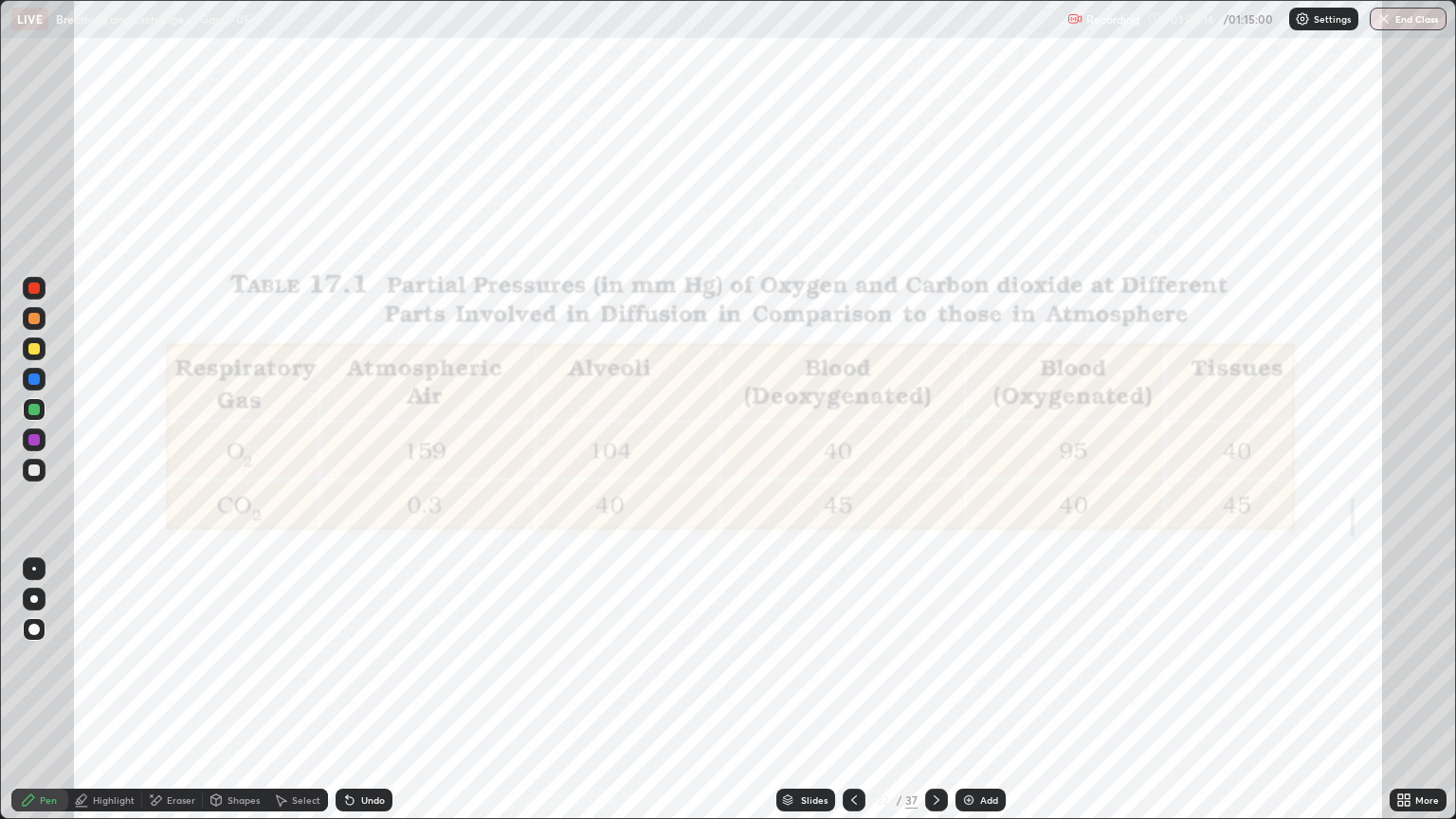 click 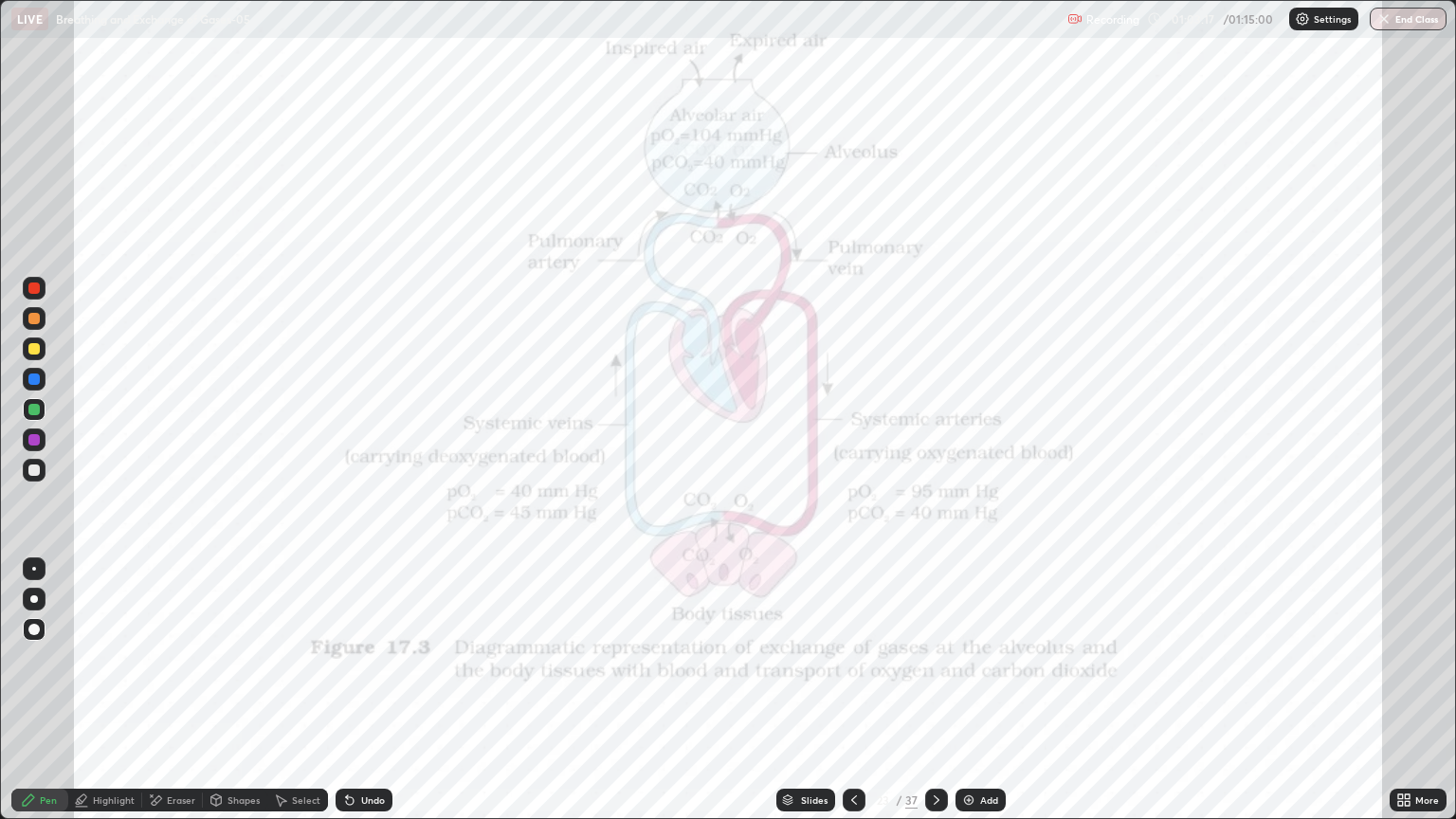 click 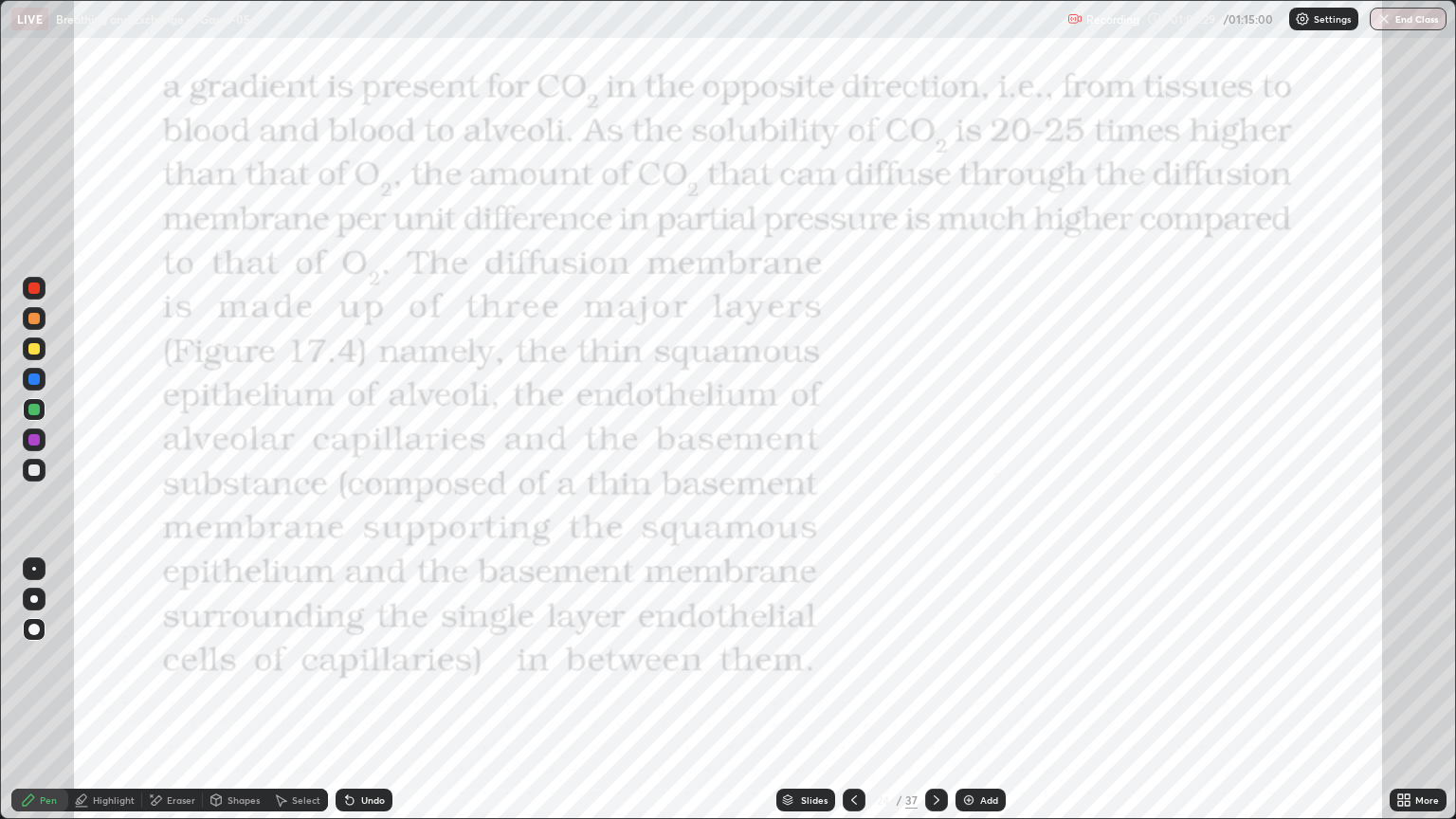click 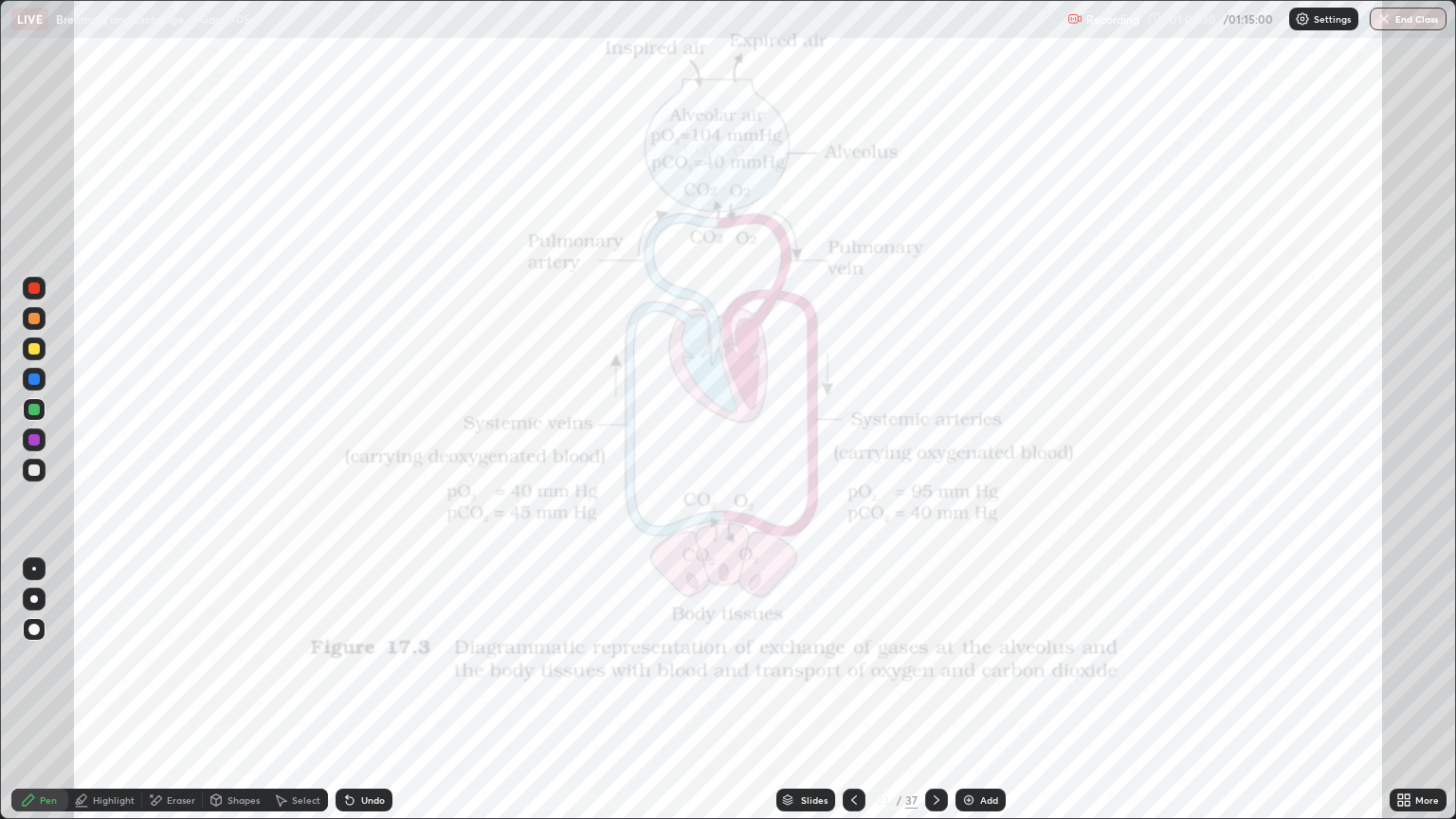 click 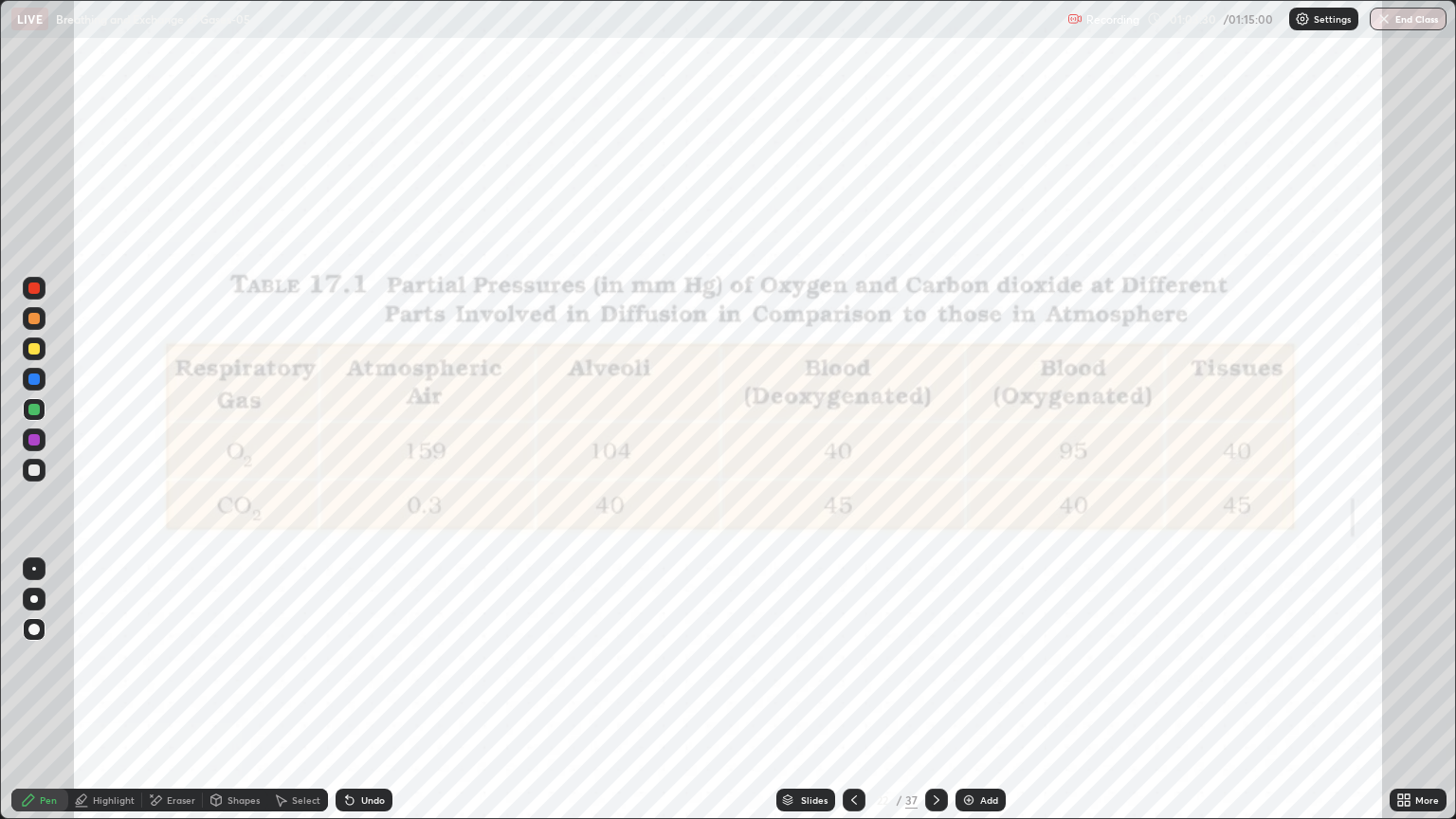 click 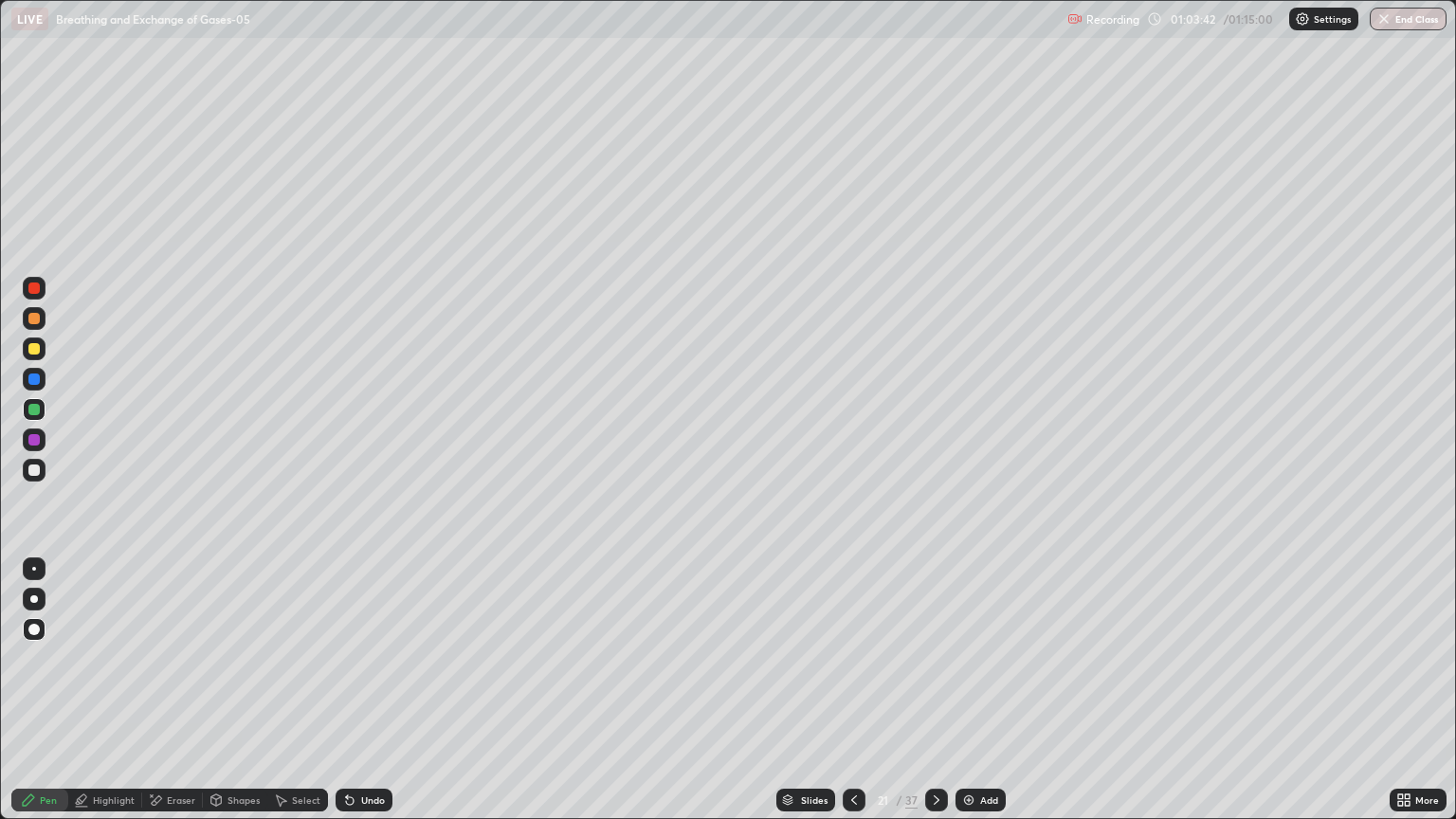 click at bounding box center [34, 470] 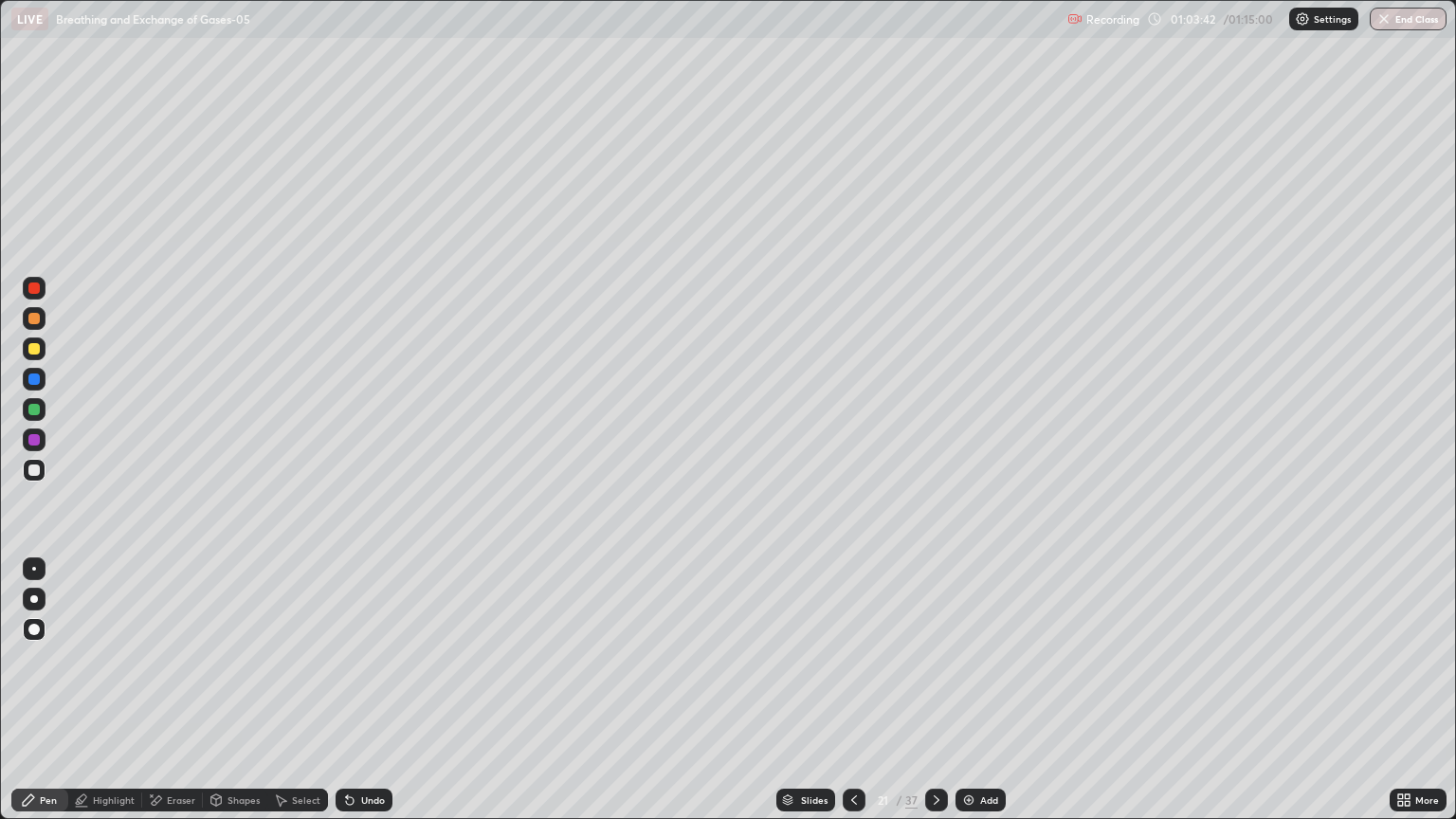click at bounding box center (34, 569) 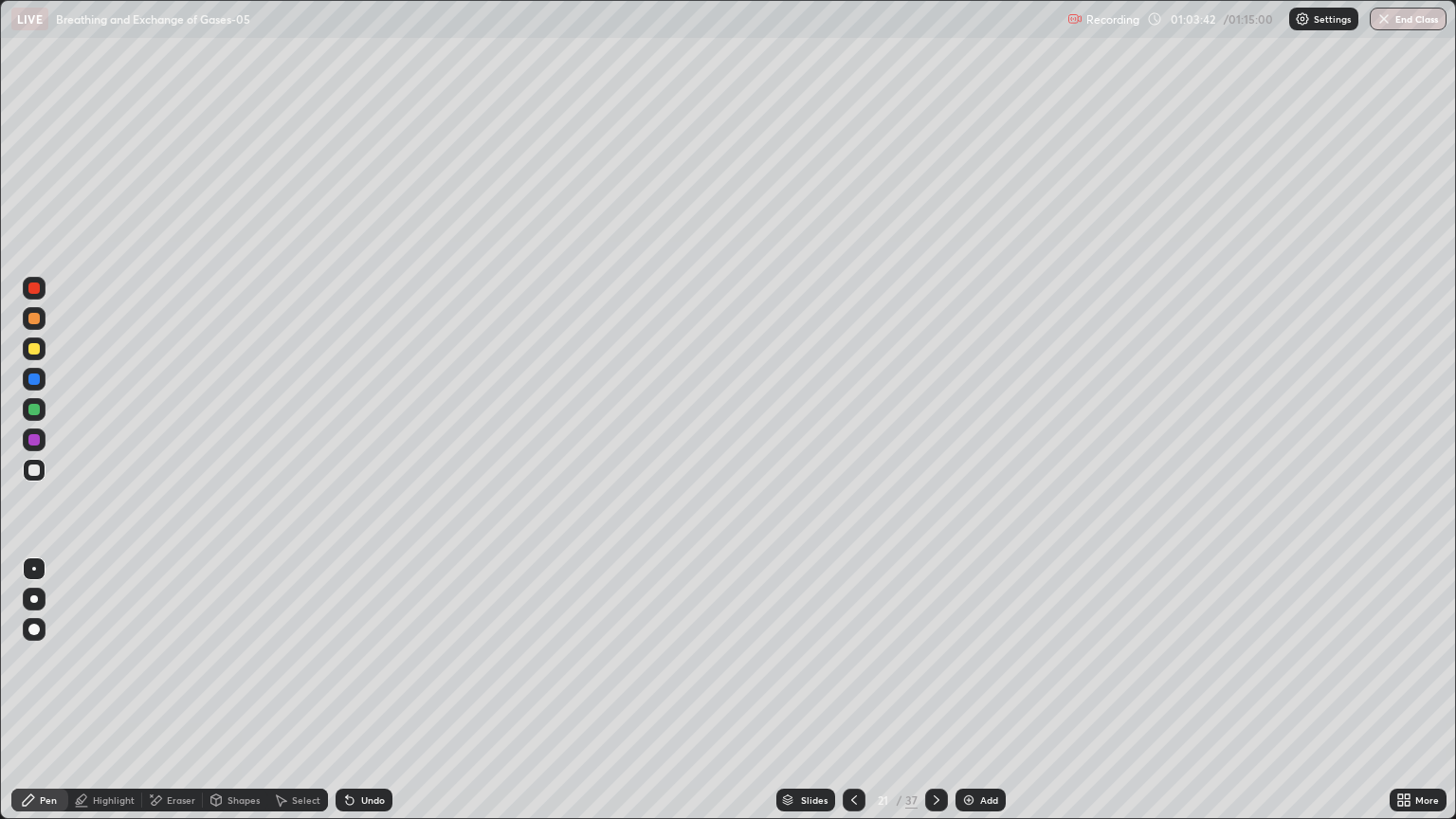 click at bounding box center (34, 599) 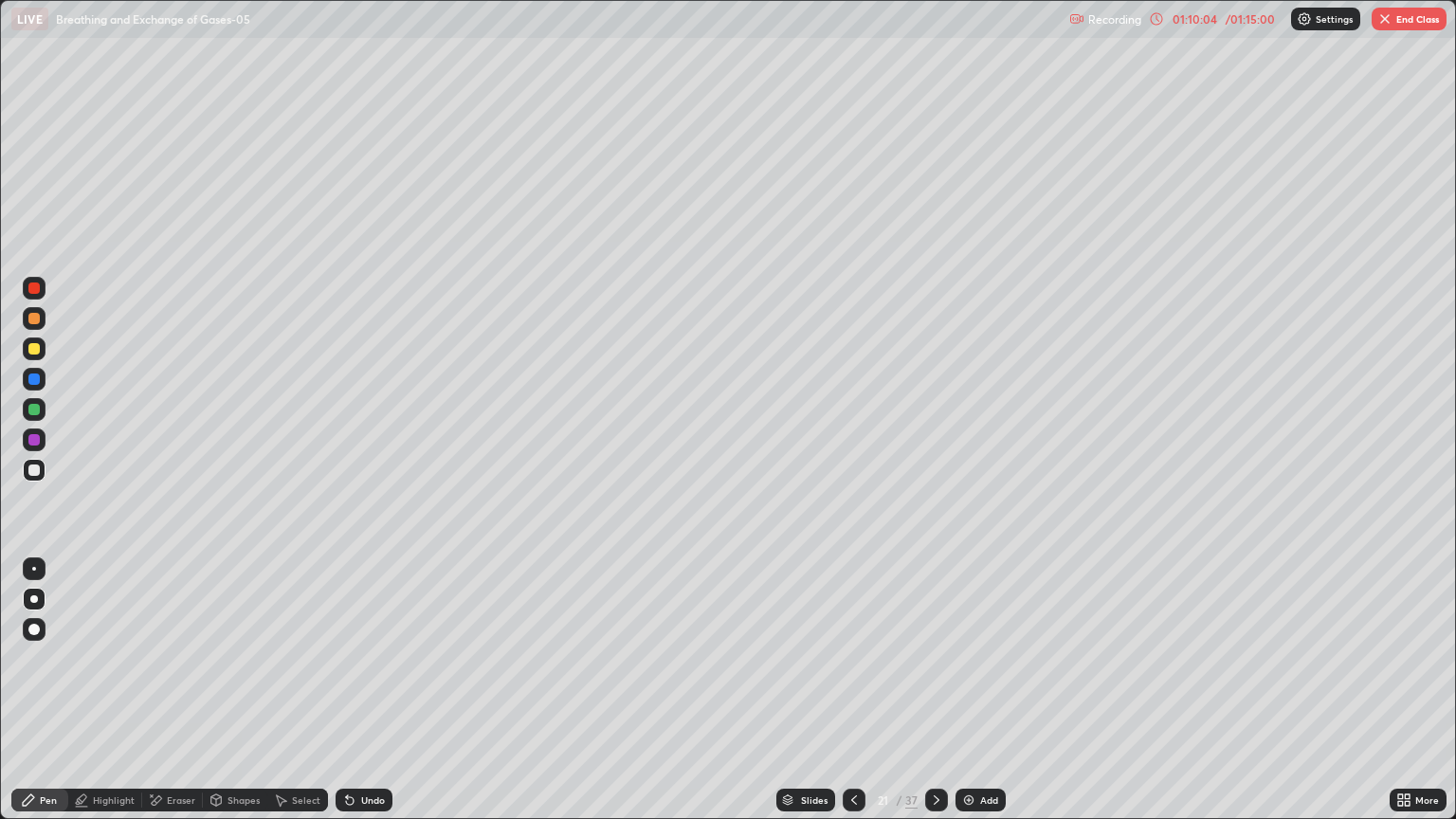 click on "End Class" at bounding box center [1409, 19] 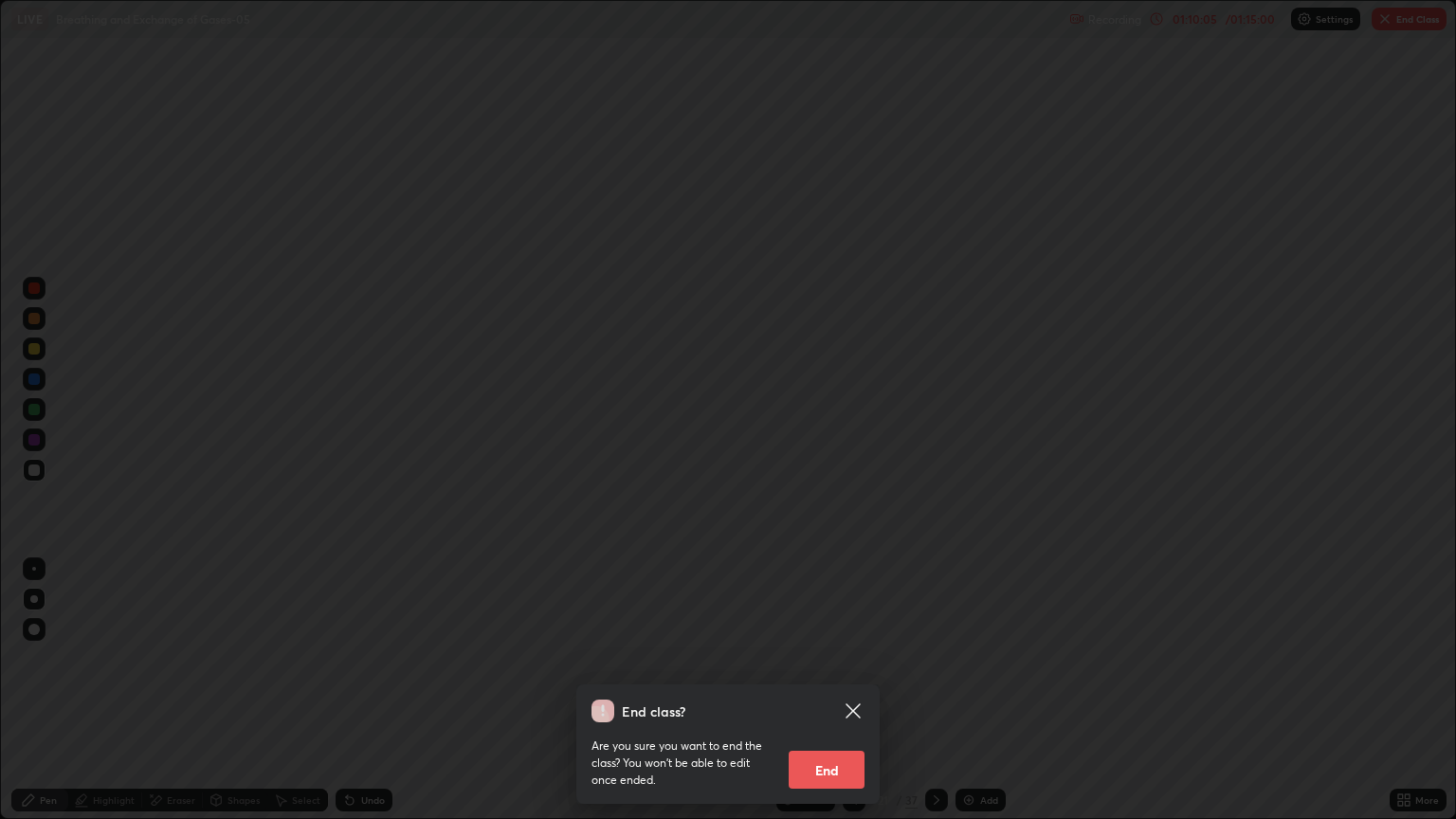 click on "End" at bounding box center (827, 770) 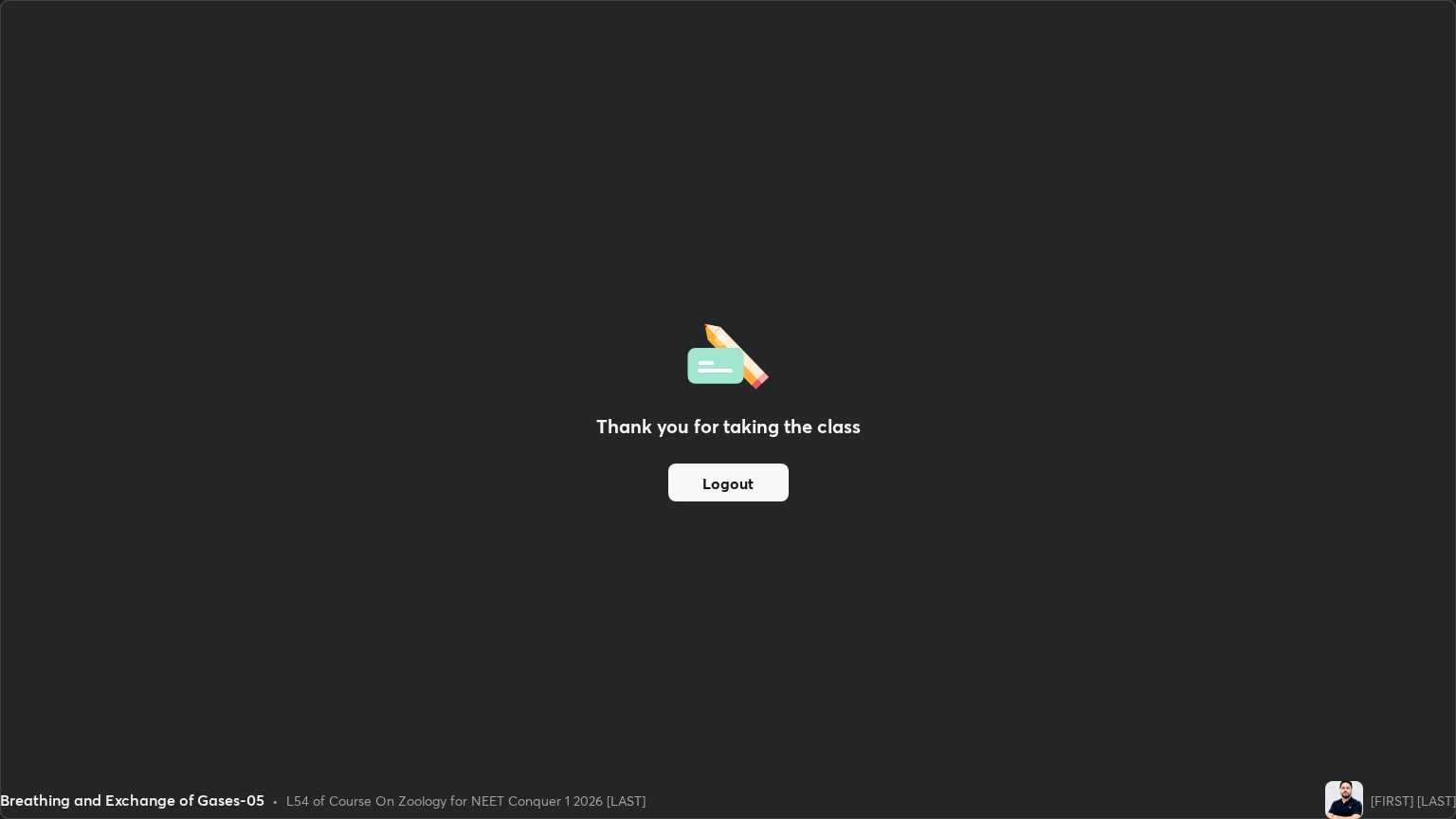 click on "Thank you for taking the class Logout" at bounding box center (728, 410) 